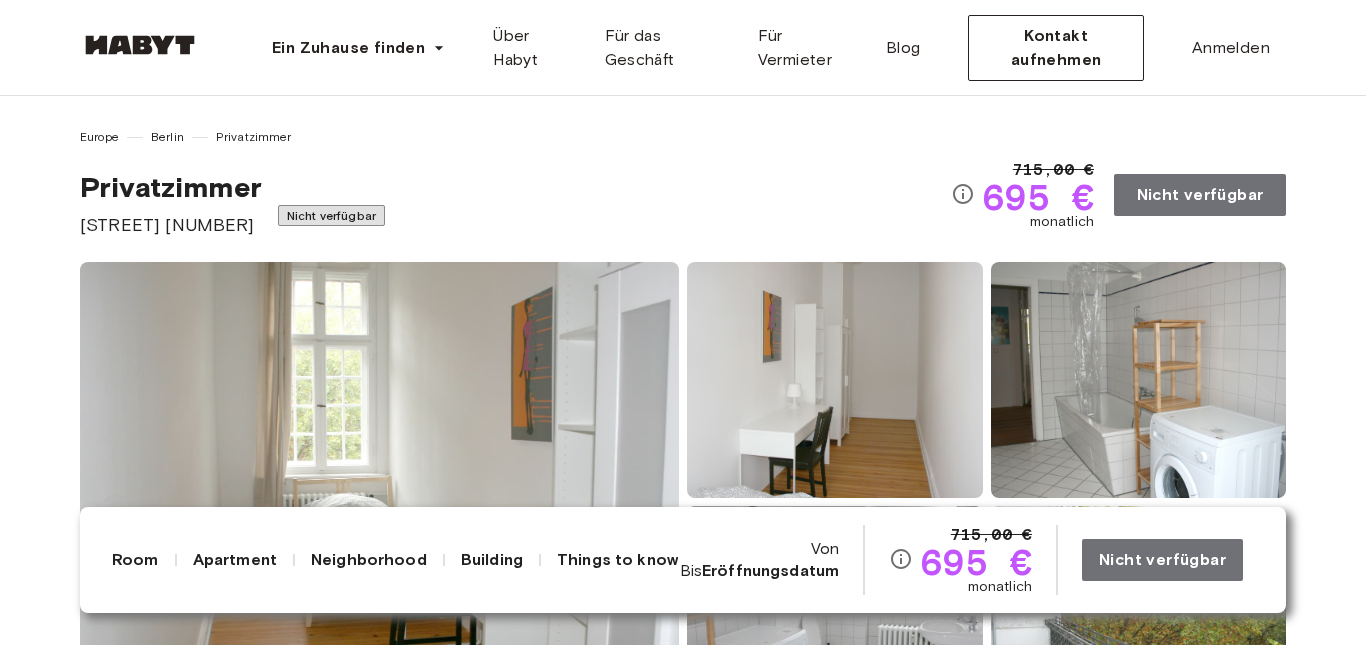 scroll, scrollTop: 0, scrollLeft: 0, axis: both 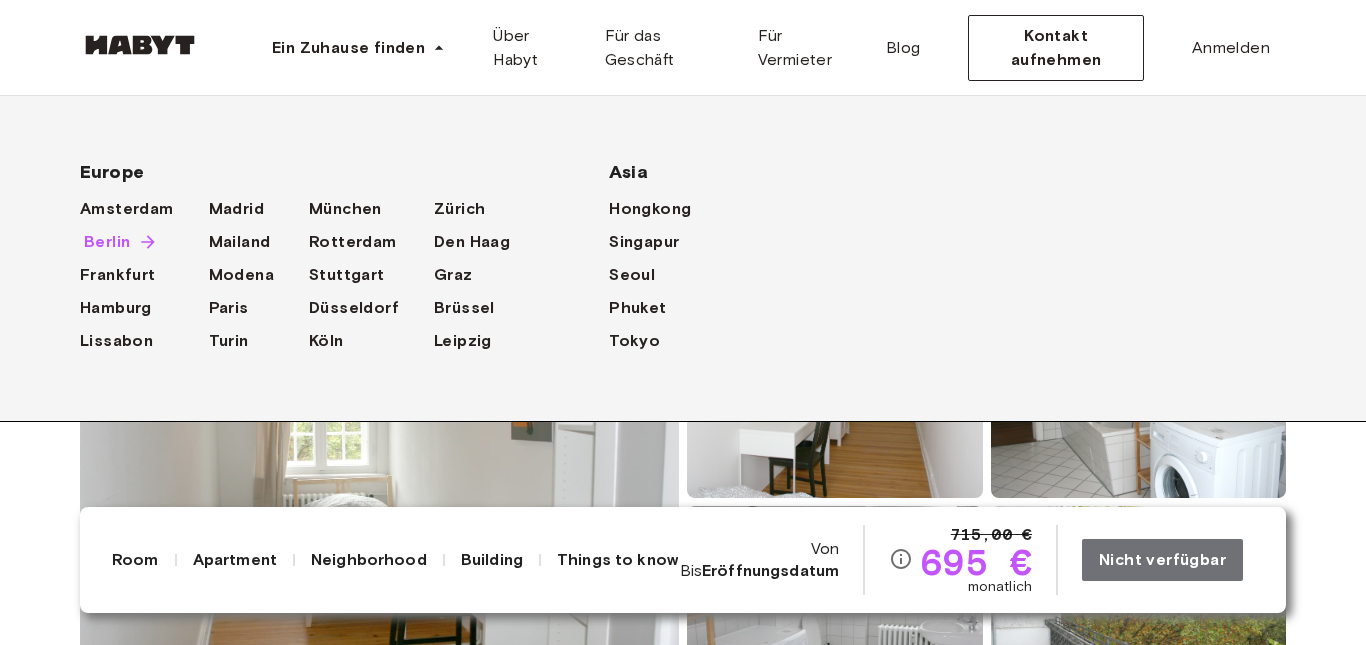 click on "Berlin" at bounding box center [107, 242] 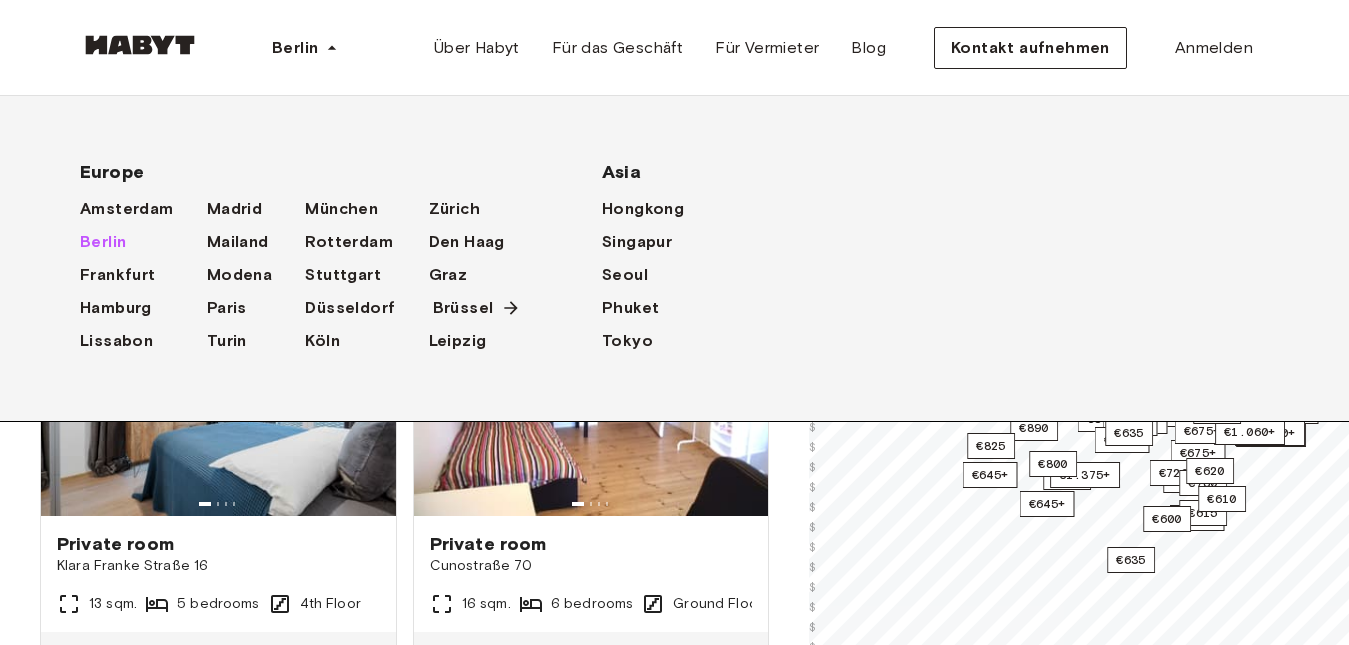 scroll, scrollTop: 17, scrollLeft: 0, axis: vertical 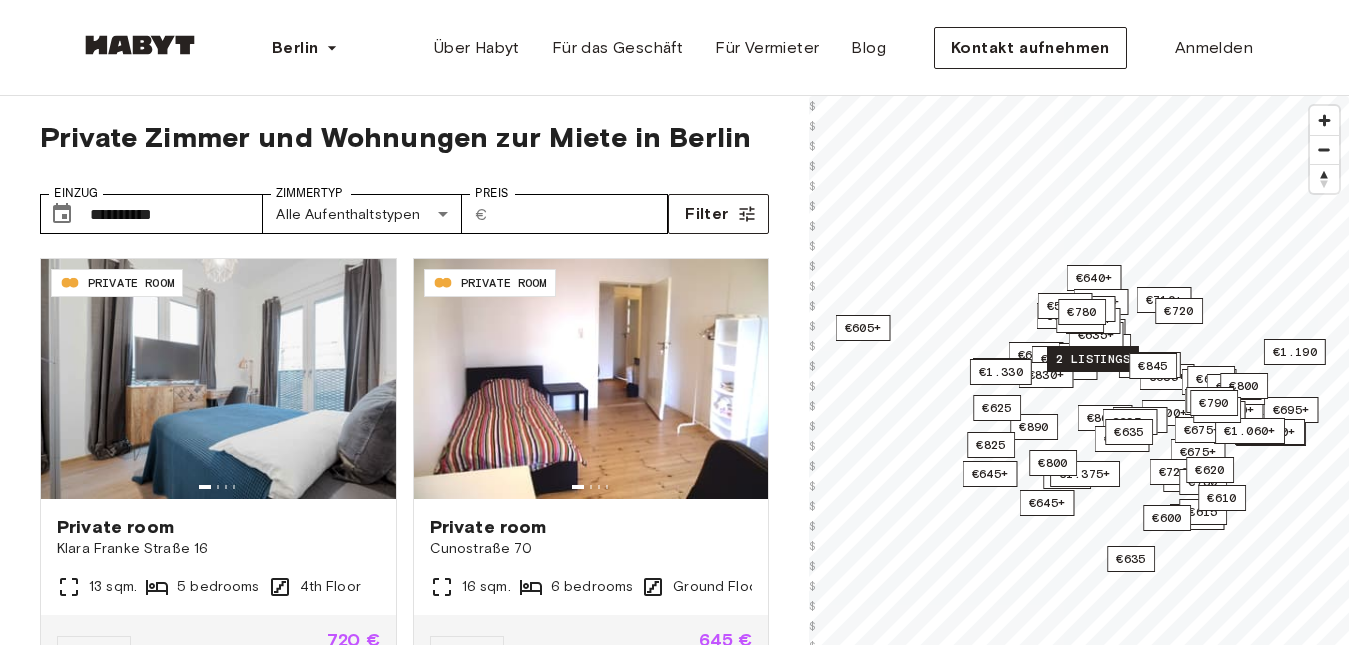 click on "2 listings" at bounding box center [1093, 359] 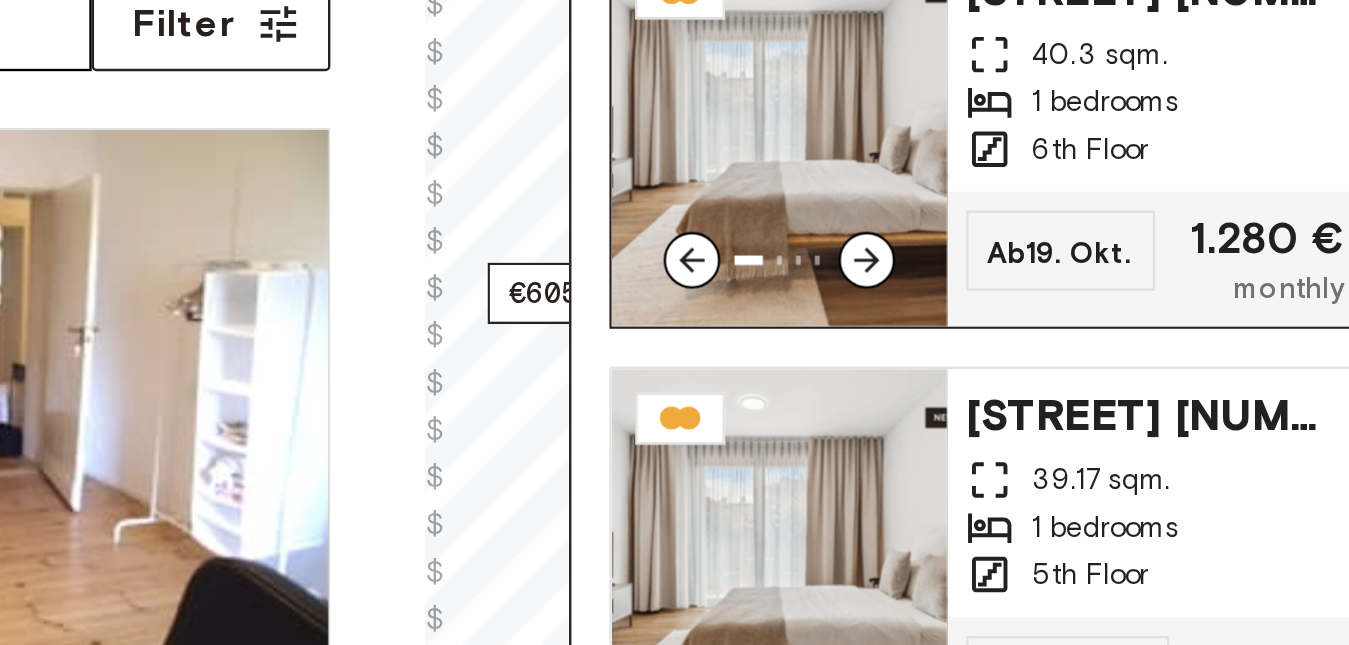 scroll, scrollTop: 18, scrollLeft: 0, axis: vertical 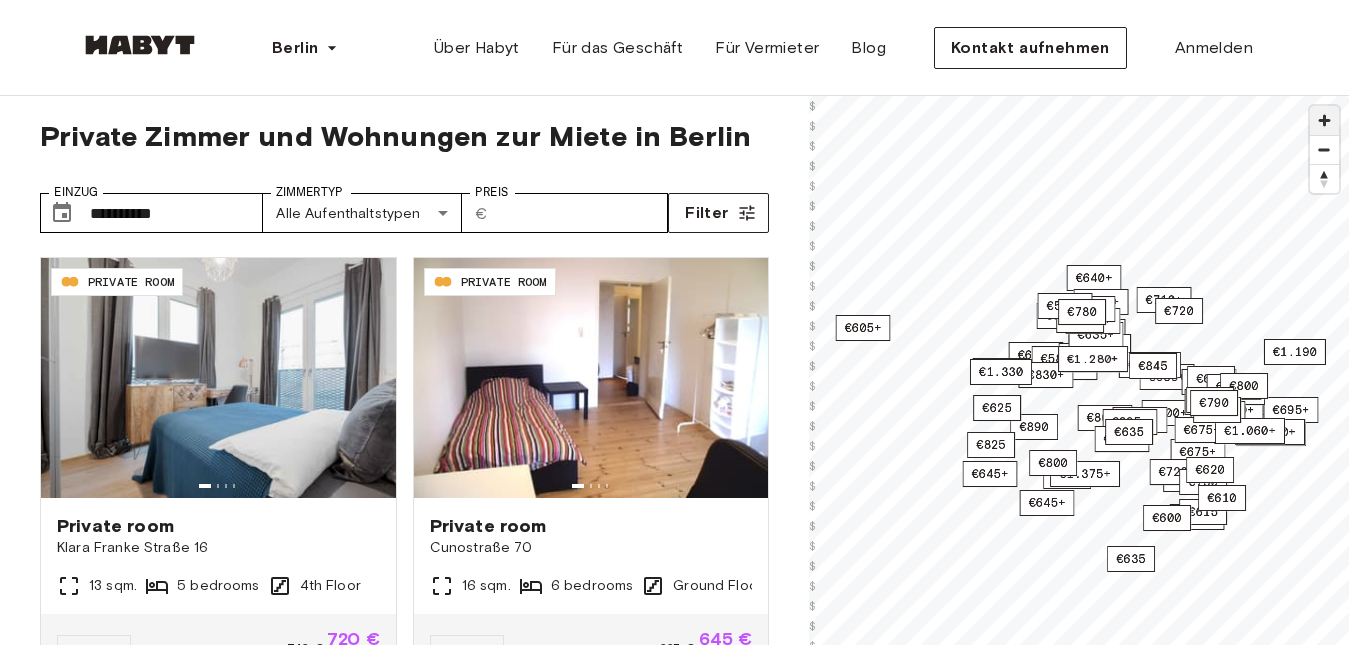click at bounding box center [1324, 120] 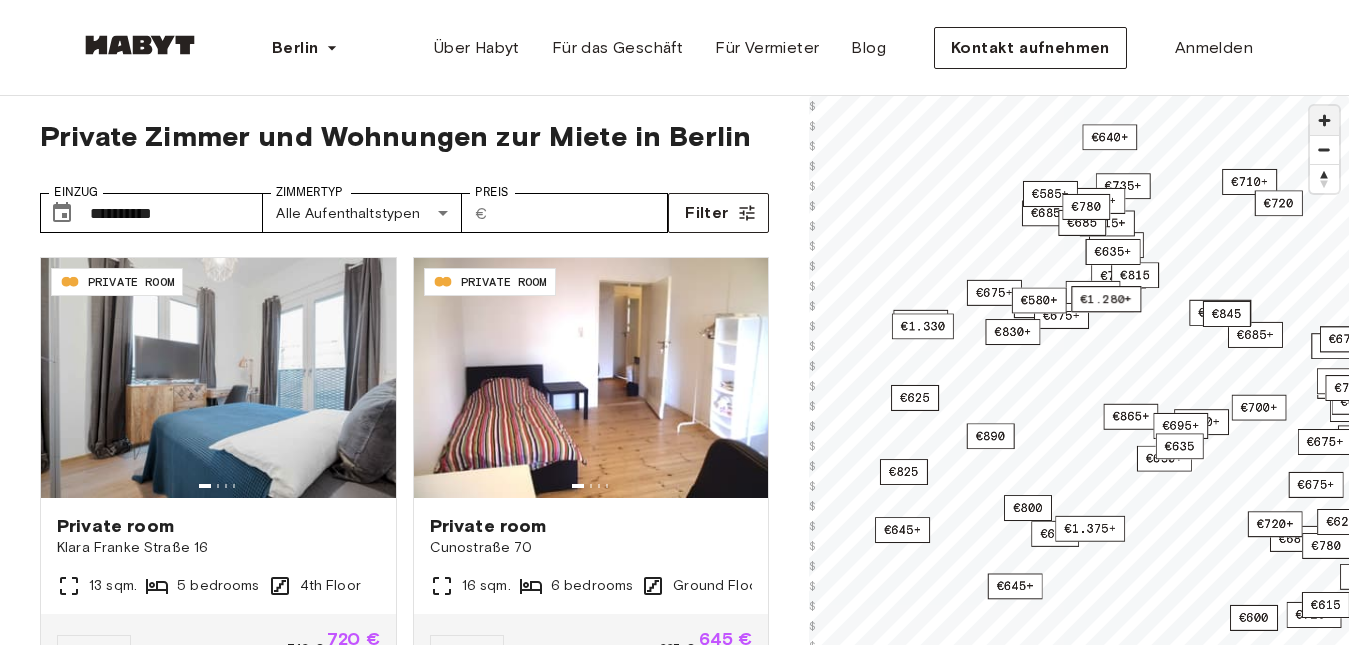 click at bounding box center [1324, 120] 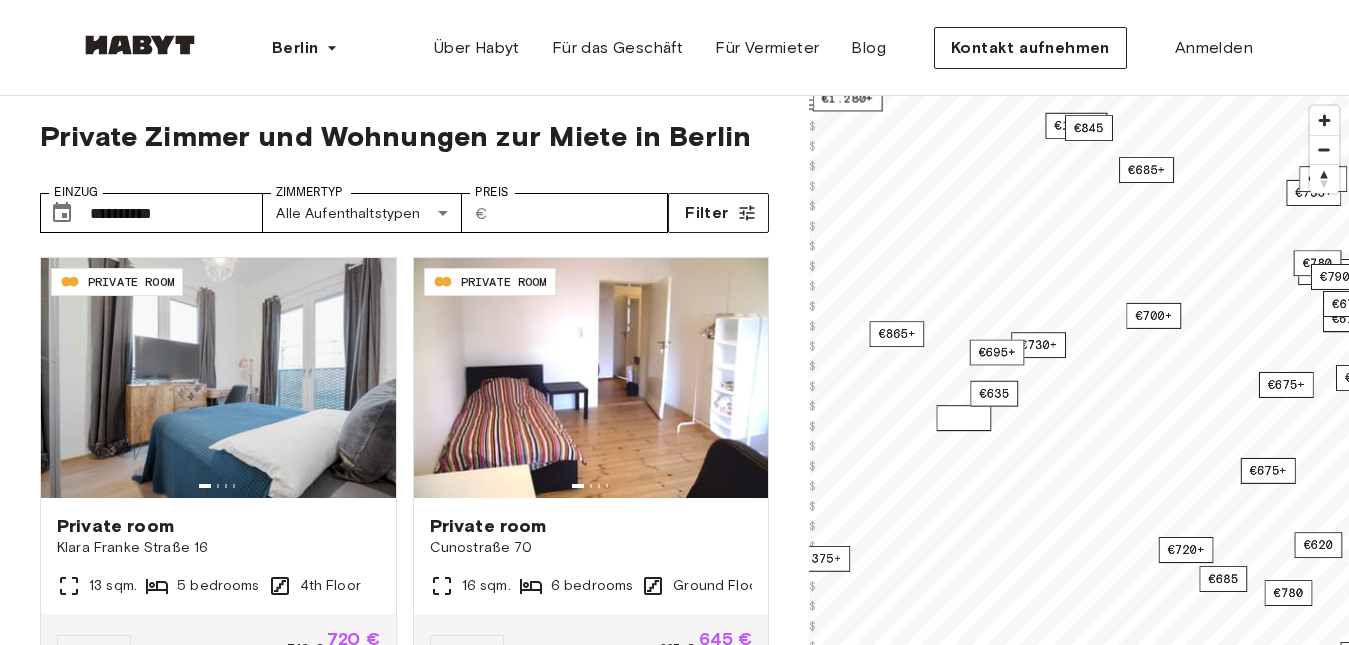 drag, startPoint x: 1153, startPoint y: 462, endPoint x: 943, endPoint y: 407, distance: 217.08293 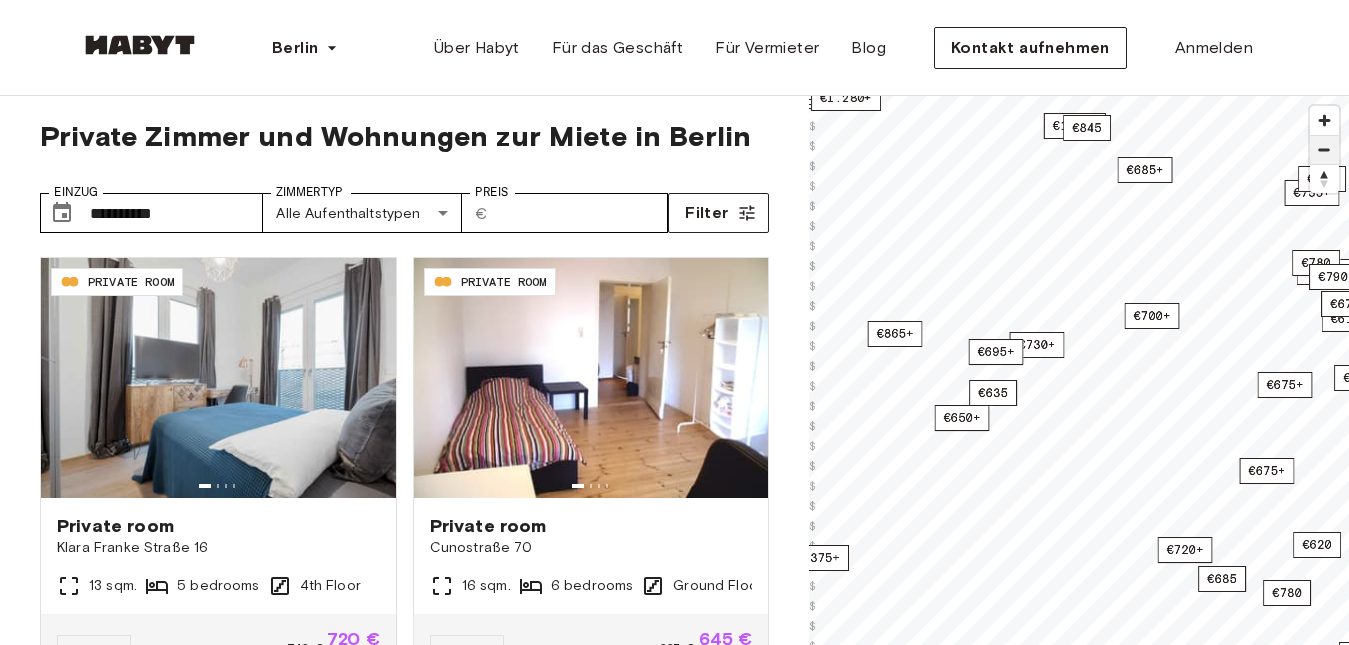 click at bounding box center [1324, 150] 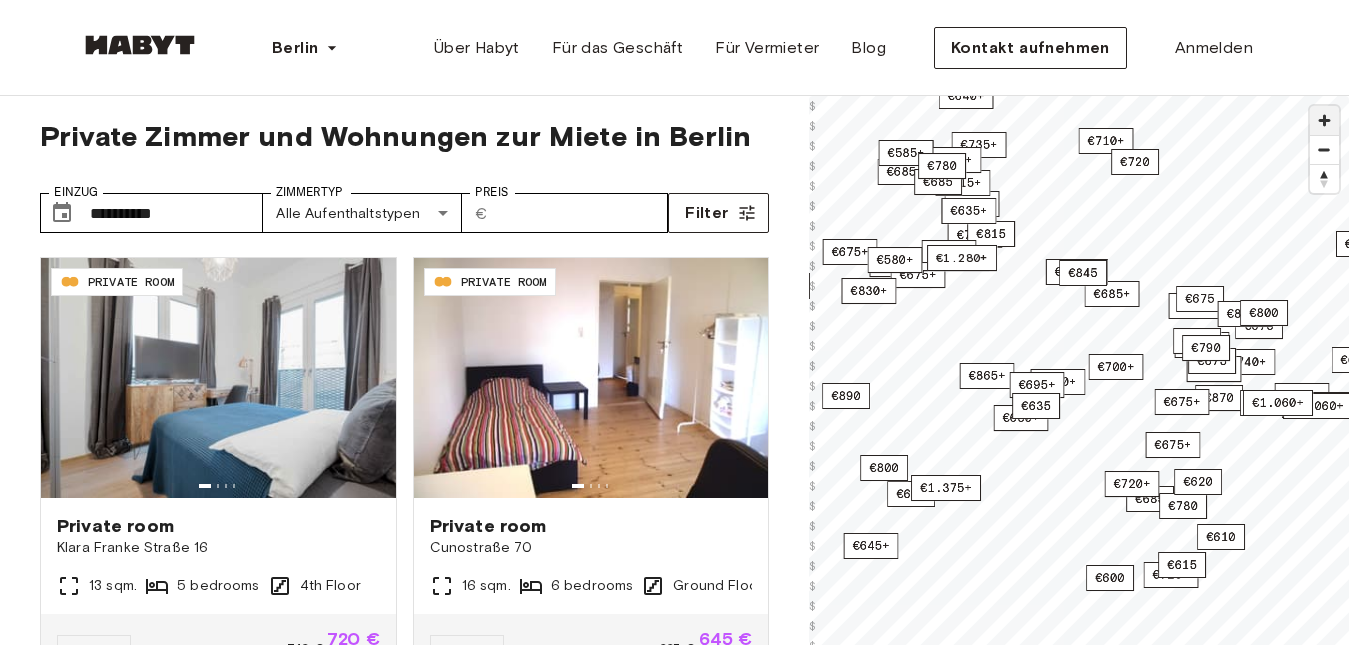 click at bounding box center [1324, 120] 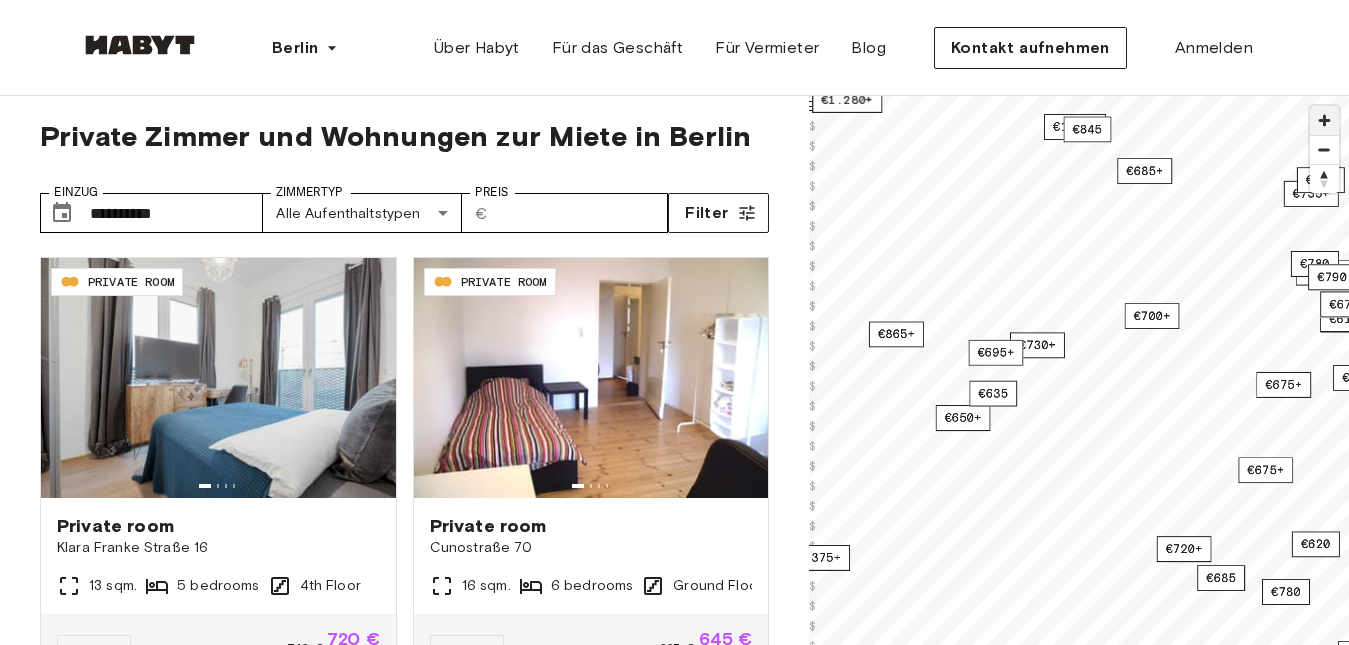 click at bounding box center [1324, 120] 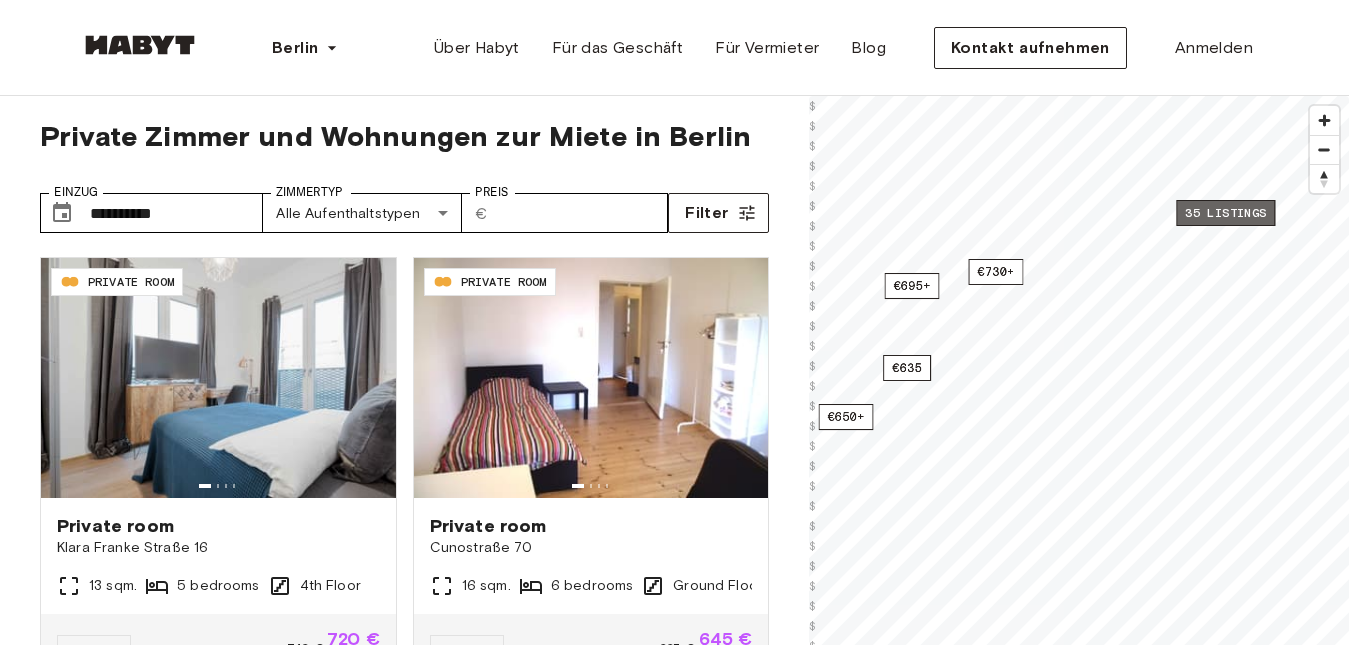 click on "35 listings" at bounding box center [1226, 213] 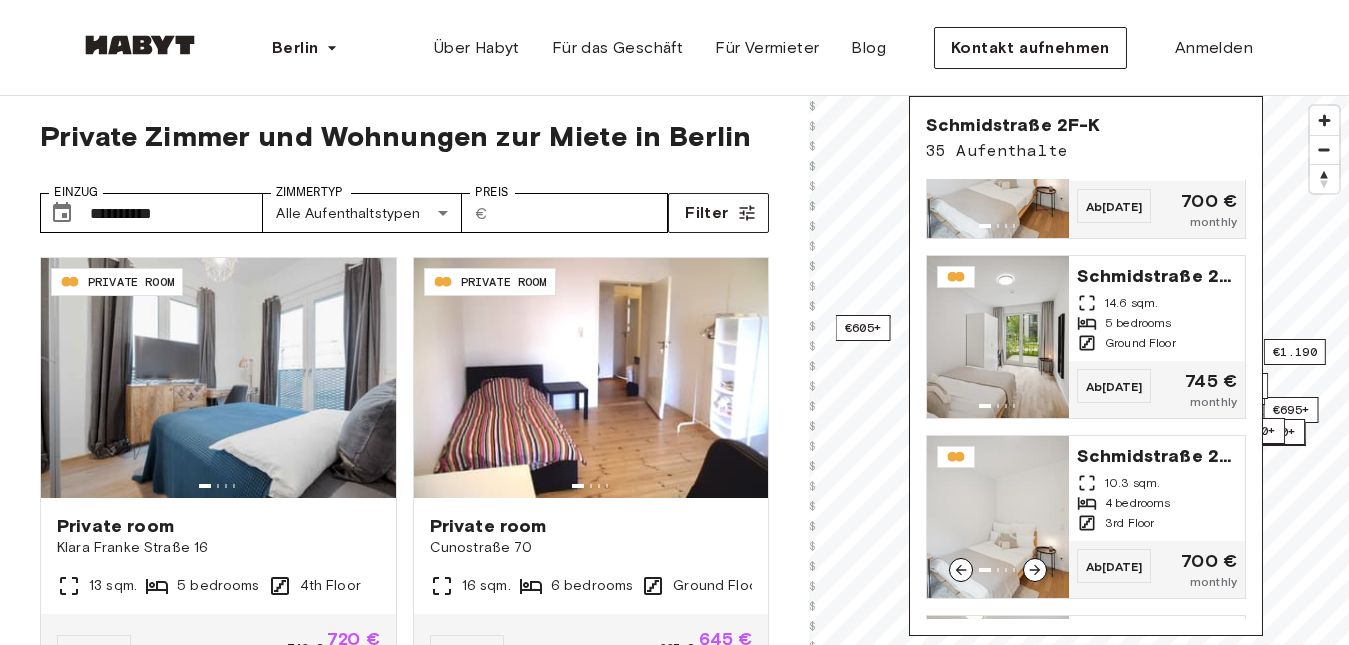 scroll, scrollTop: 0, scrollLeft: 0, axis: both 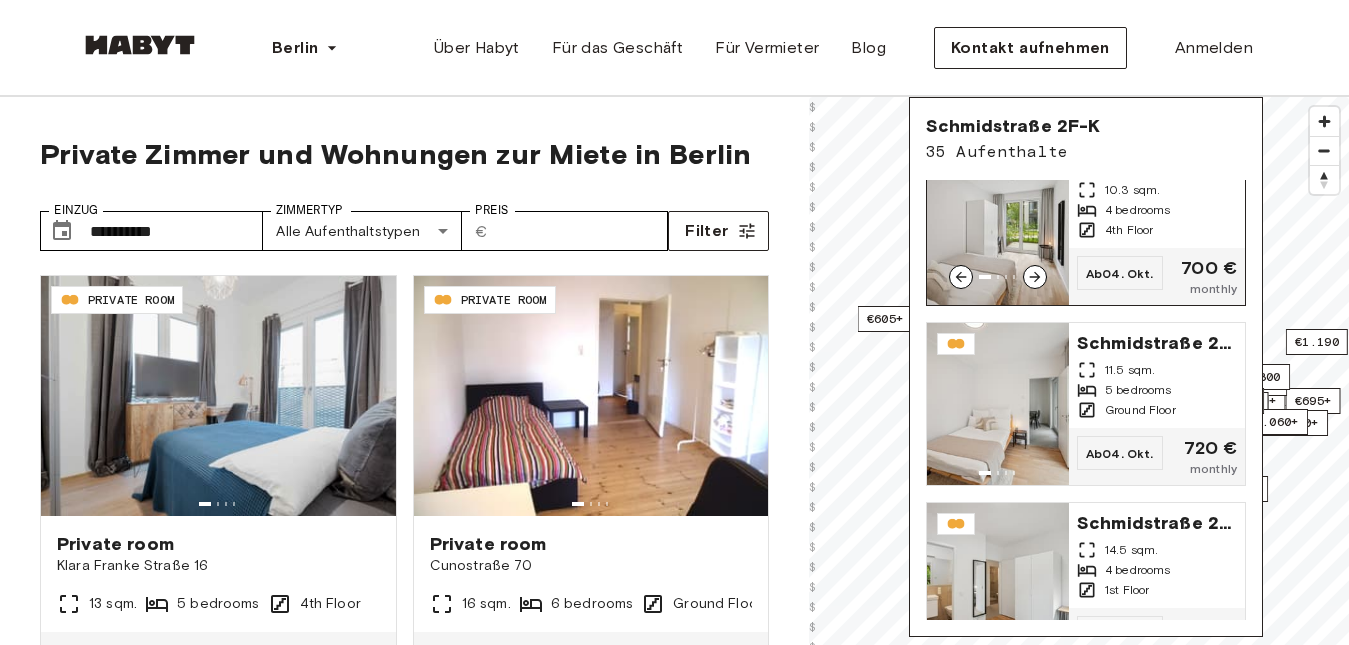 click at bounding box center (1035, 277) 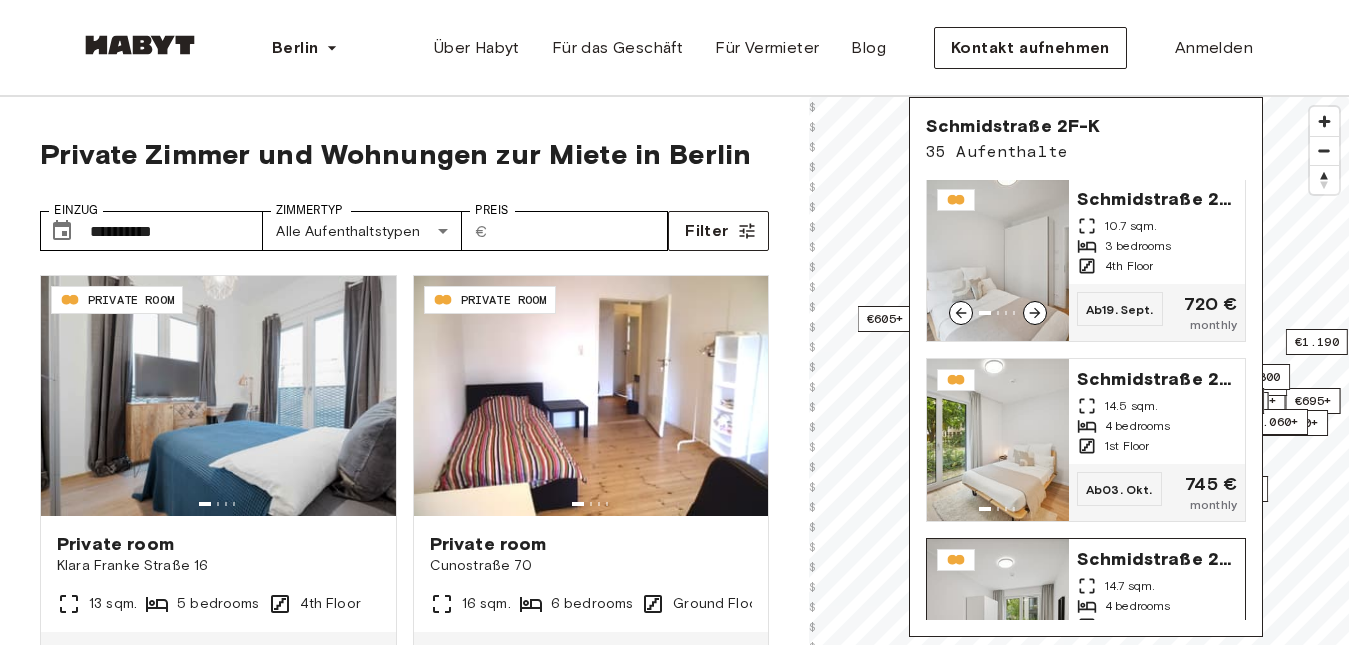 scroll, scrollTop: 1263, scrollLeft: 0, axis: vertical 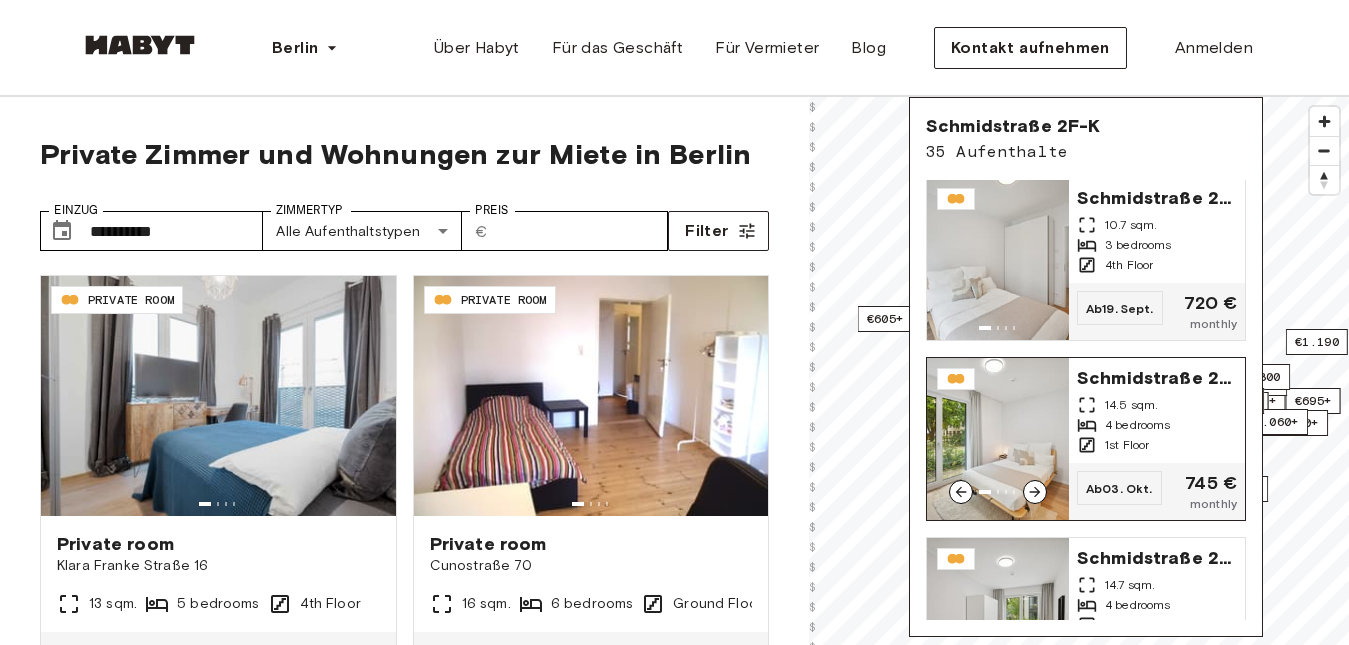 click on "1st Floor" at bounding box center [1157, 445] 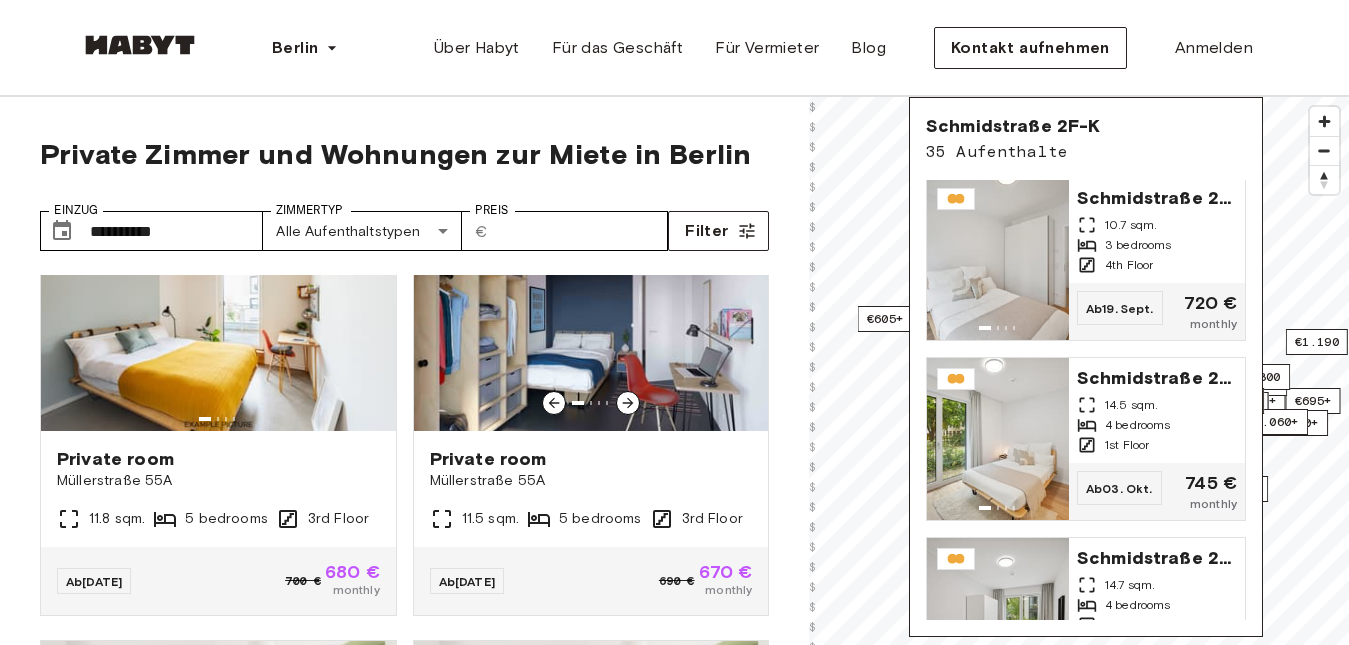 scroll, scrollTop: 536, scrollLeft: 0, axis: vertical 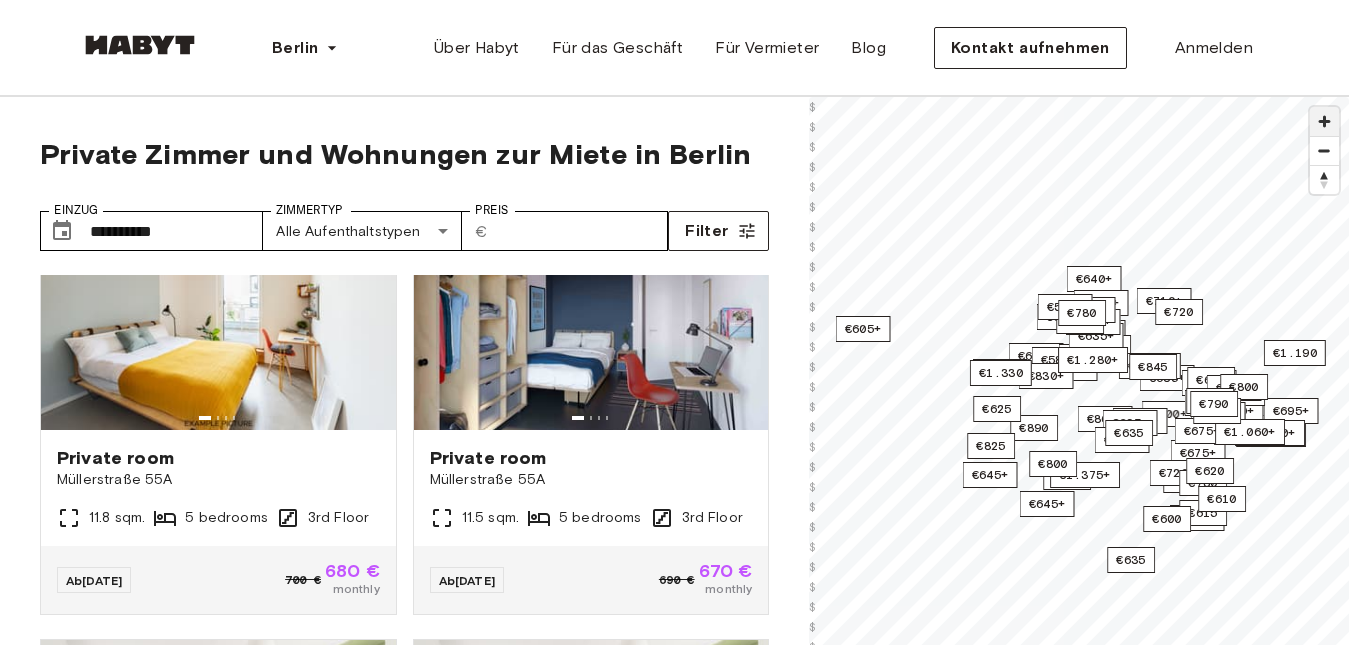 click at bounding box center (1324, 121) 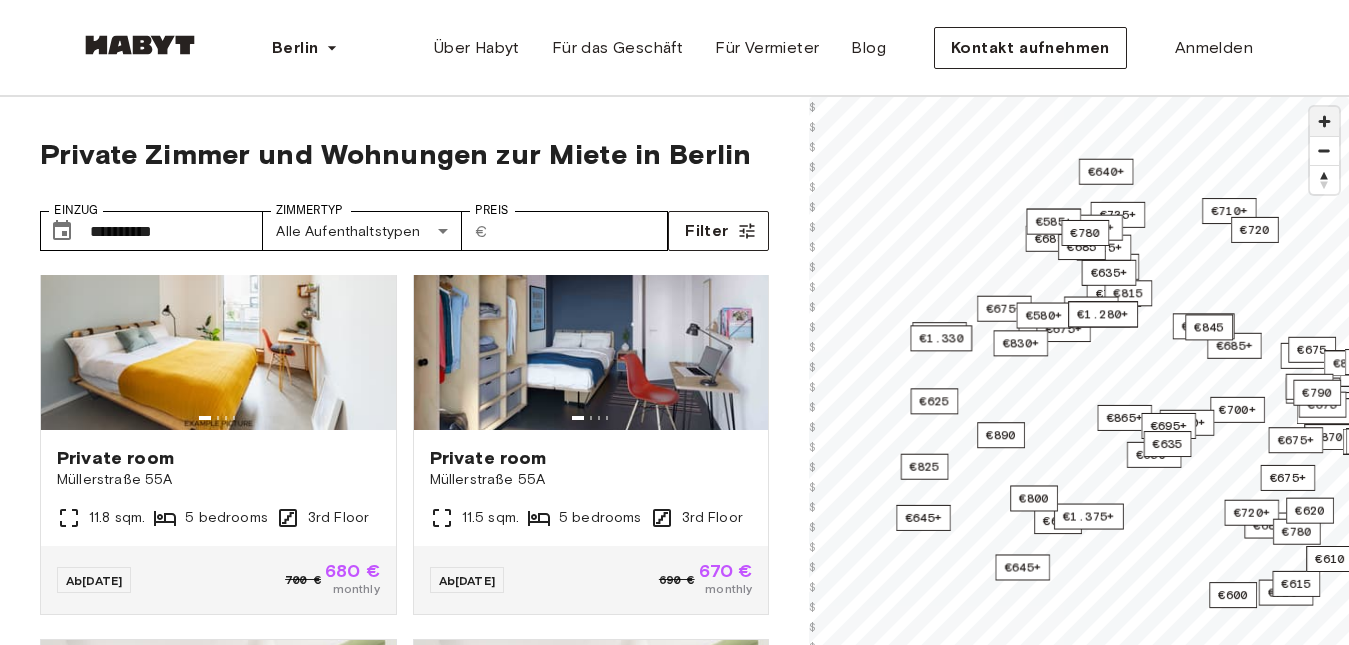 click at bounding box center (1324, 121) 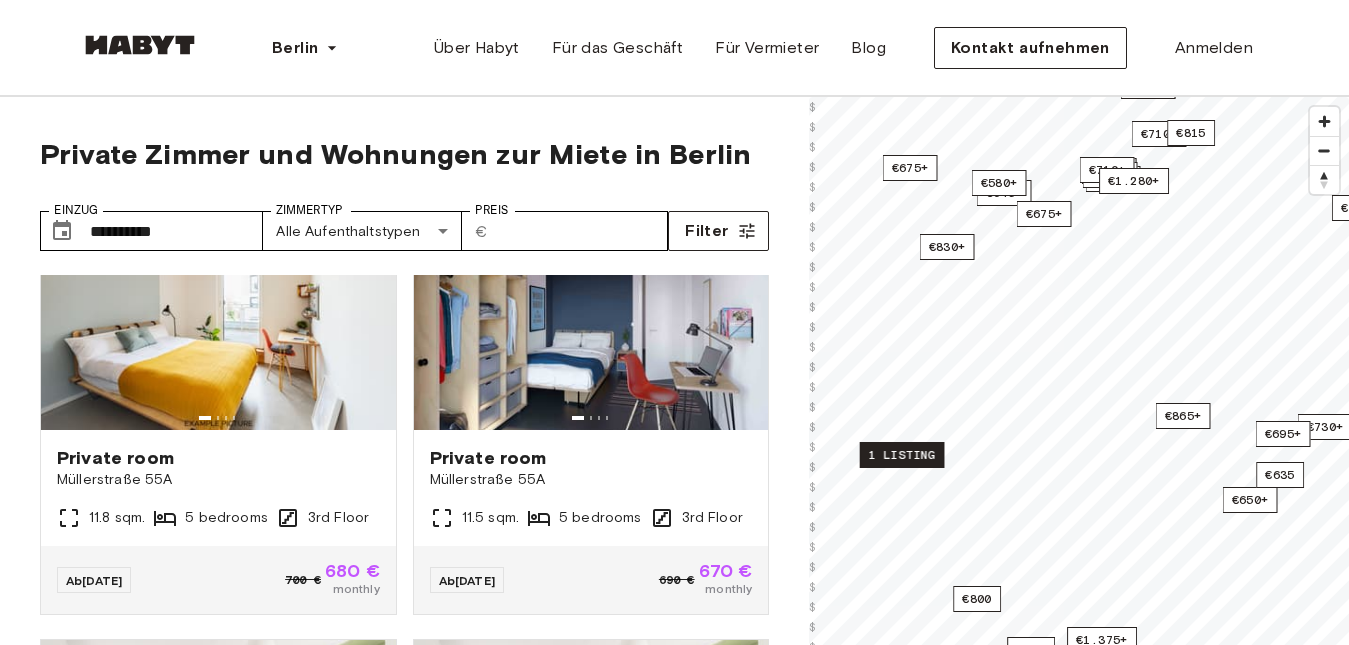 click on "€700+ €645+ €670+ €660+ €555+ €700+ €640+ €675+ €1.060+ €1.060+ €685+ €785+ €635+ €685+ €710+ €725+ €815 €645+ €710+ €870 €720+ €865+ €825+ €730+ €740+ €675+ €735+ €735+ €675 €645+ €580+ €635+ €615 €695+ €685 €615+ €685+ €655+ €685 €675+ €695+ €675+ €675 €605+ €710+ €720+ €1.155+ €615+ €695 €1.190 €1.060+ €800+ €1.280 €1.375+ €650+ €600 €675+ €1.155+ €1.060+ €720 €830+ €1.330 €720+ €1.280+ €780 1 listing €825 €1.060+ €1.145+ €780+ €800 €635 €625 €675 €585+ €780 €1.280+ €610 €845 €780 €800 €635 €790 €620" at bounding box center (1079, 97) 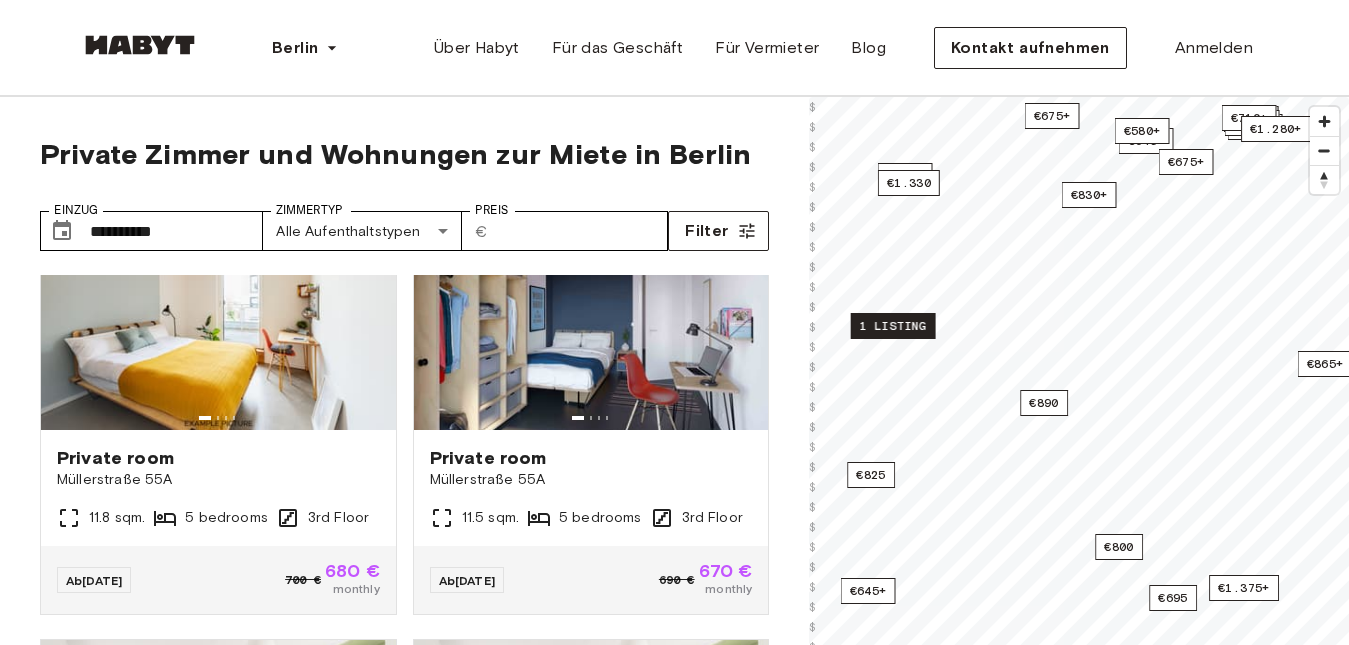 click on "1 listing" at bounding box center [893, 326] 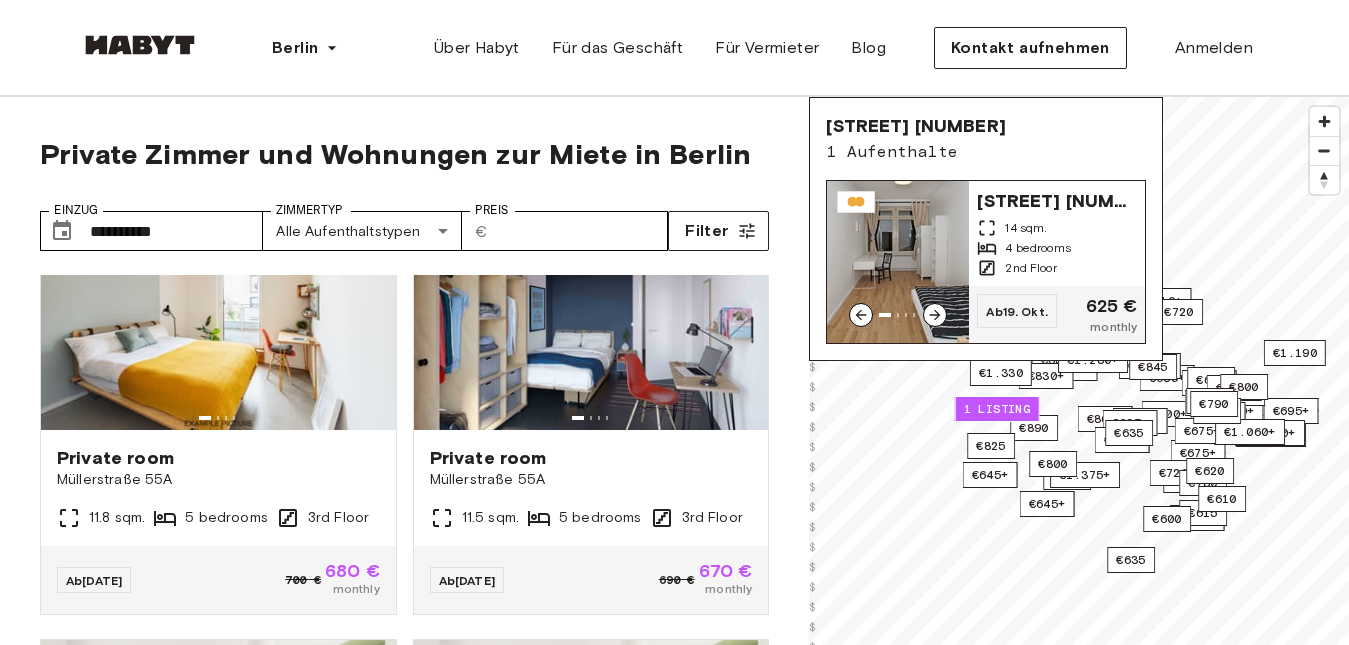 click on "Bismarckstraße 72" at bounding box center [1057, 199] 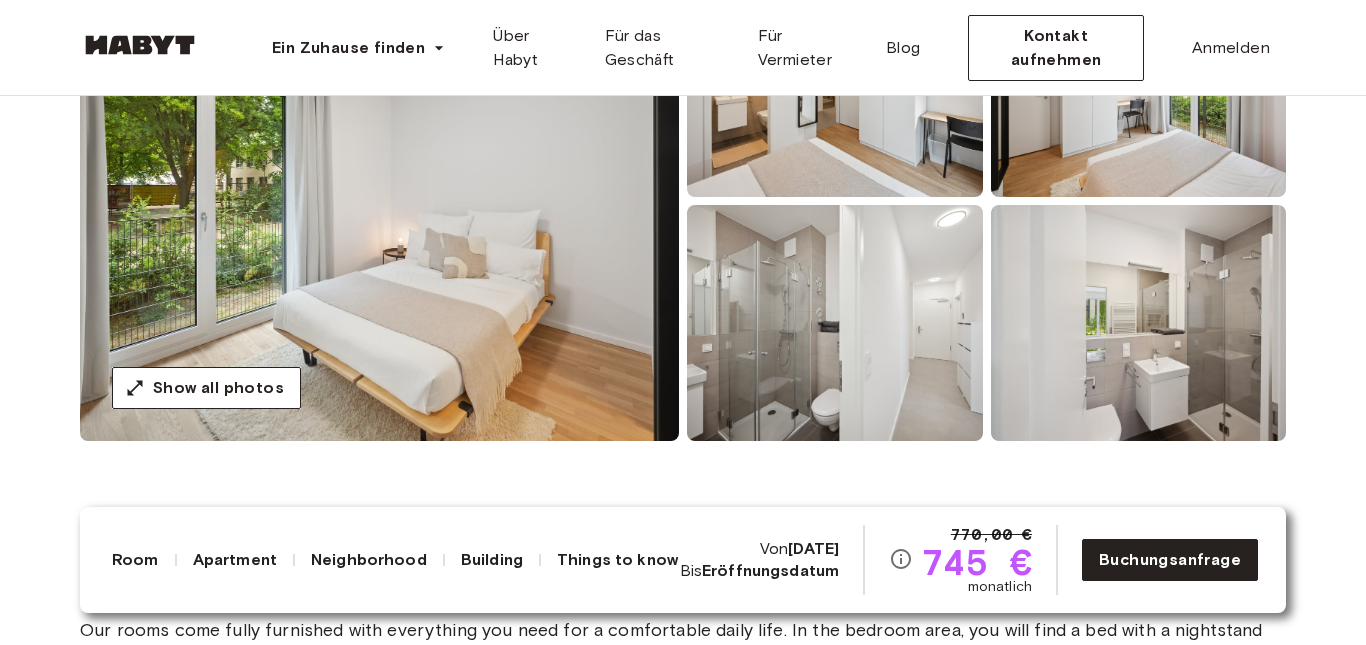 scroll, scrollTop: 161, scrollLeft: 0, axis: vertical 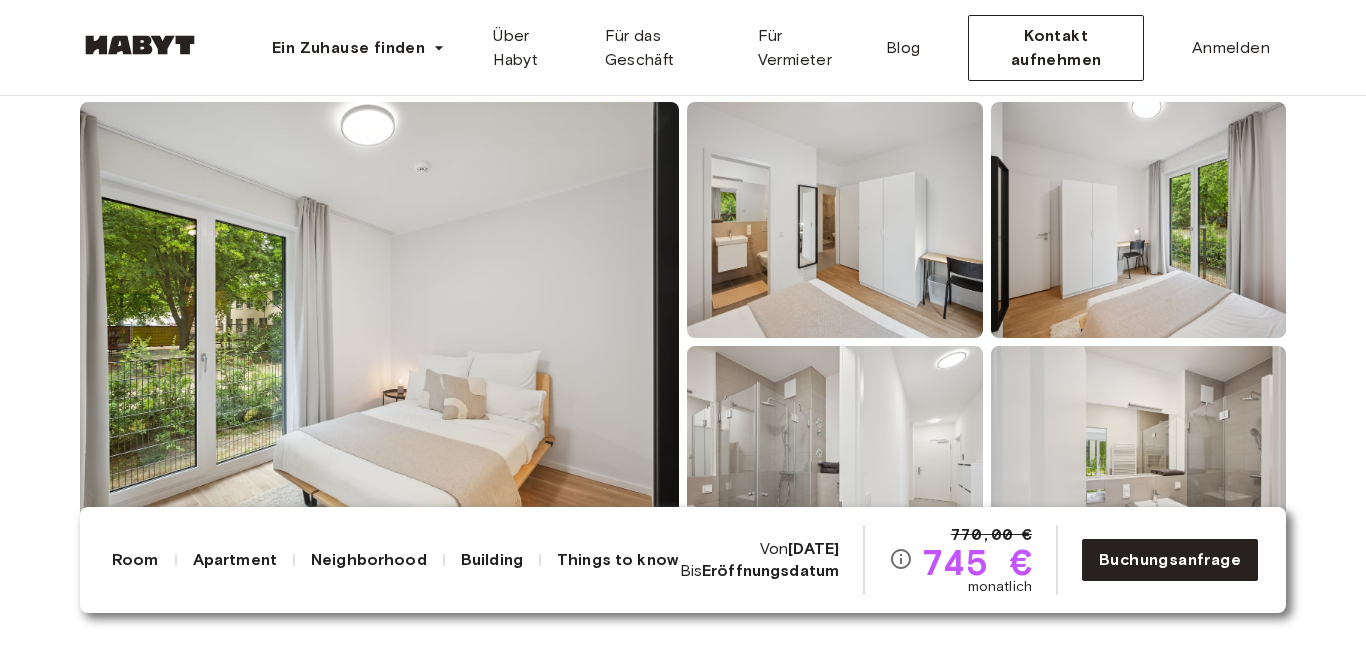 click at bounding box center (379, 342) 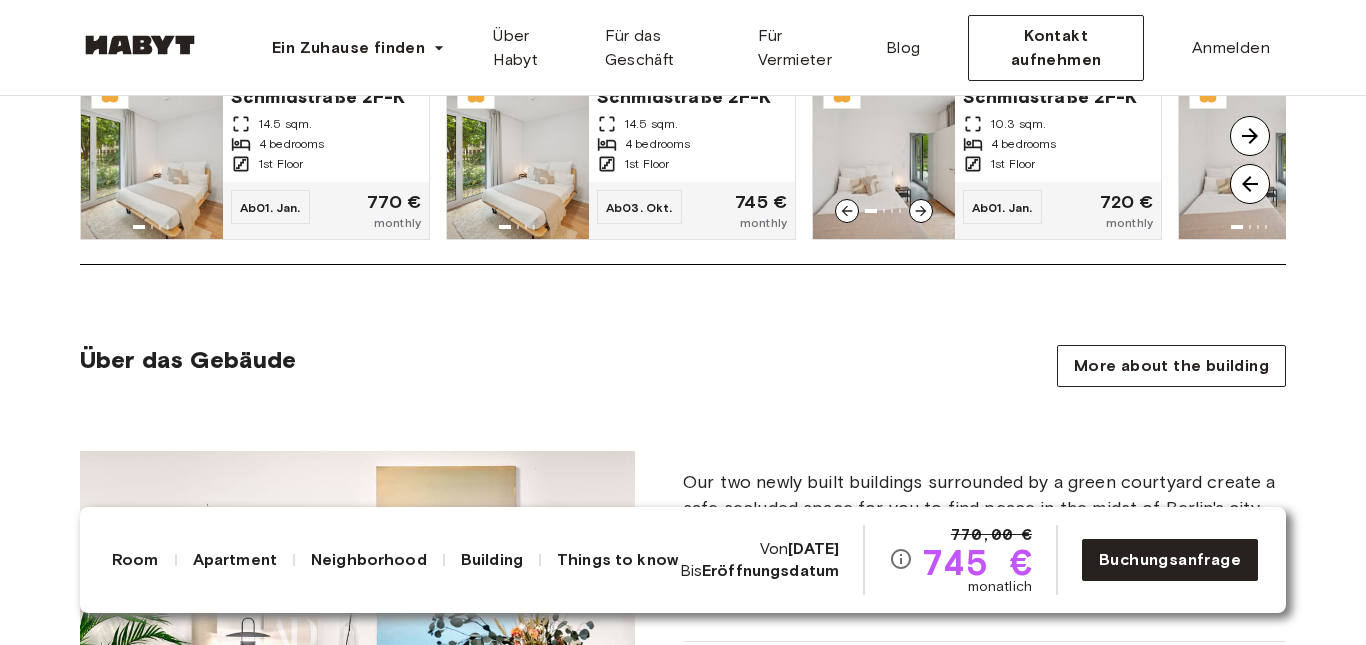 scroll, scrollTop: 1913, scrollLeft: 0, axis: vertical 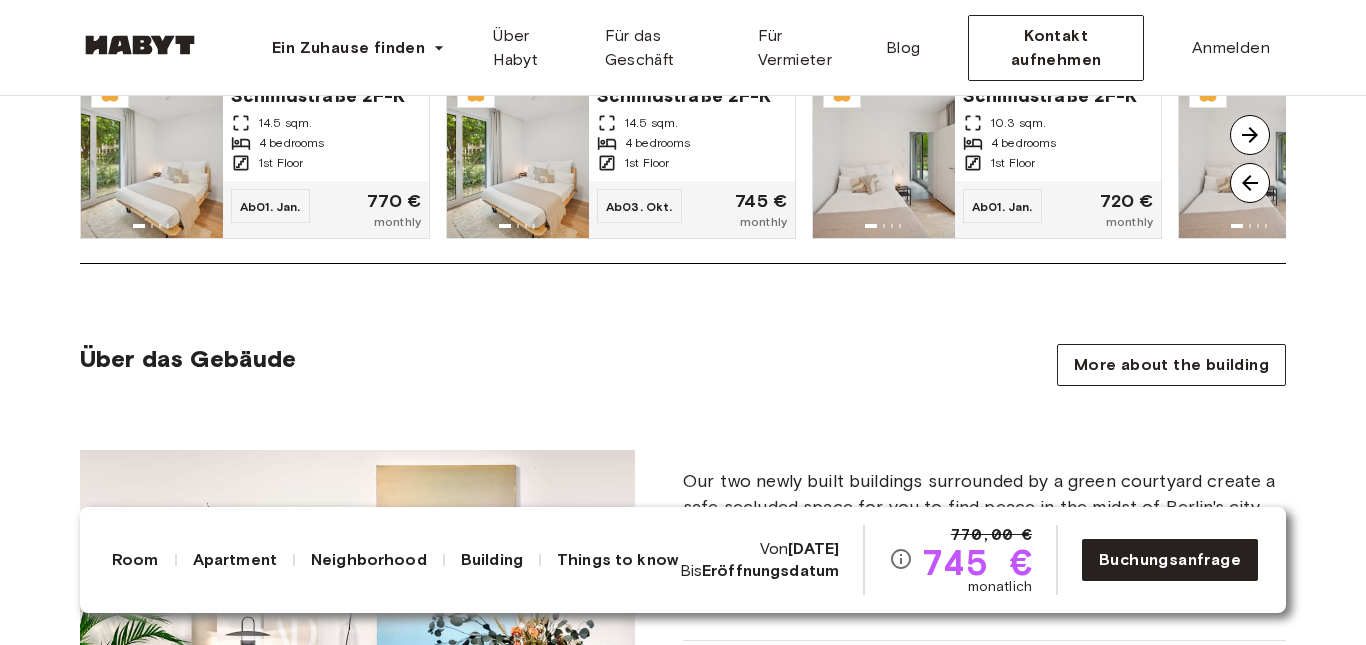 click at bounding box center [1250, 135] 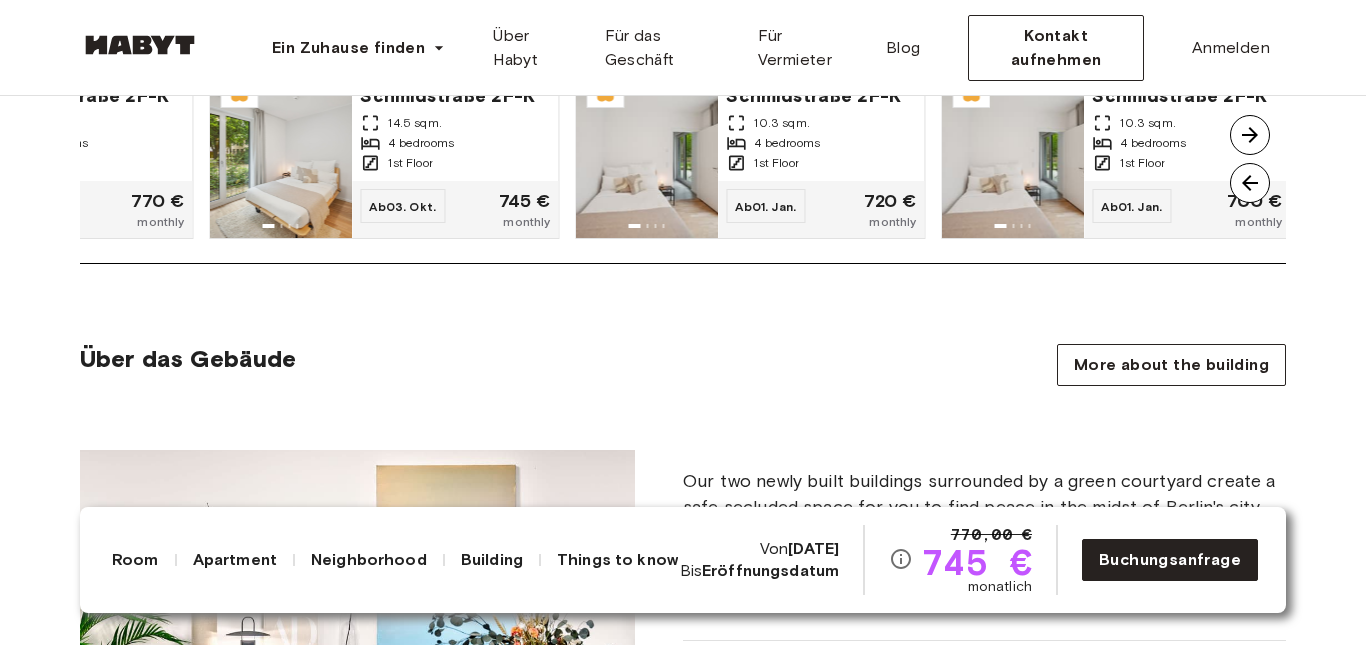 click at bounding box center [1250, 135] 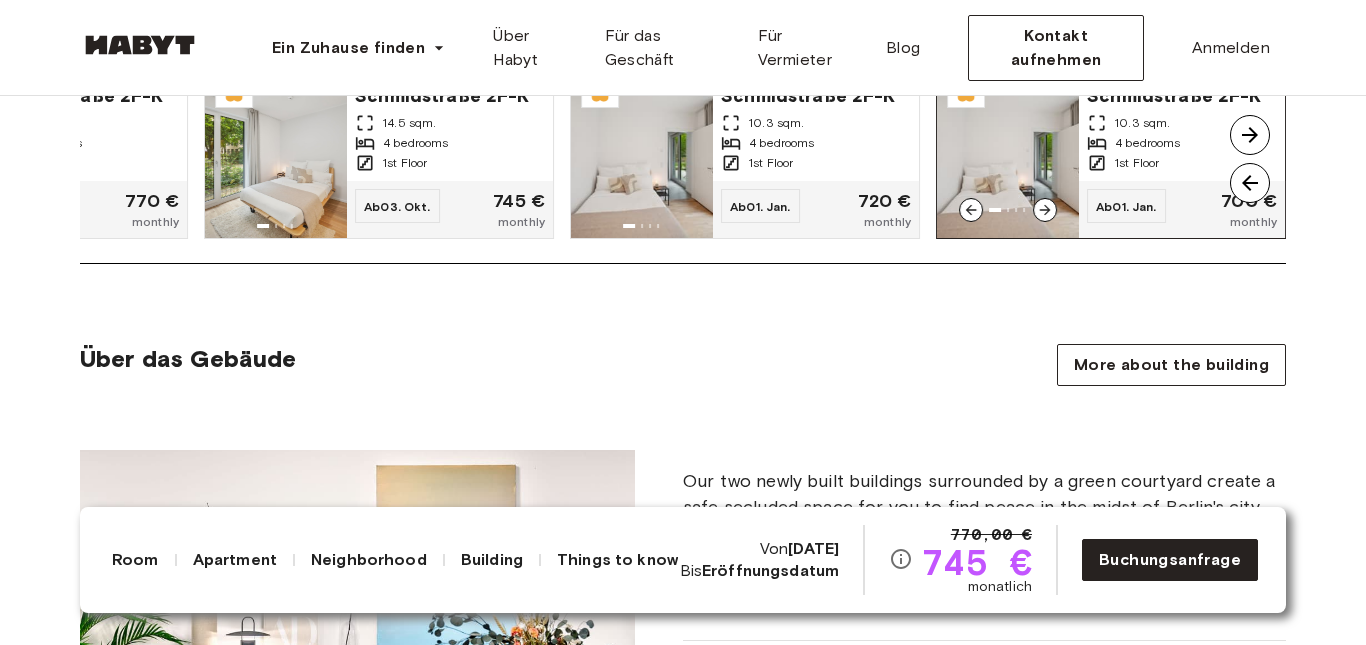 click on "Schmidstraße 2F-K" at bounding box center [1182, 94] 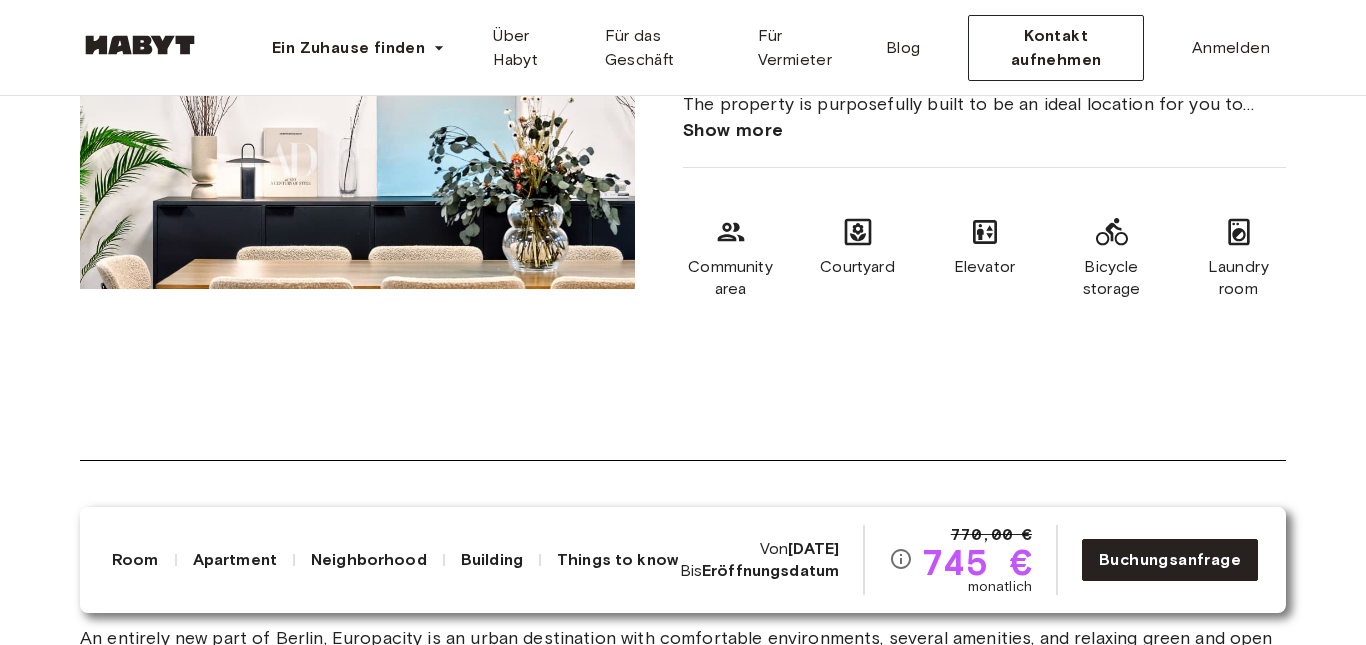 scroll, scrollTop: 2458, scrollLeft: 0, axis: vertical 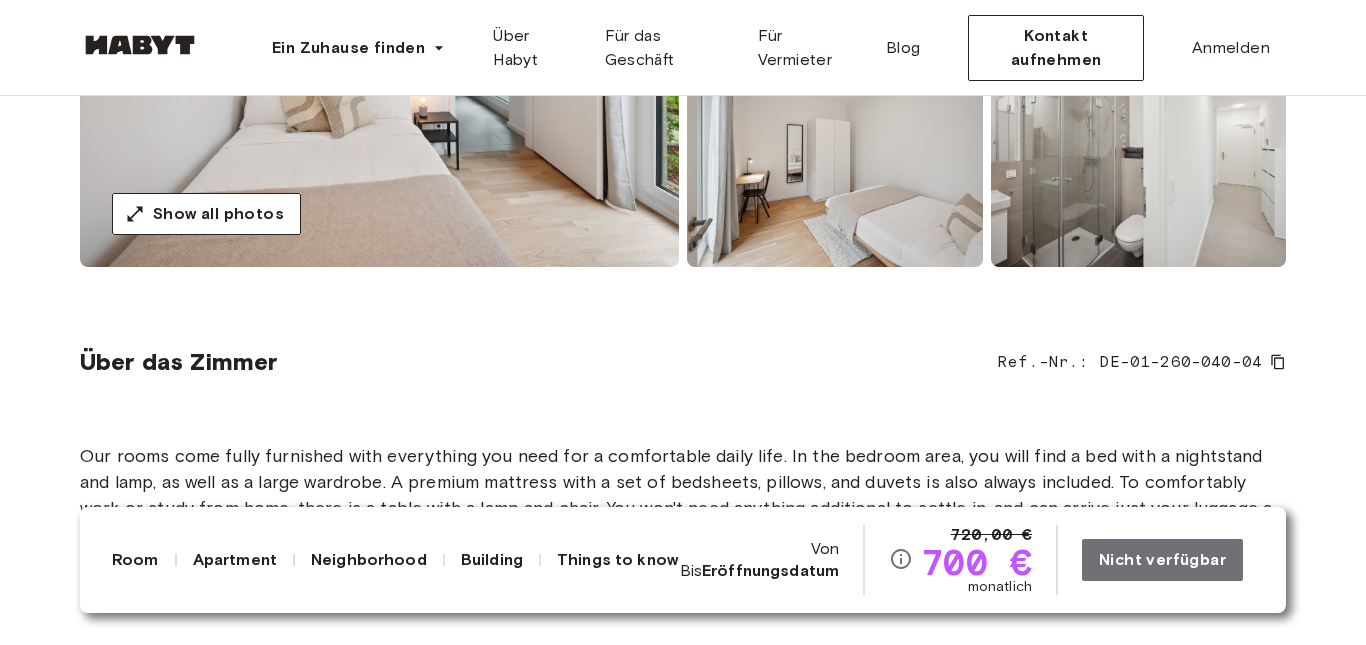 drag, startPoint x: 1170, startPoint y: 591, endPoint x: 1174, endPoint y: 580, distance: 11.7046995 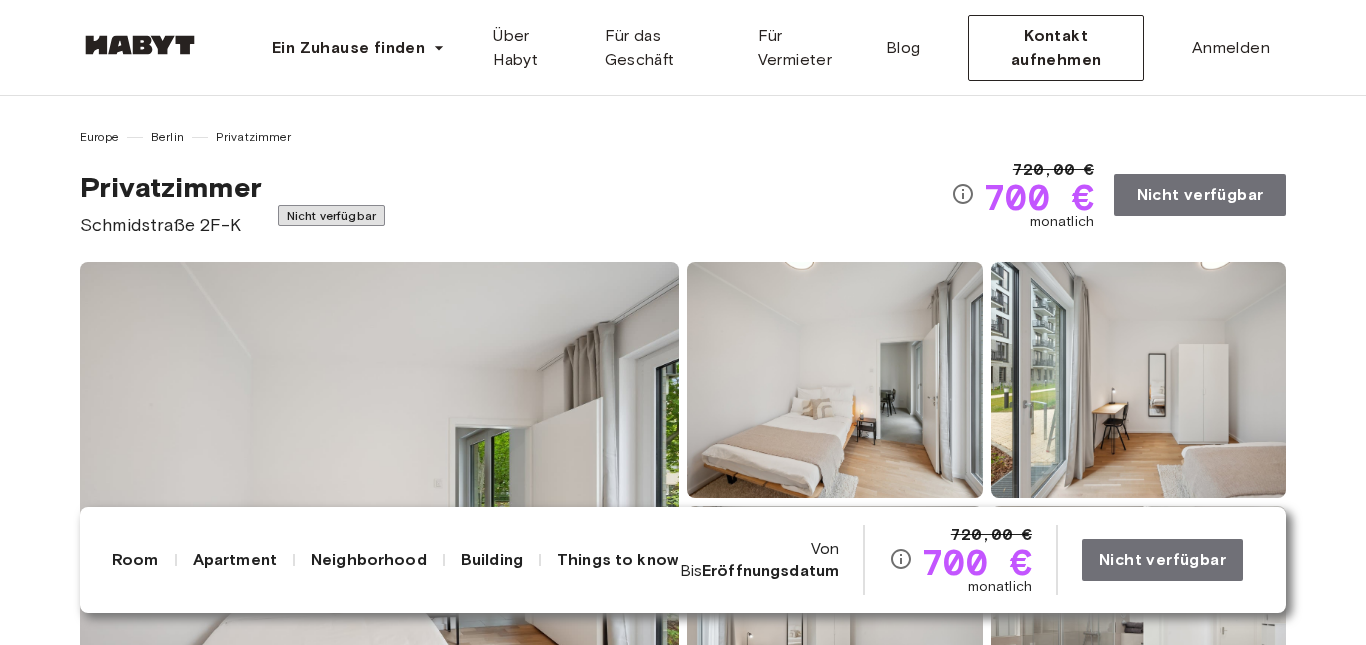 scroll, scrollTop: 1, scrollLeft: 0, axis: vertical 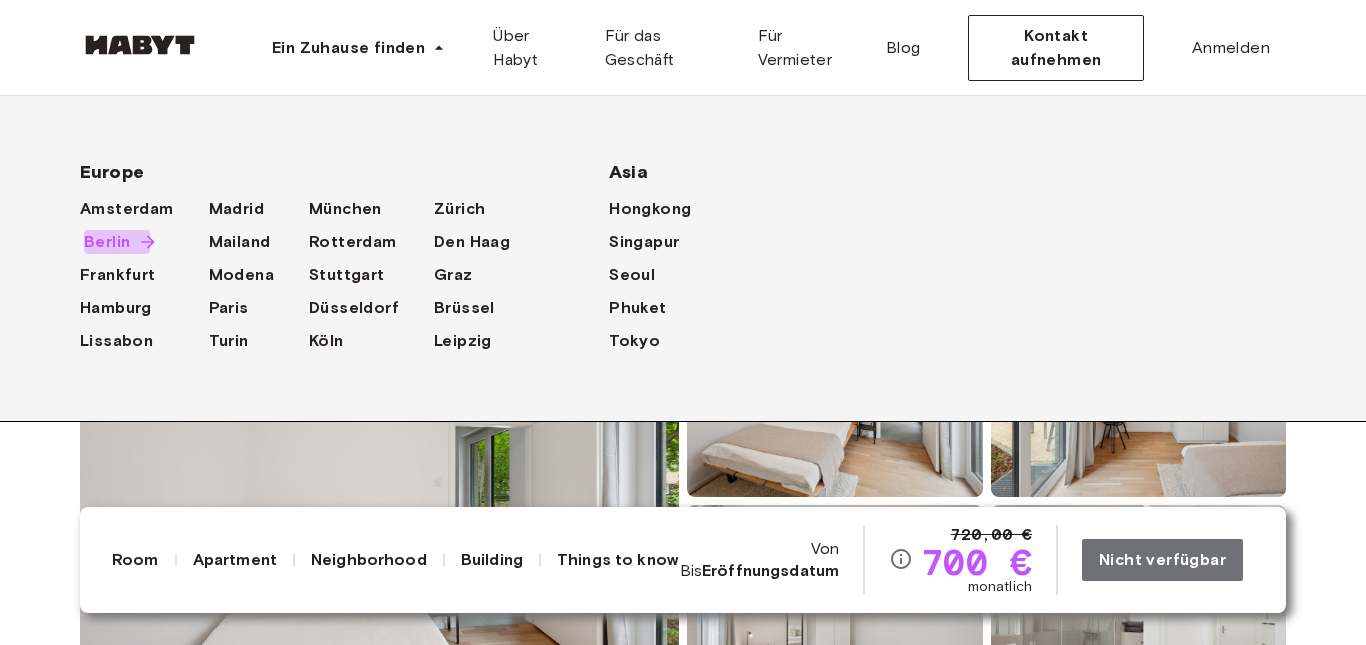 click on "Berlin" at bounding box center [107, 242] 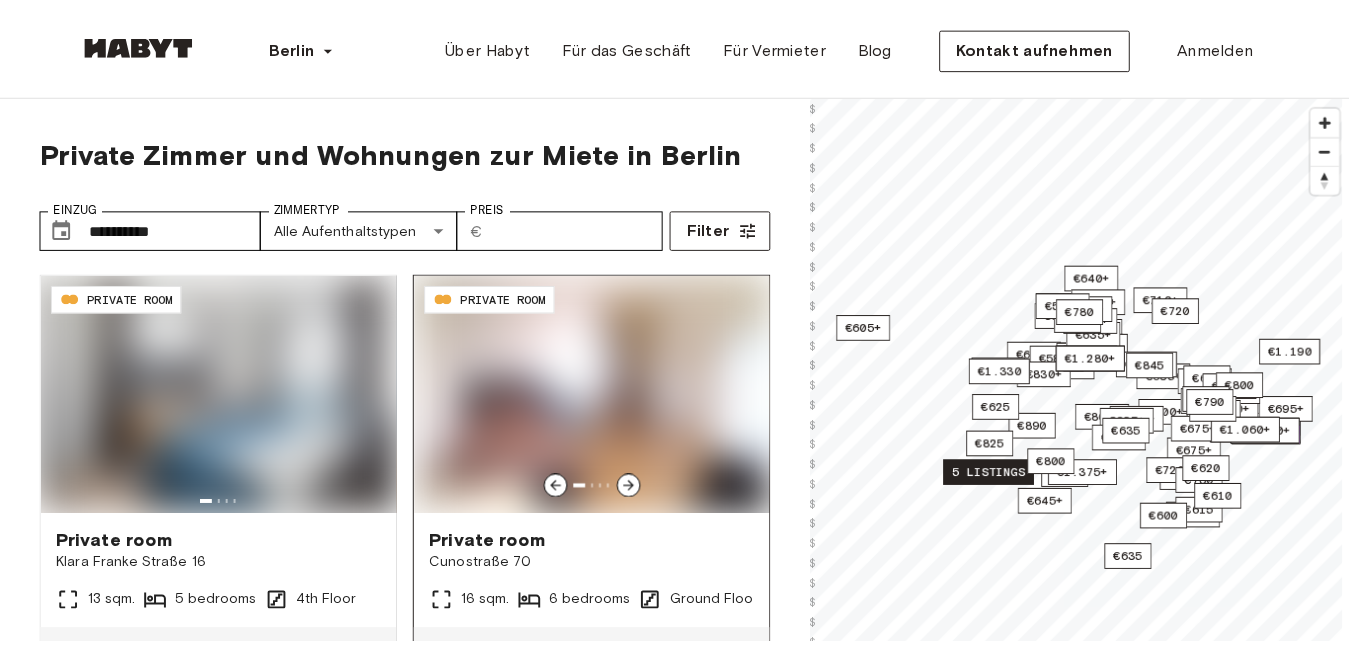scroll, scrollTop: 0, scrollLeft: 0, axis: both 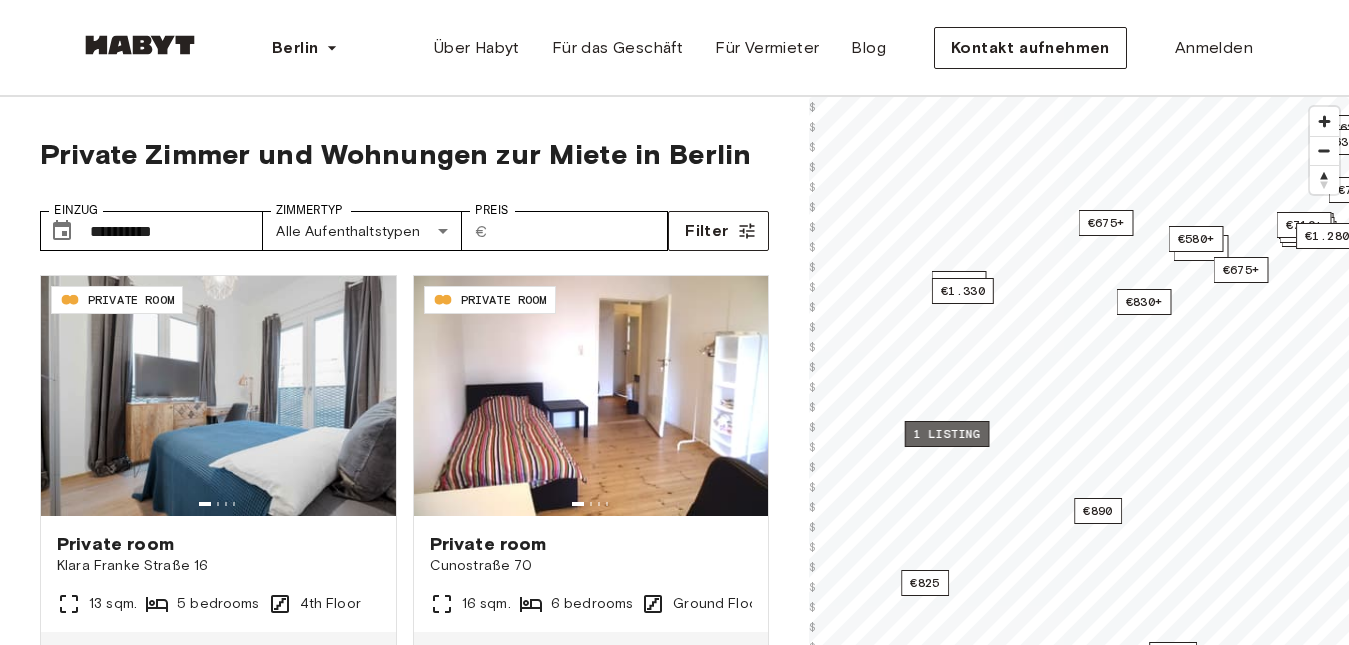 click on "1 listing" at bounding box center [947, 434] 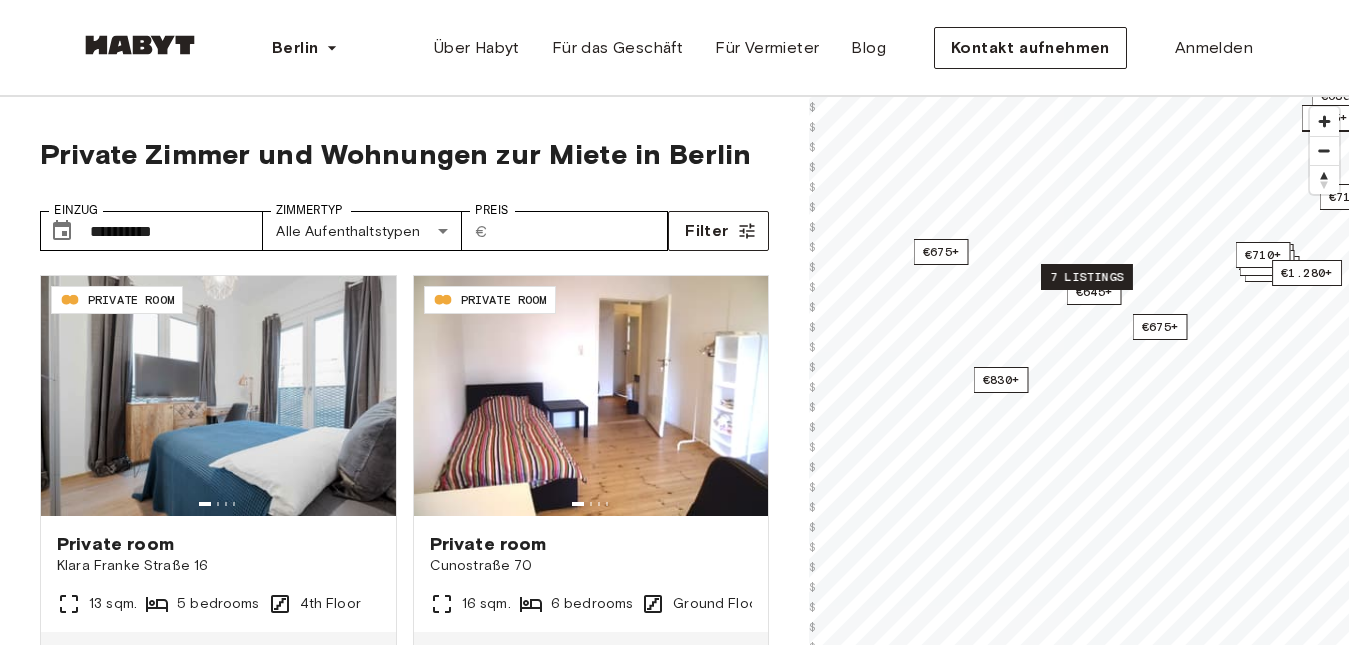 click on "7 listings" at bounding box center (1087, 277) 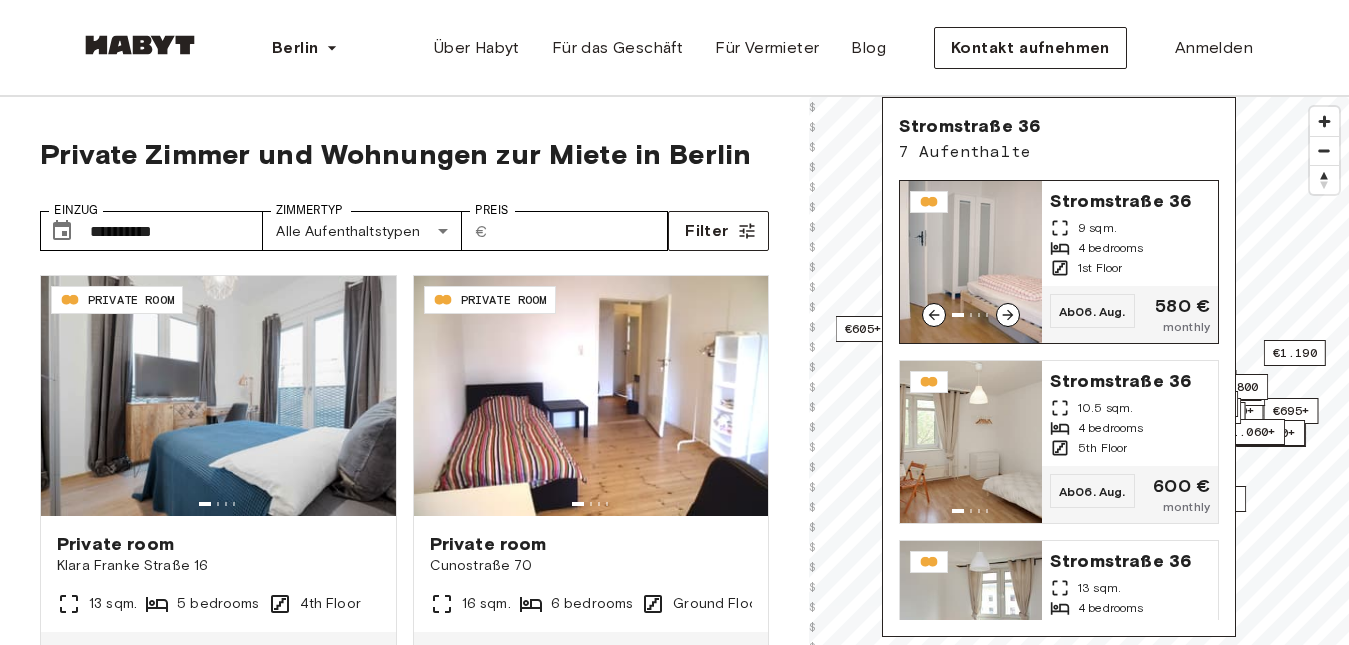 click on "1st Floor" at bounding box center [1130, 268] 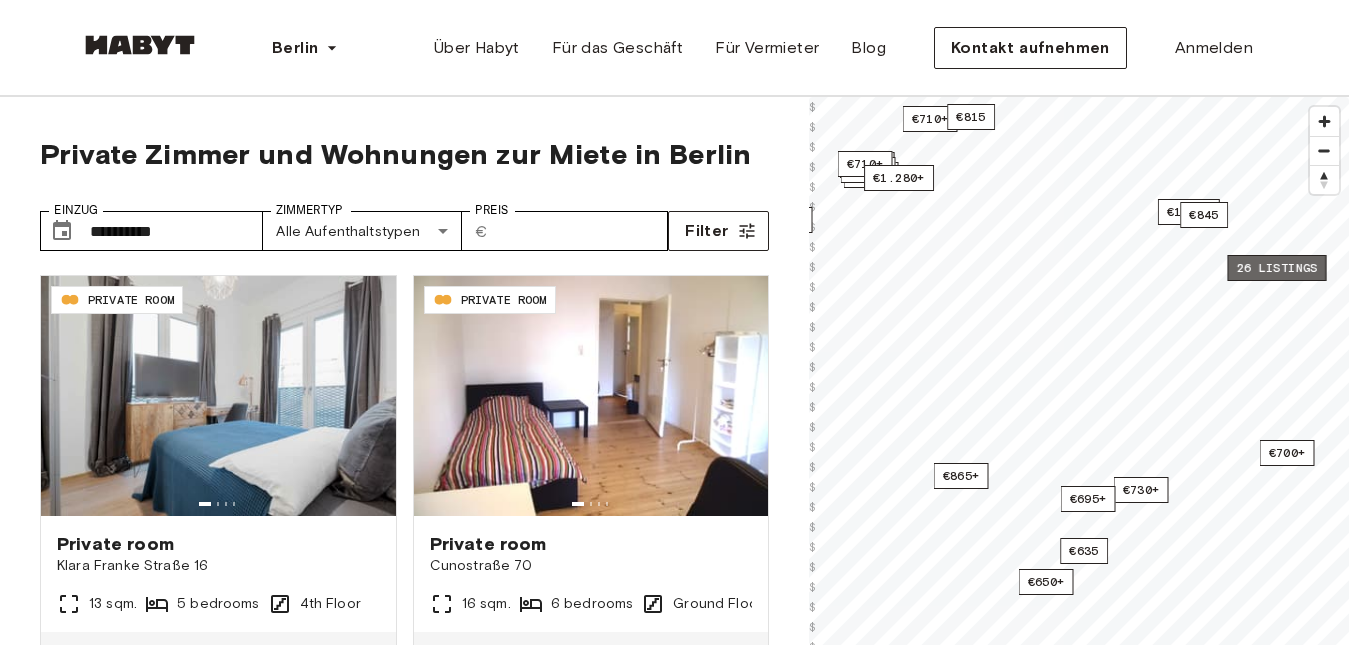 click on "26 listings" at bounding box center [1277, 268] 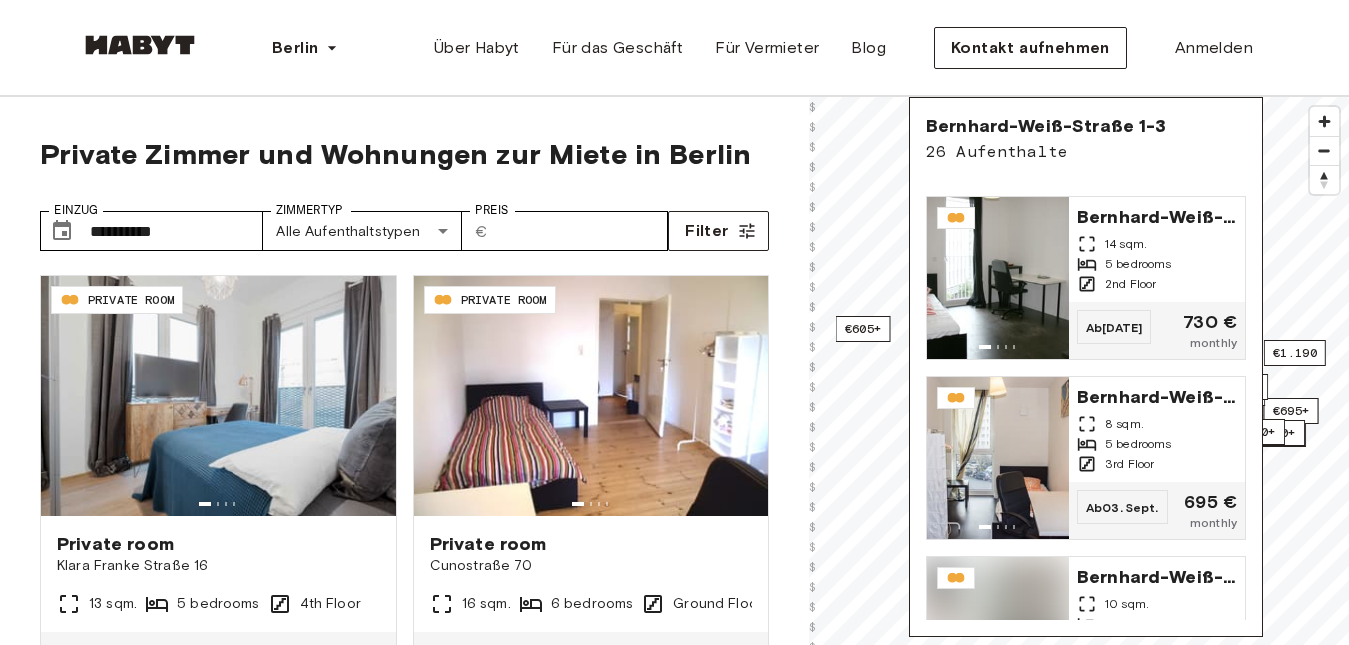 scroll, scrollTop: 2323, scrollLeft: 0, axis: vertical 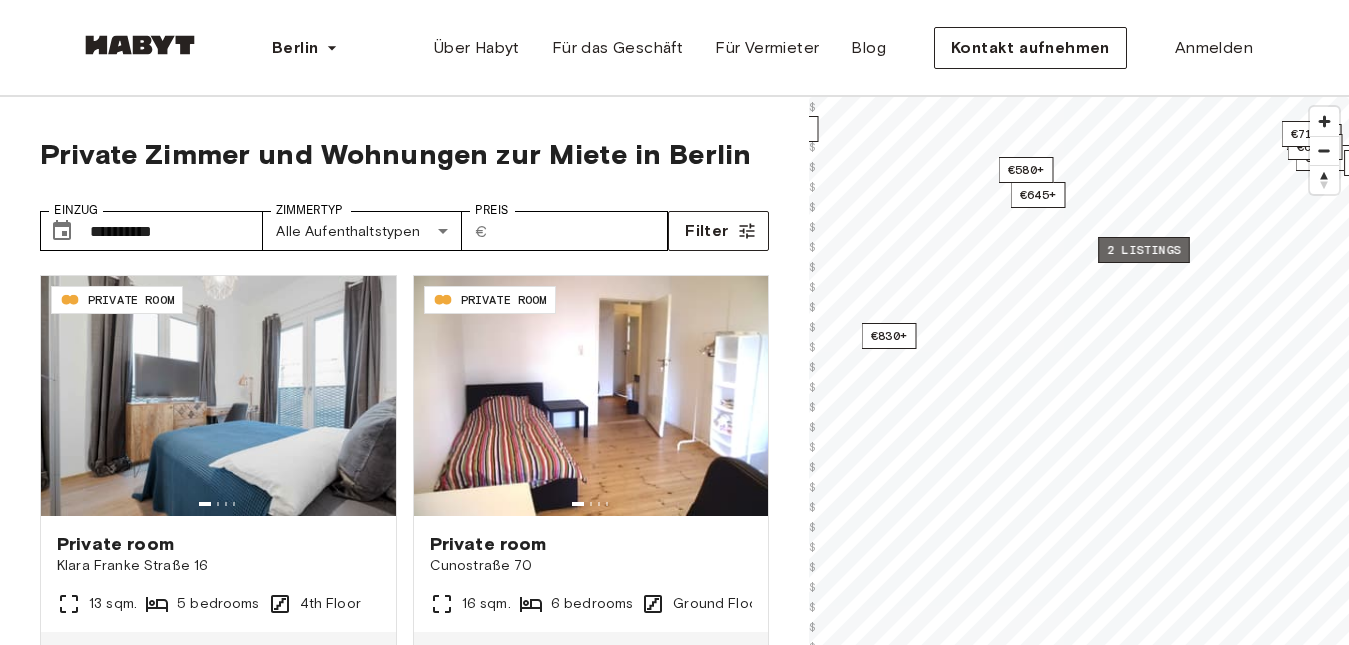 click on "2 listings" at bounding box center (1144, 250) 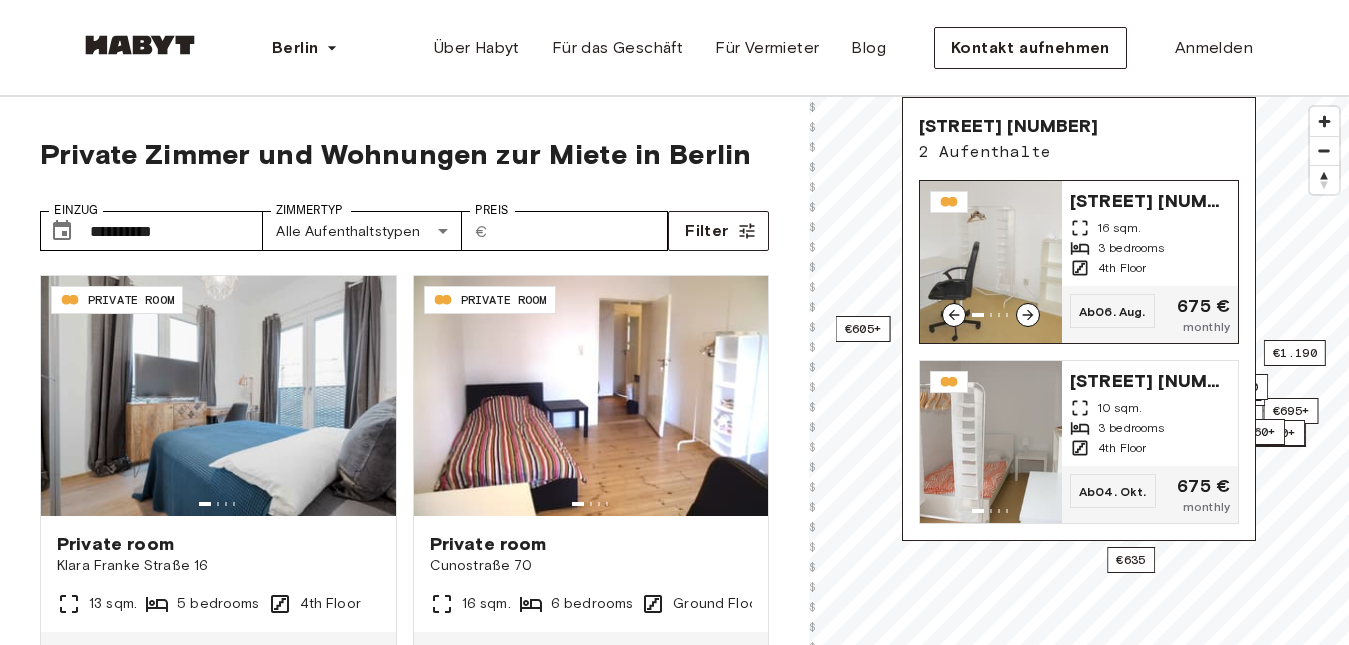 click 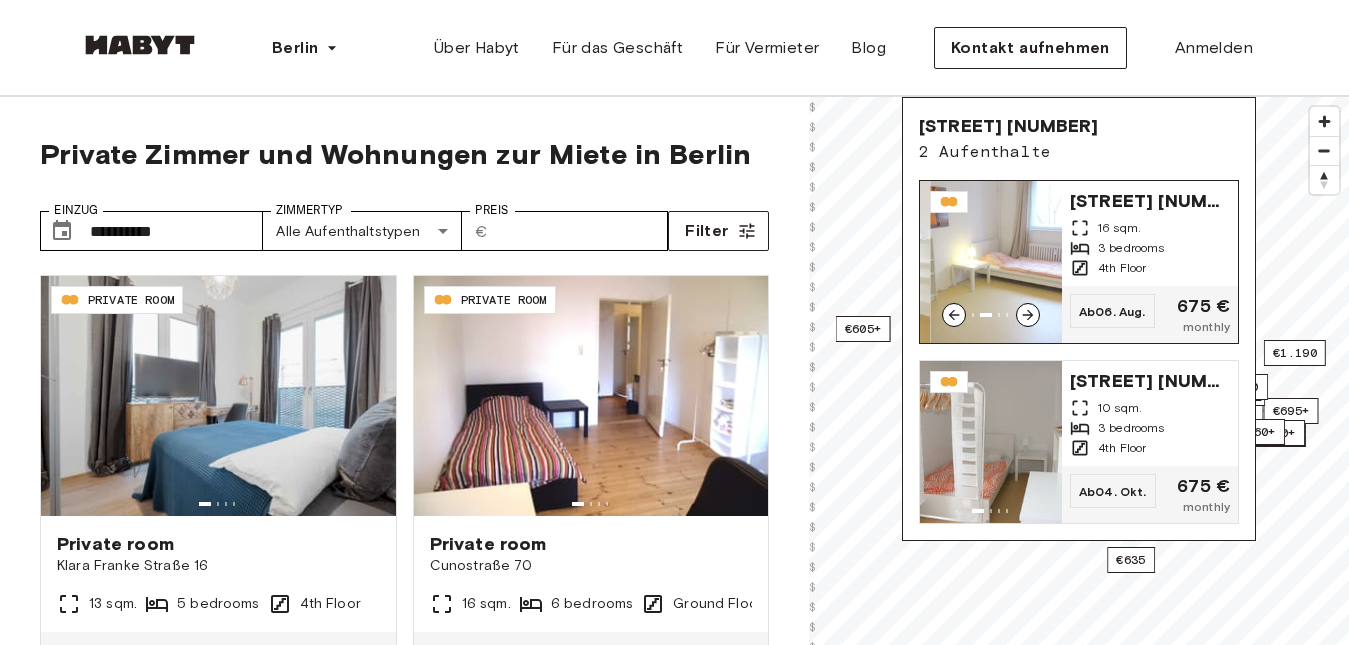 click 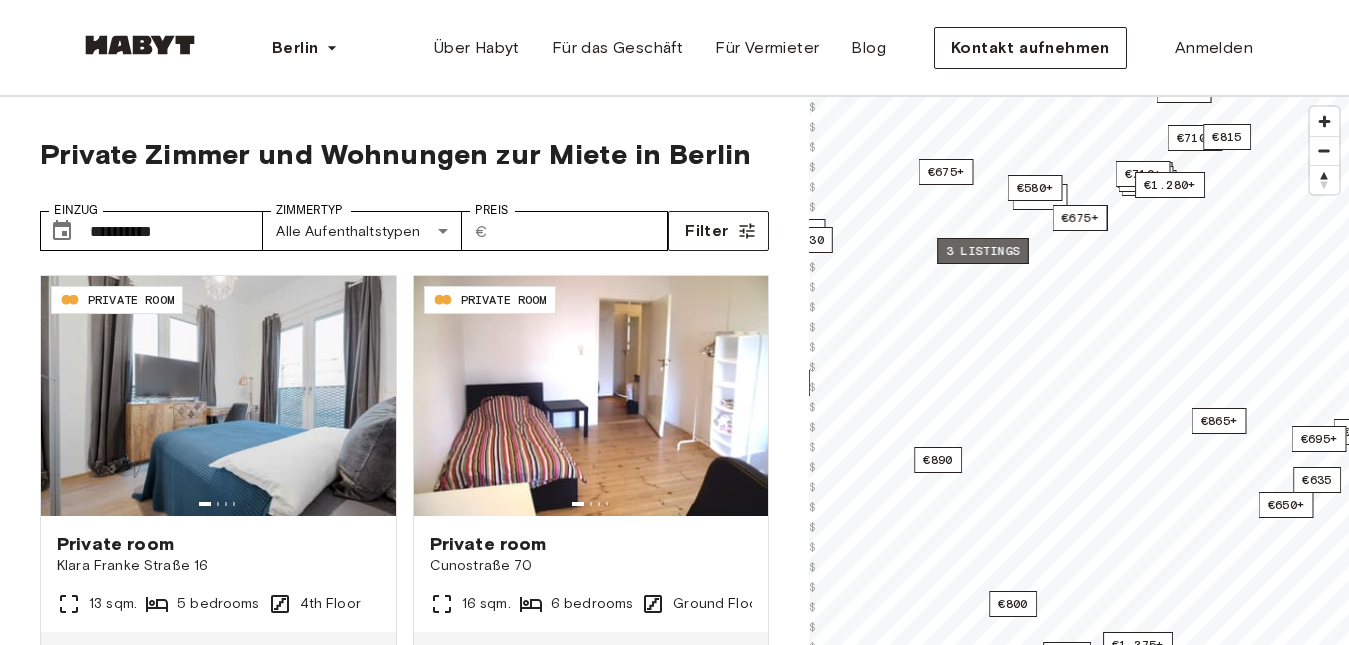 click on "3 listings" at bounding box center (983, 251) 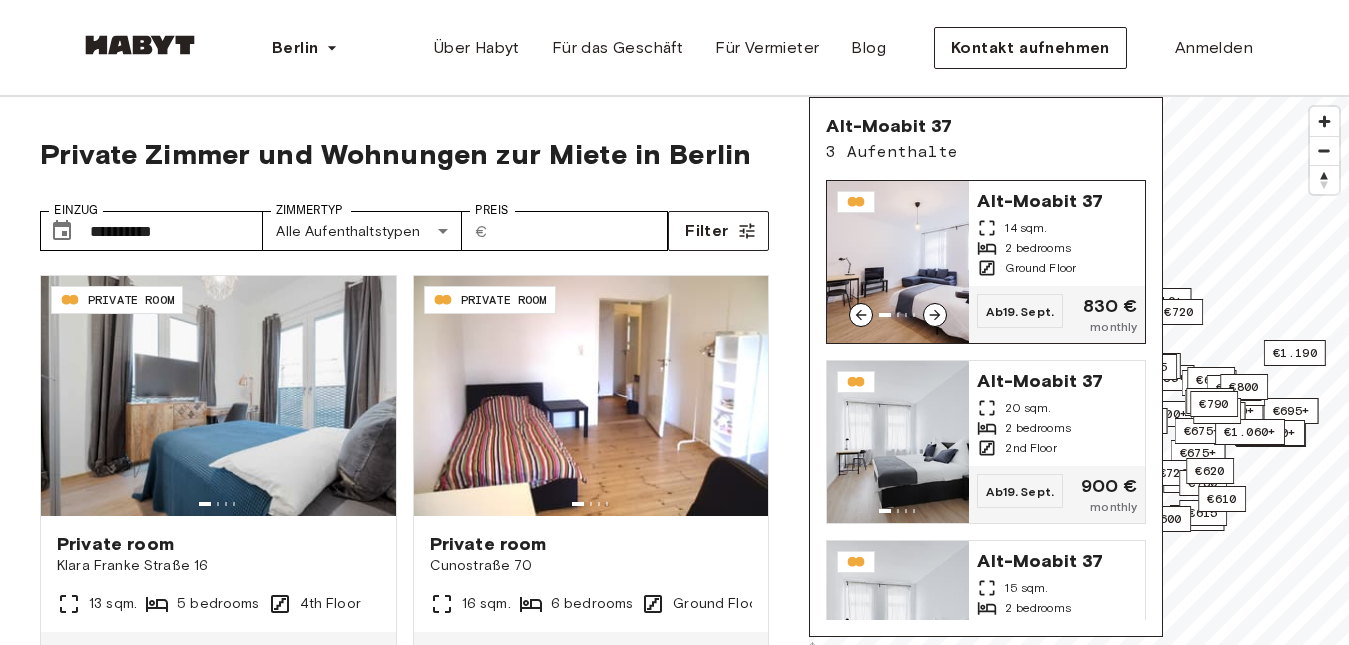click 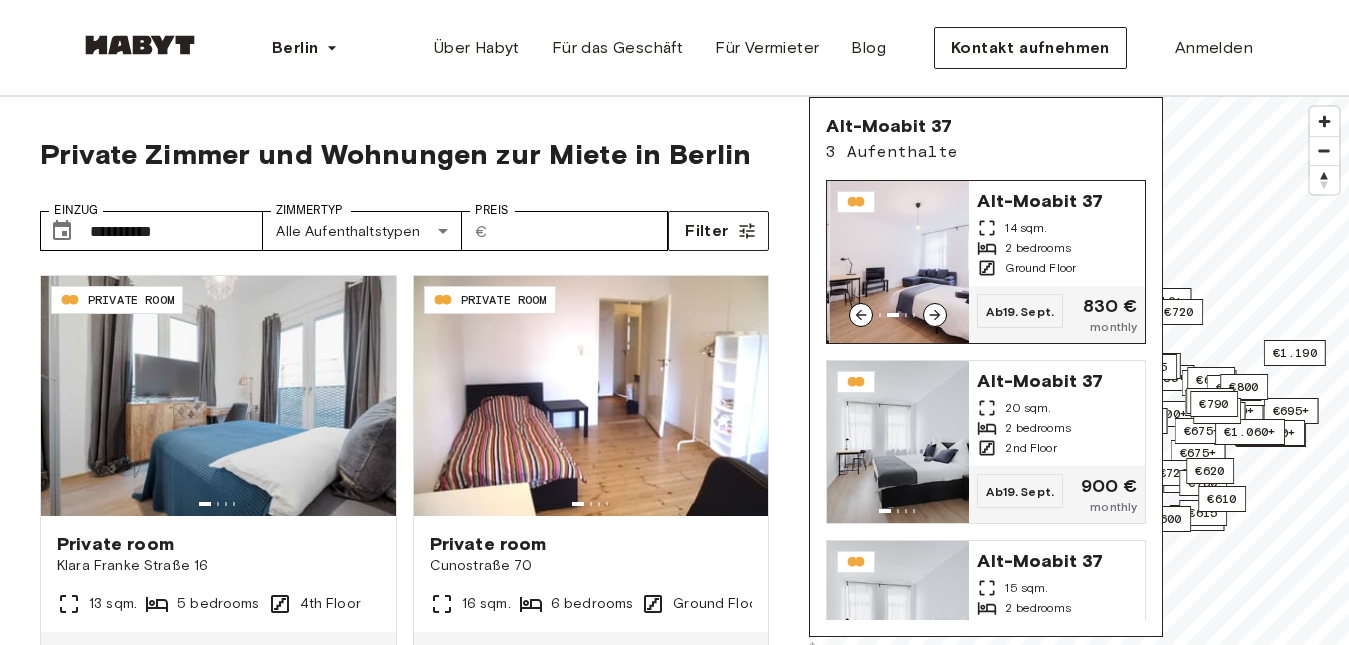 click 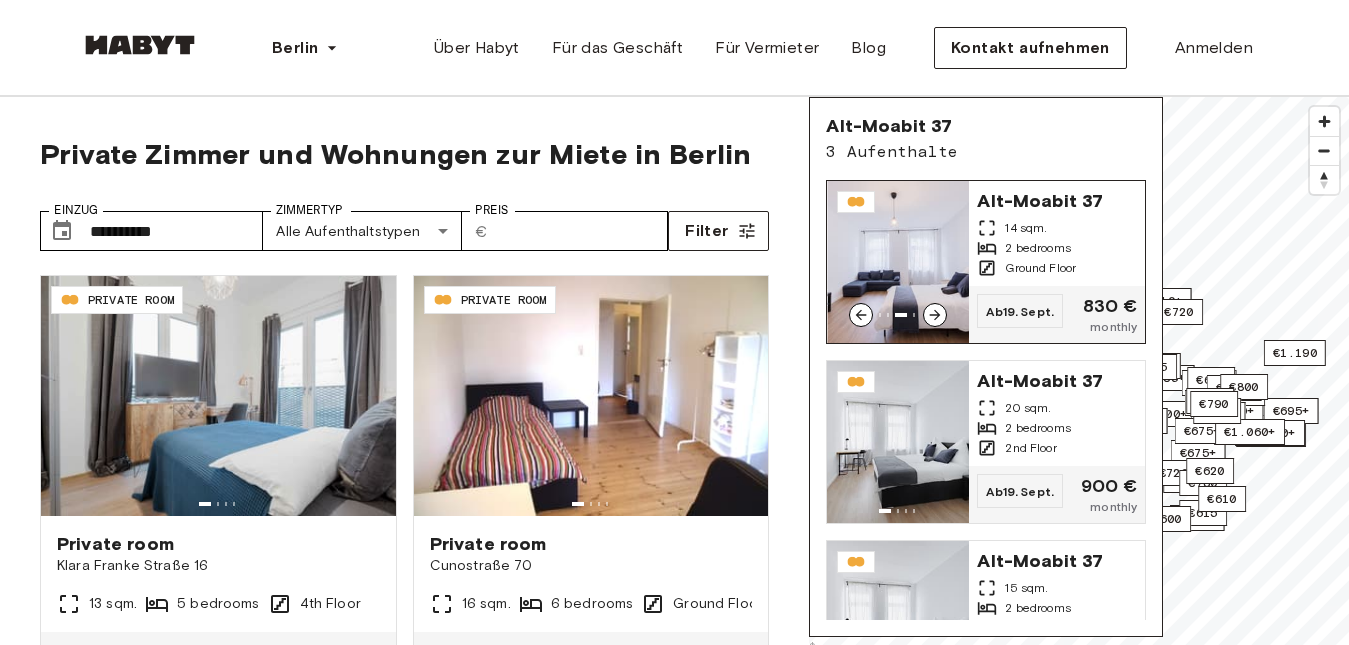 click 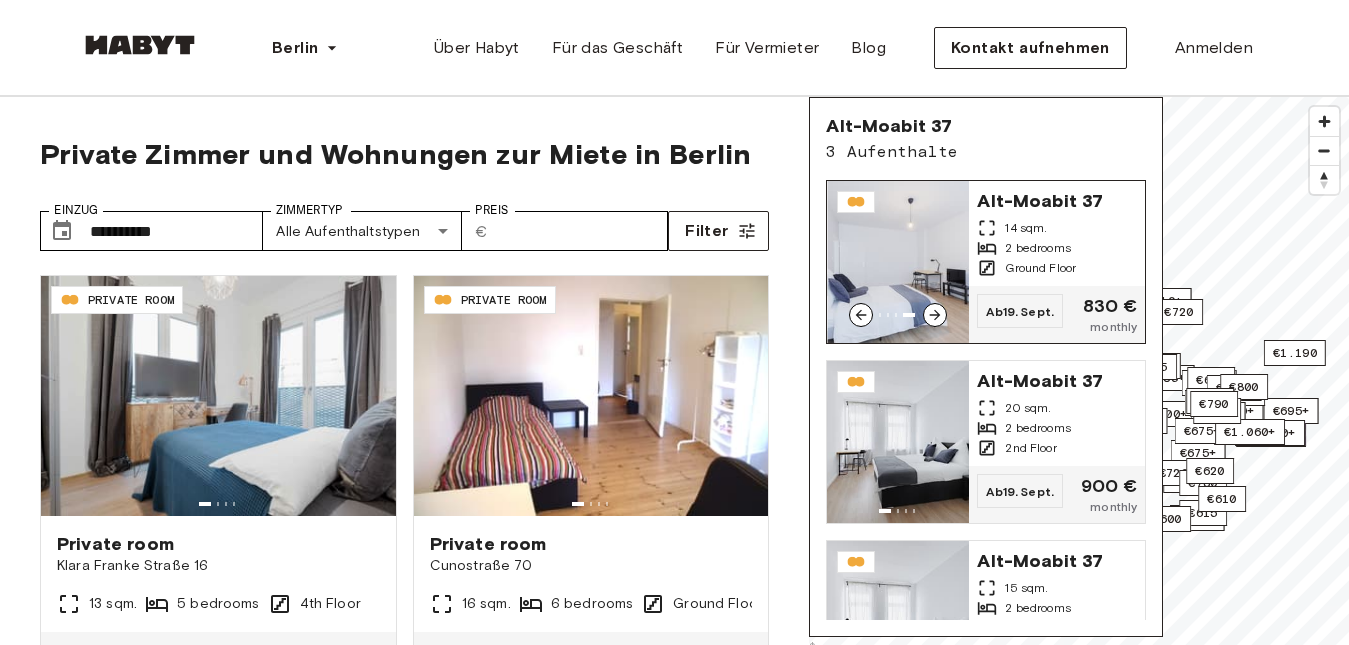 click 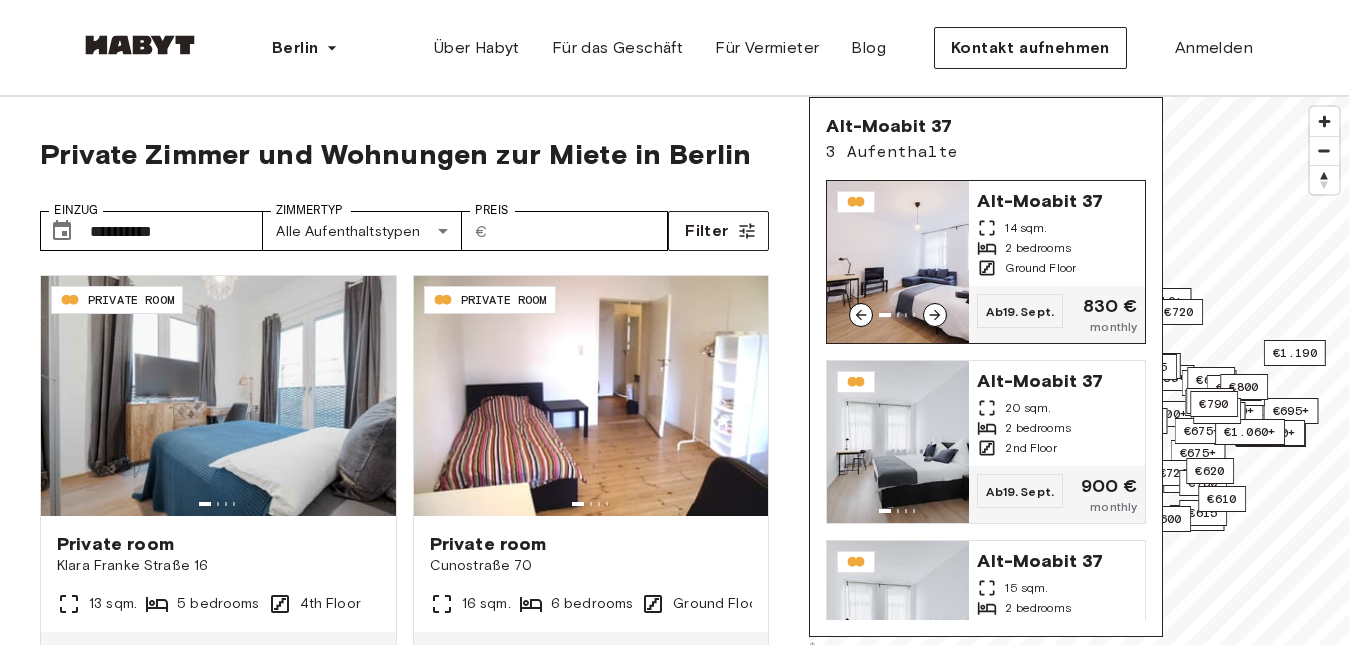 click 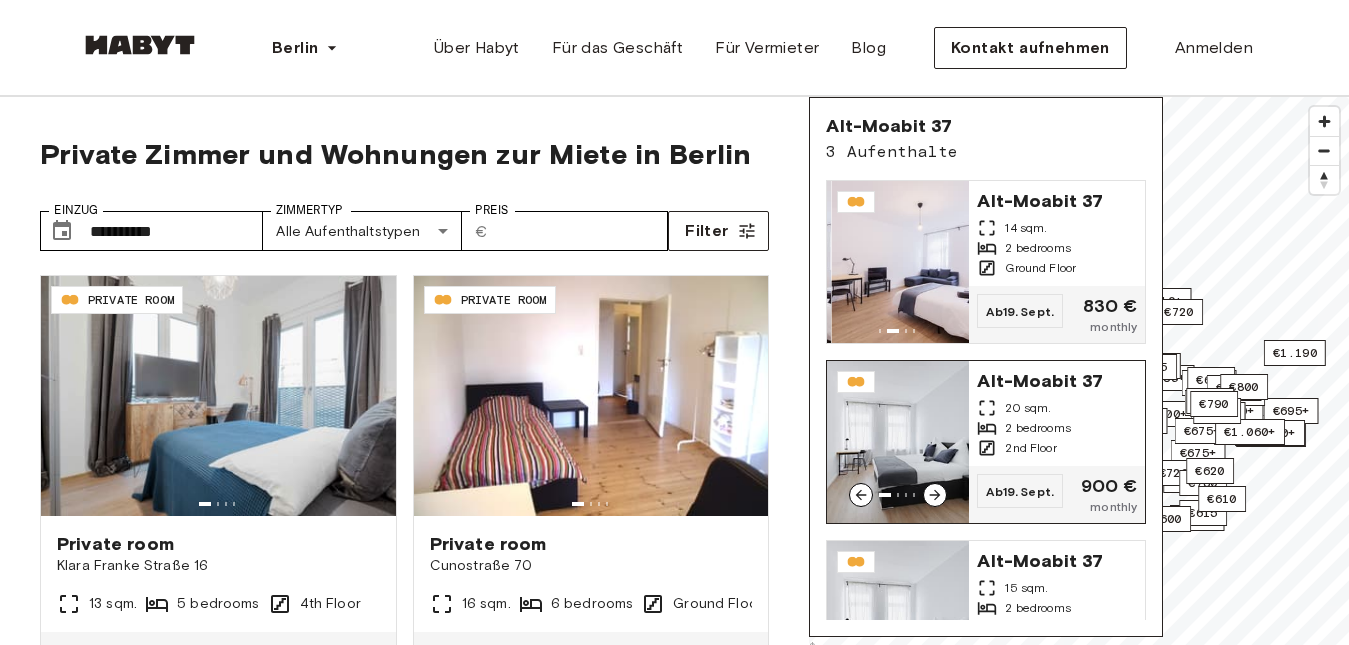 scroll, scrollTop: 84, scrollLeft: 0, axis: vertical 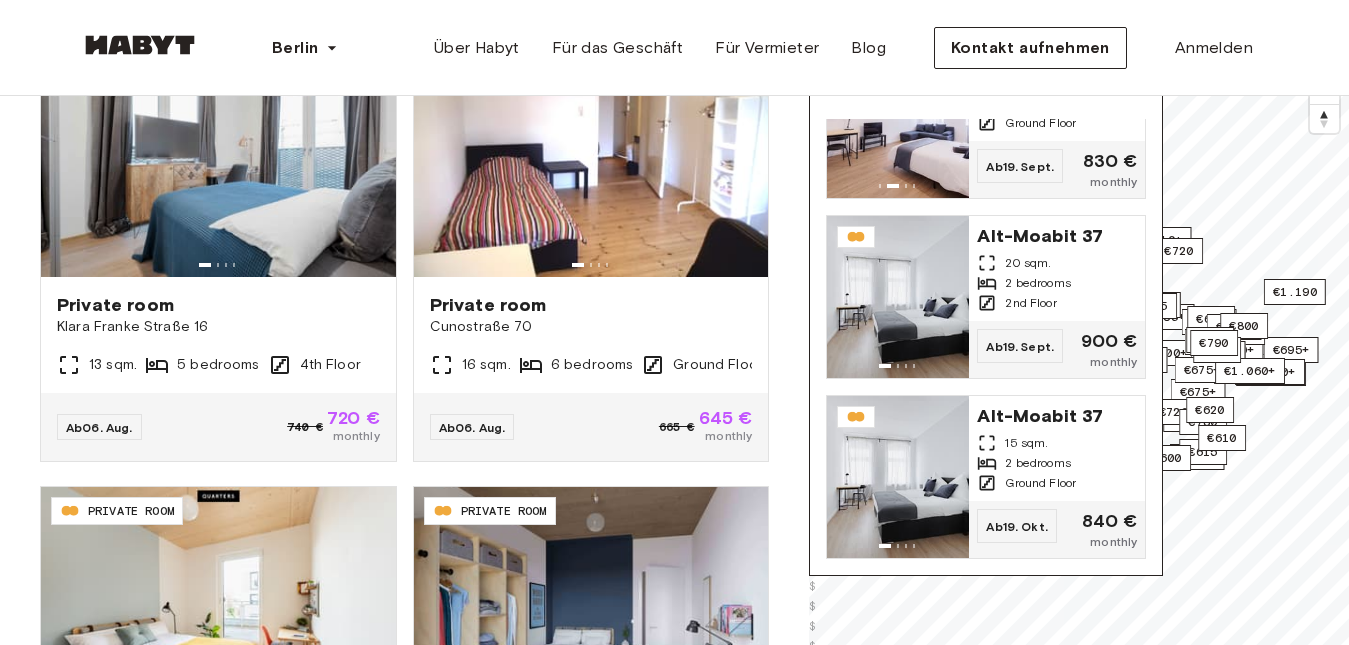 click on "DE-01-07-024-03Q PRIVATE ROOM Private room Müllerstraße 55A 11.5 sqm. 5 bedrooms 3rd Floor Ab  06. Aug. 690 € 670 € monthly" at bounding box center [583, 687] 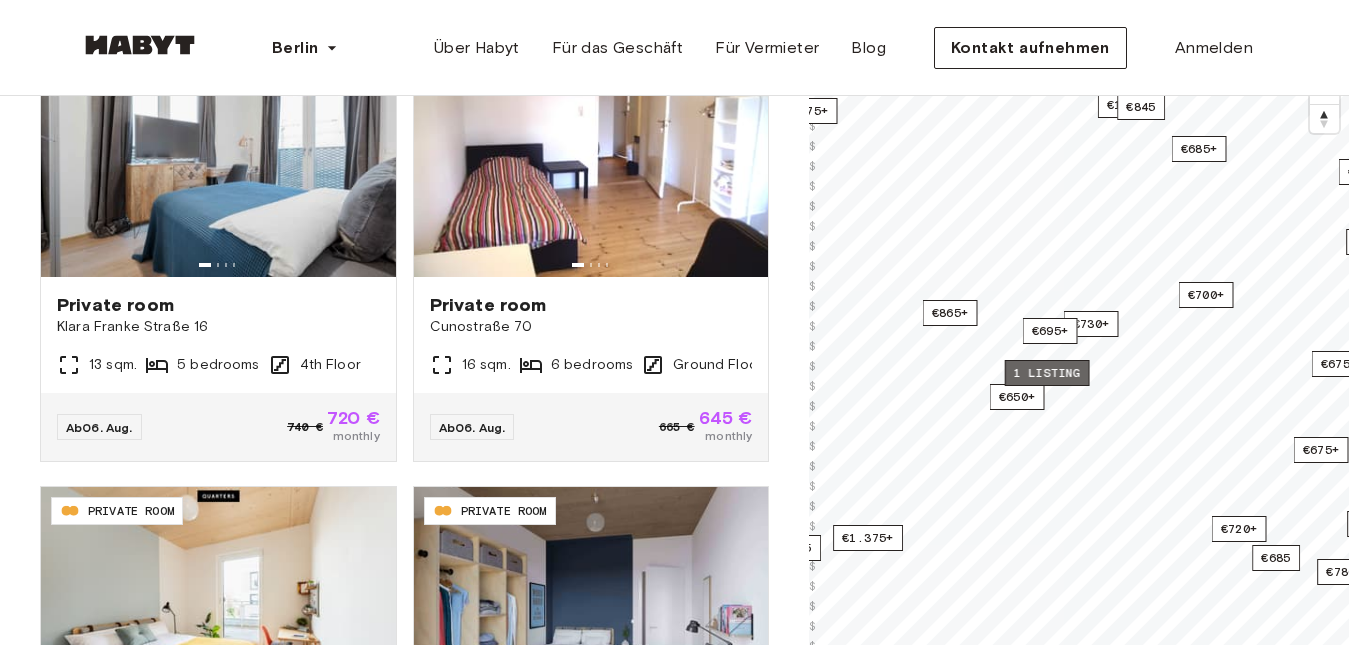 click on "1 listing" at bounding box center (1047, 373) 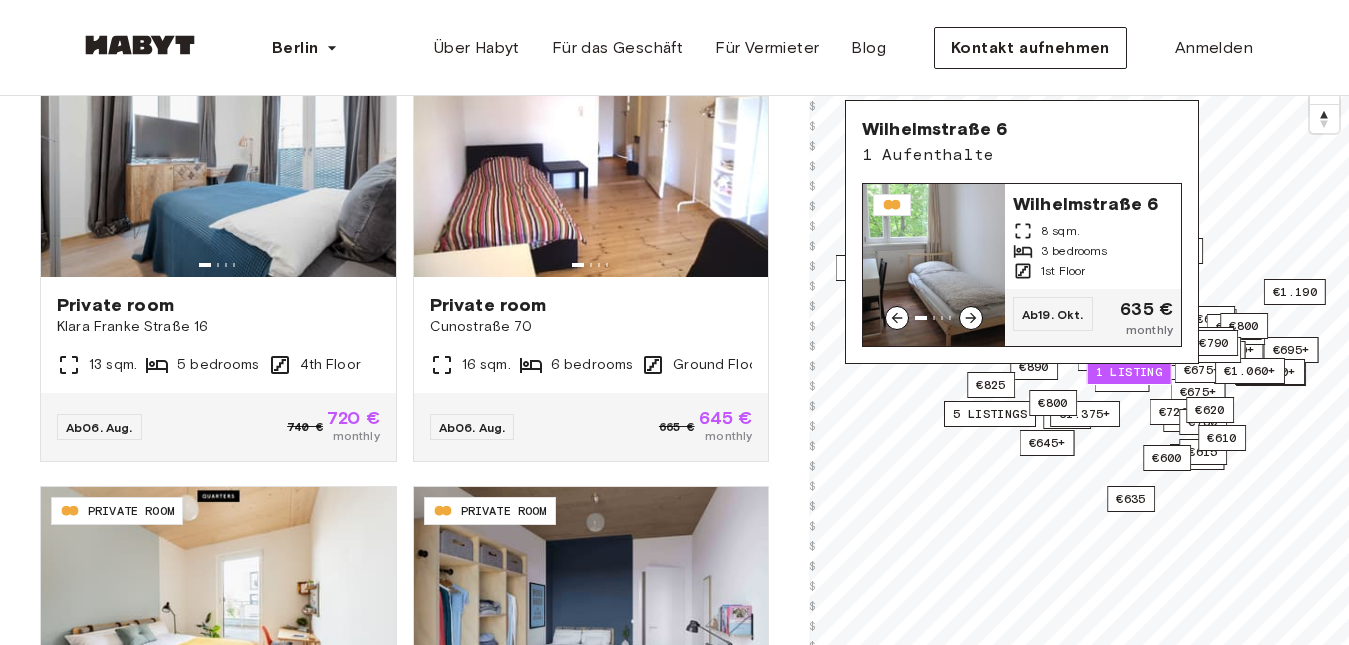 click 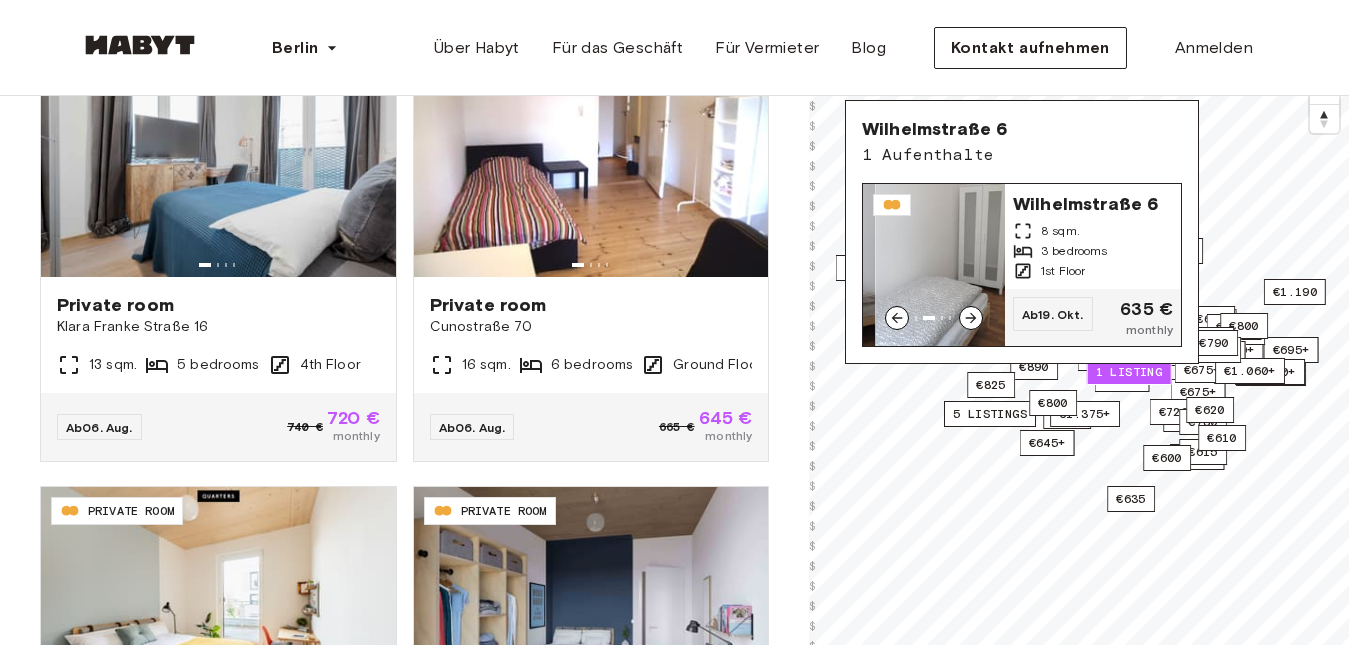 click 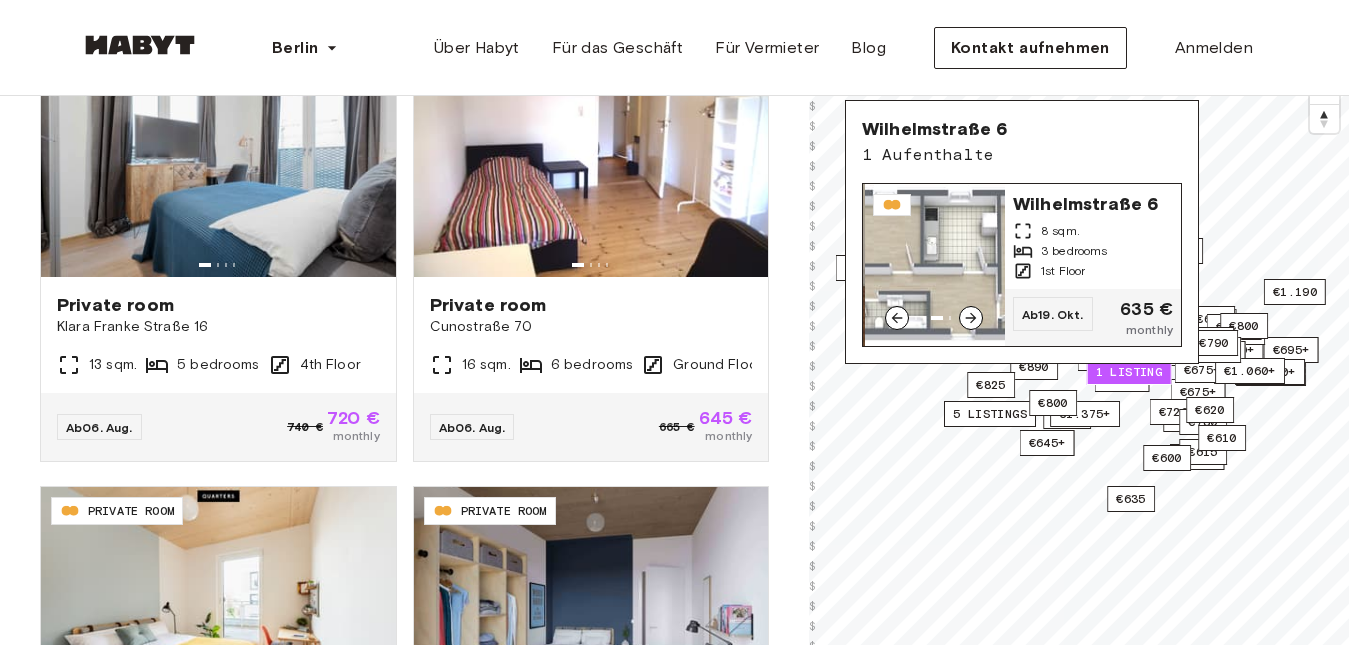 click 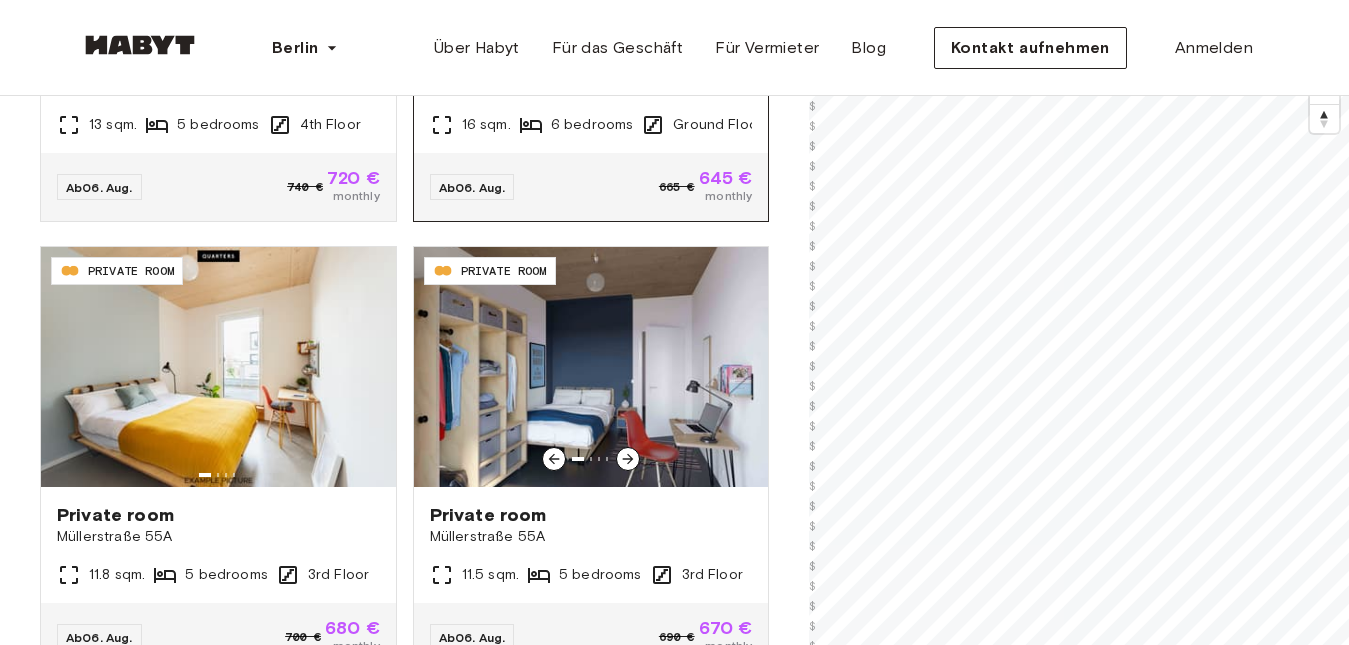 scroll, scrollTop: 352, scrollLeft: 0, axis: vertical 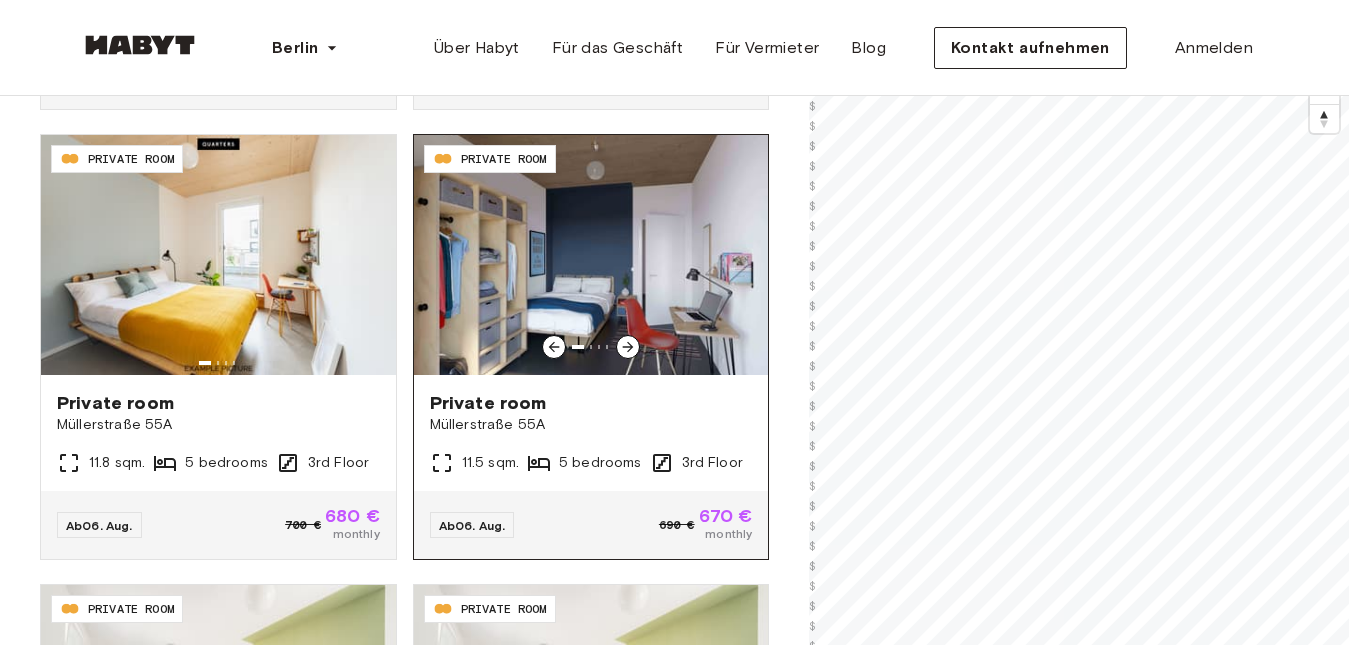 click 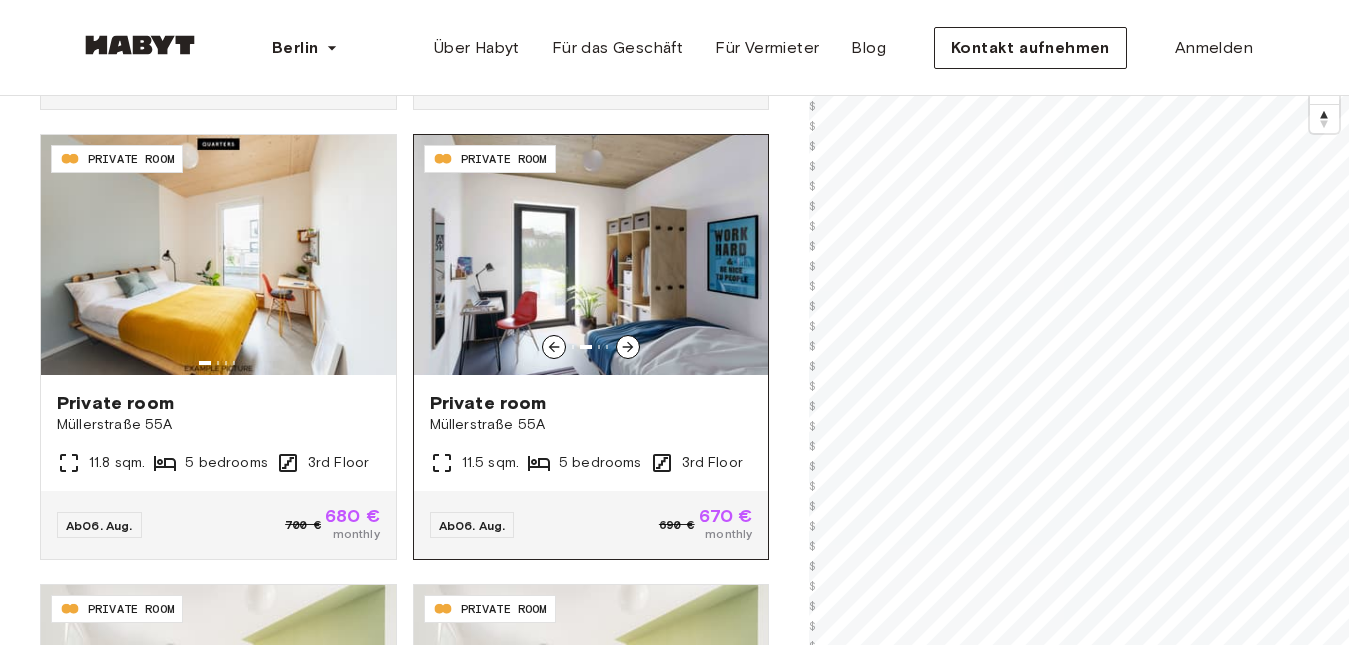 click 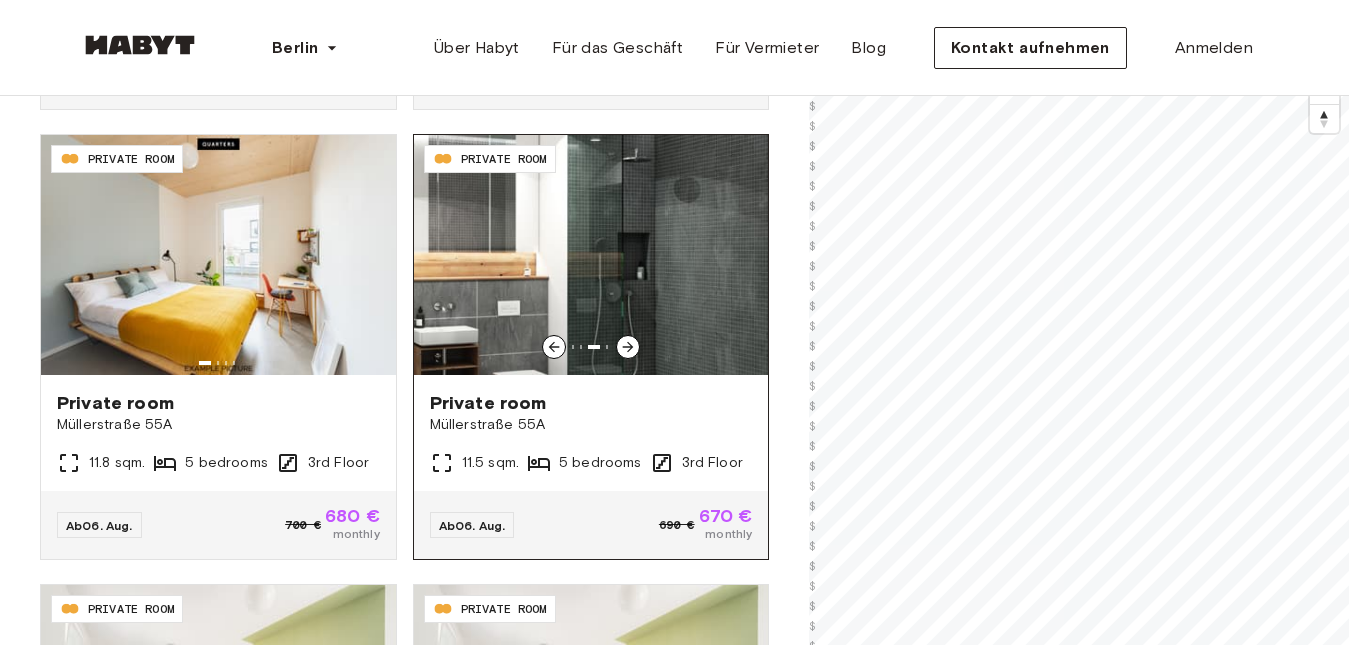 click on "Private room Müllerstraße 55A 11.5 sqm. 5 bedrooms 3rd Floor" at bounding box center (591, 433) 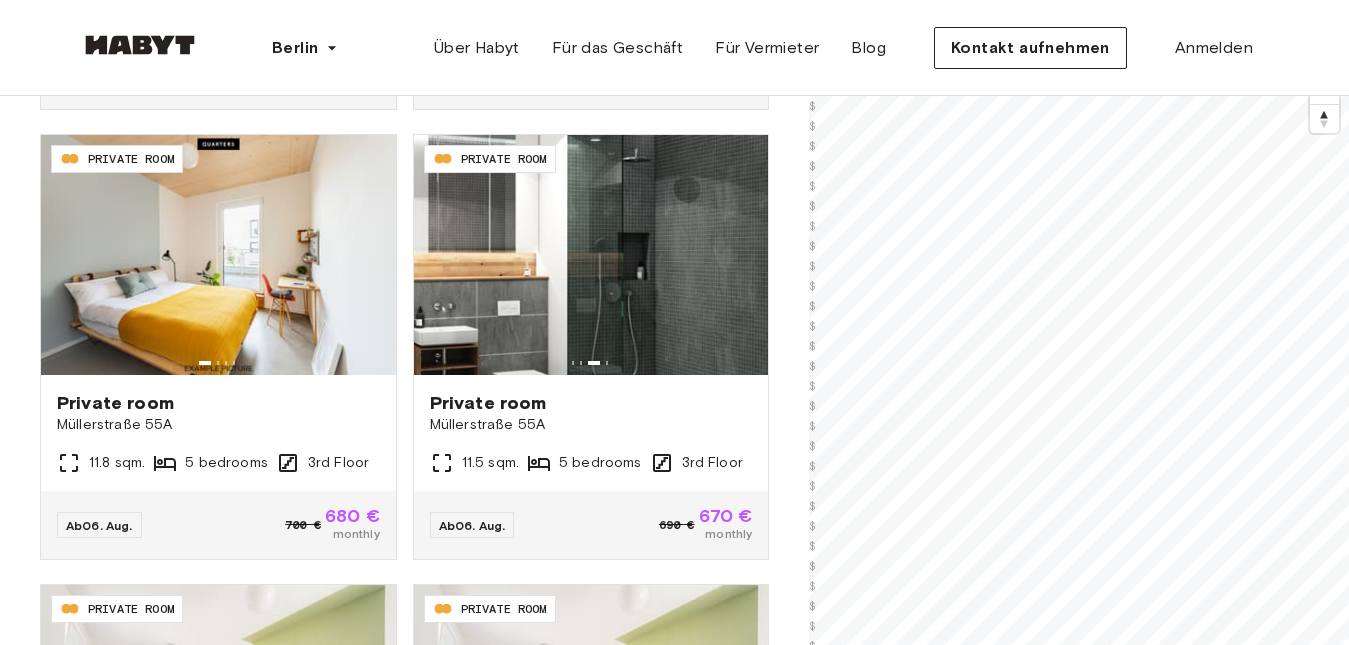click on "**********" at bounding box center [674, 2159] 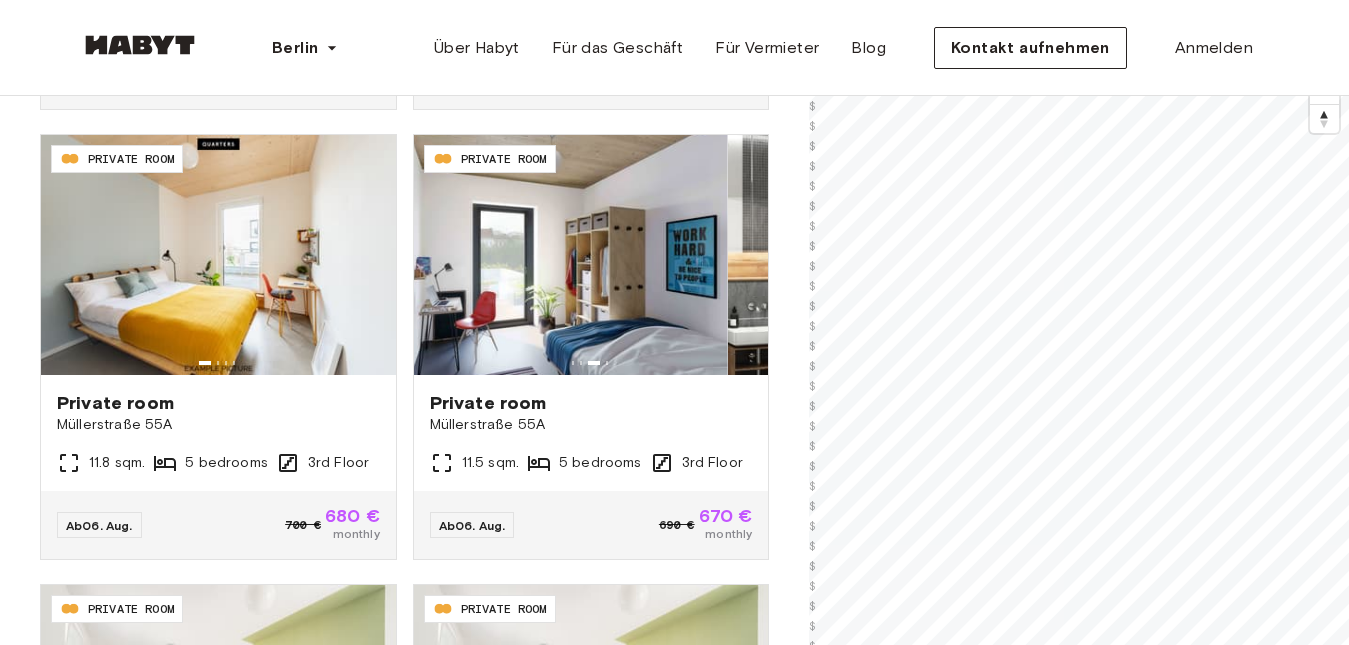 drag, startPoint x: 558, startPoint y: 300, endPoint x: 753, endPoint y: 323, distance: 196.35173 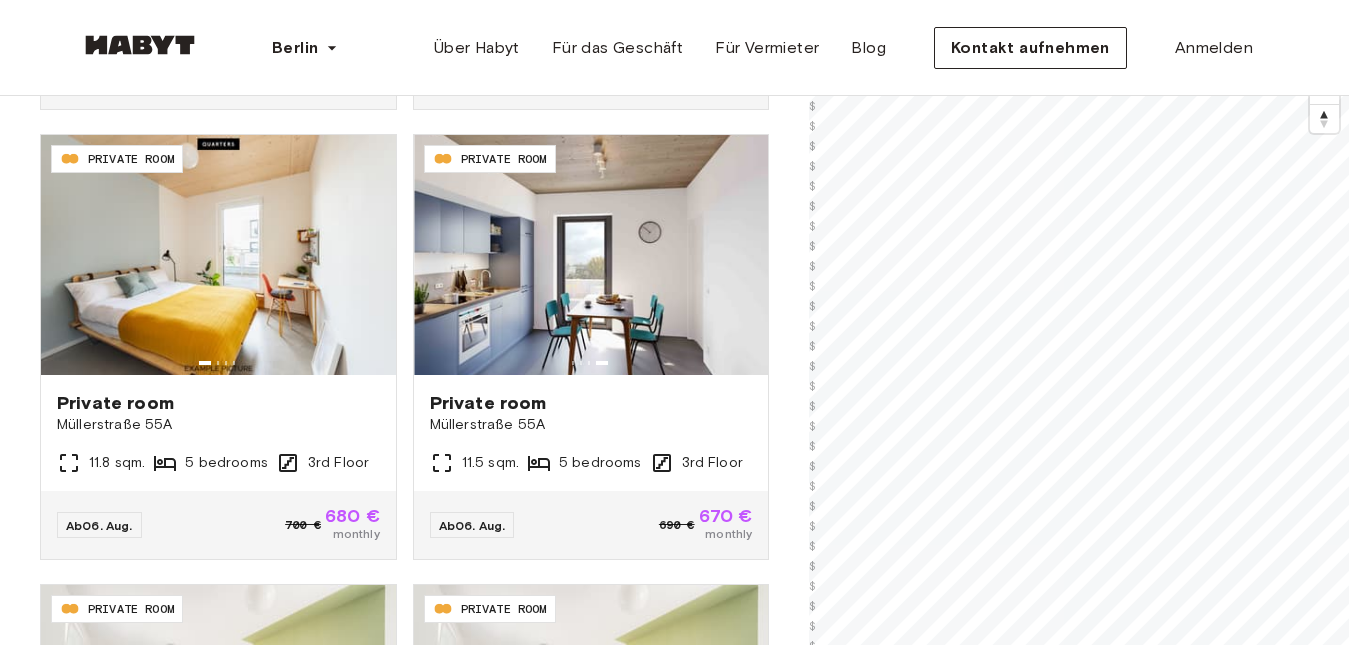 click on "**********" at bounding box center (674, 2159) 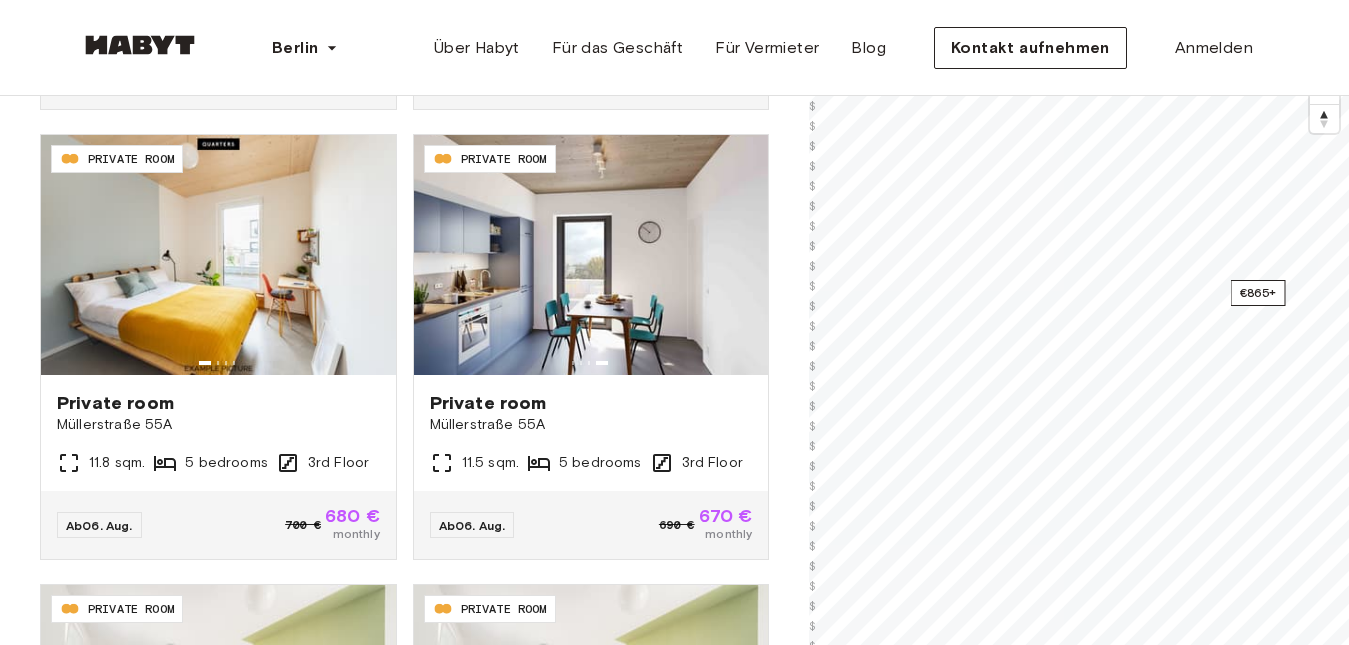 scroll, scrollTop: 0, scrollLeft: 0, axis: both 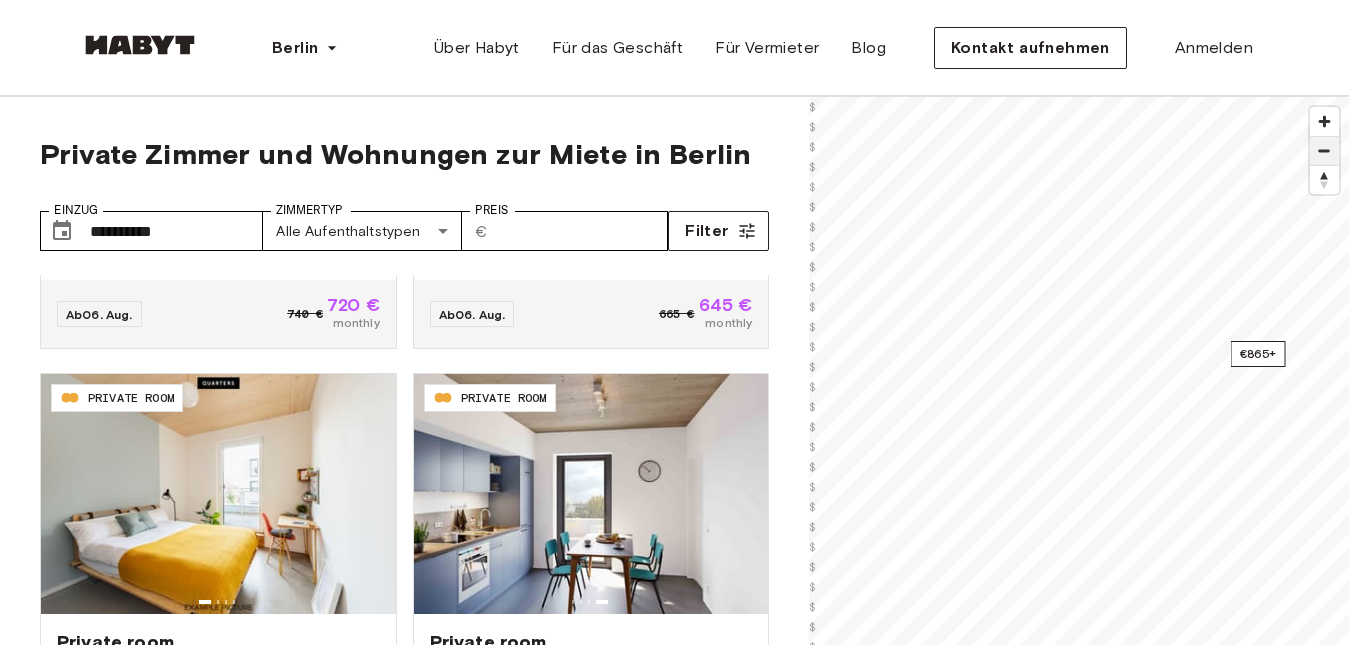 click at bounding box center (1324, 151) 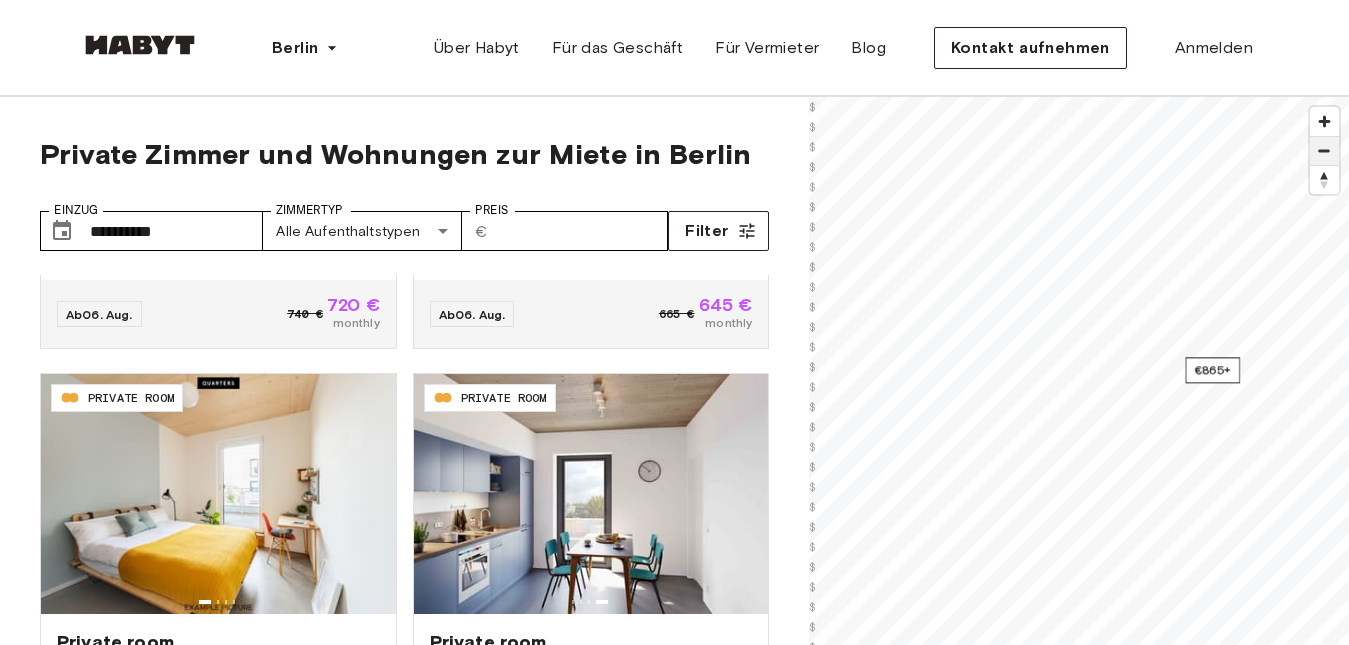 click at bounding box center [1324, 151] 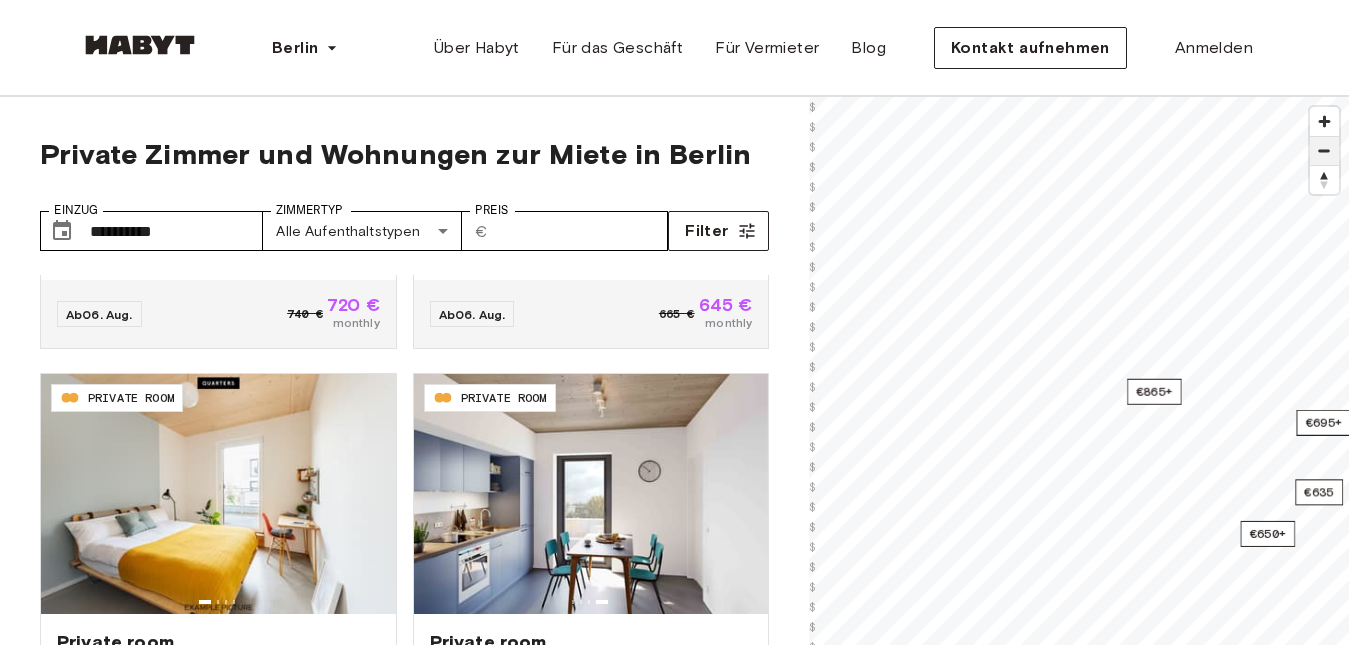 click at bounding box center (1324, 151) 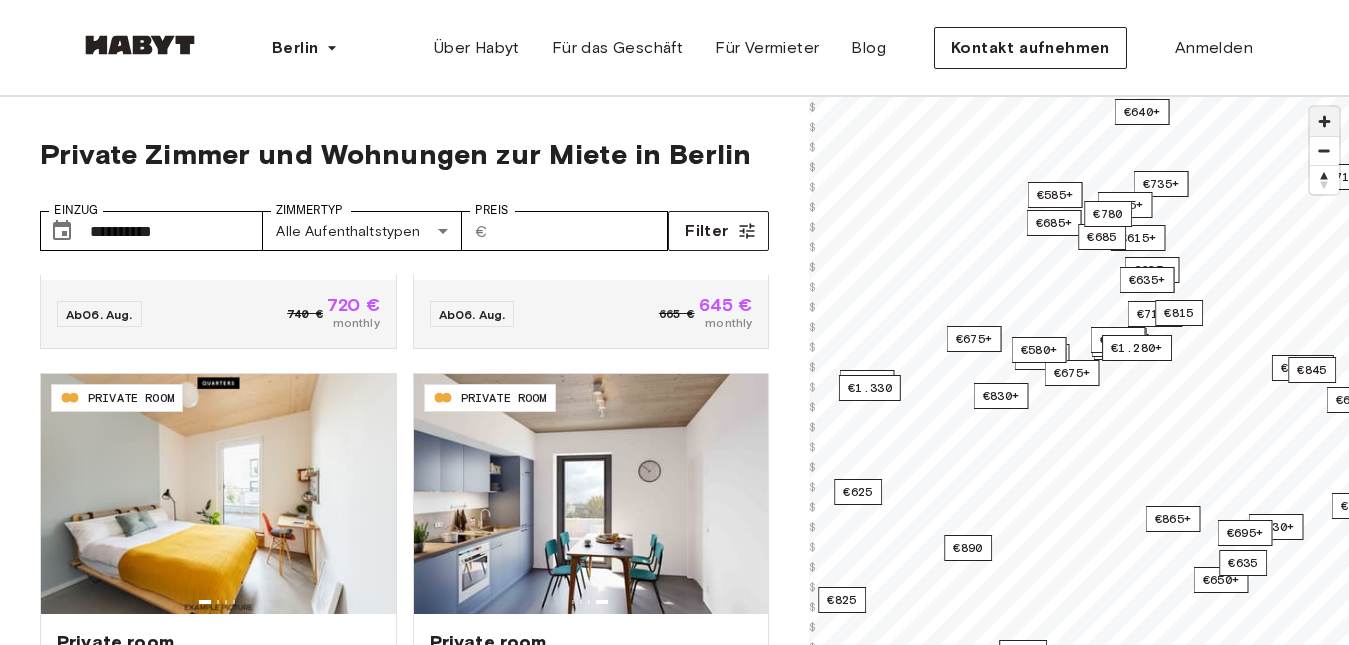 click at bounding box center [1324, 150] 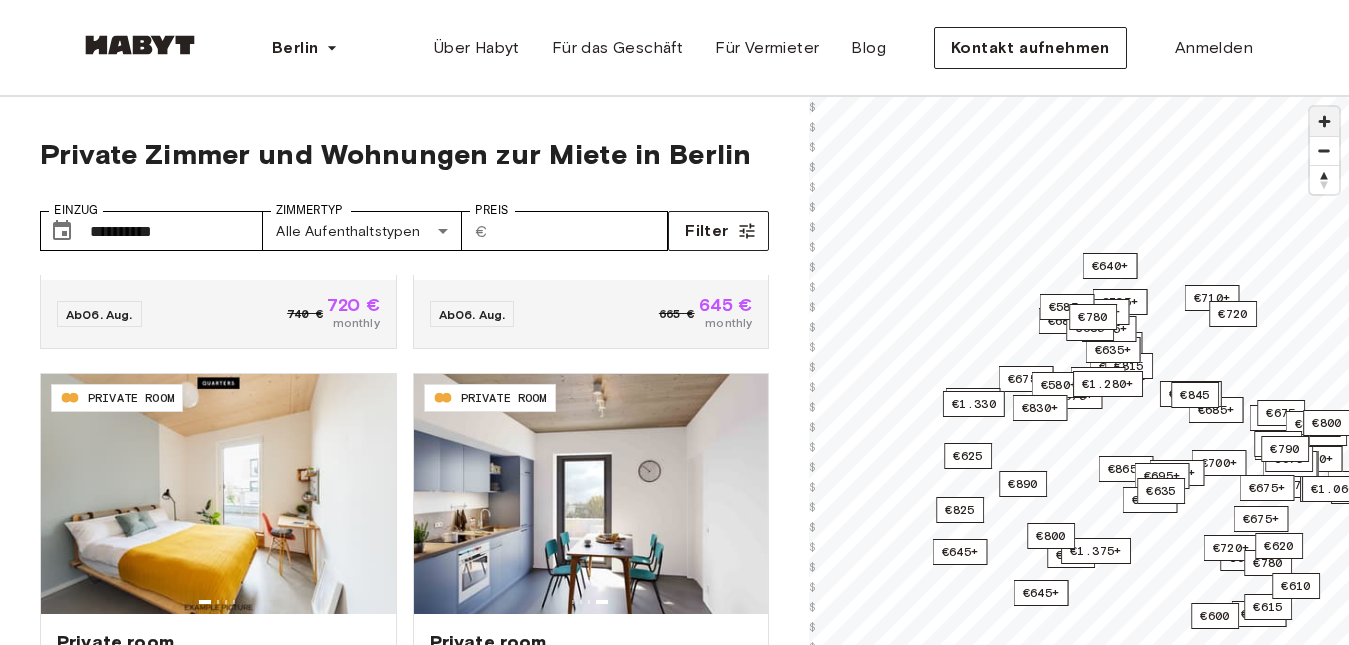 click at bounding box center [1324, 121] 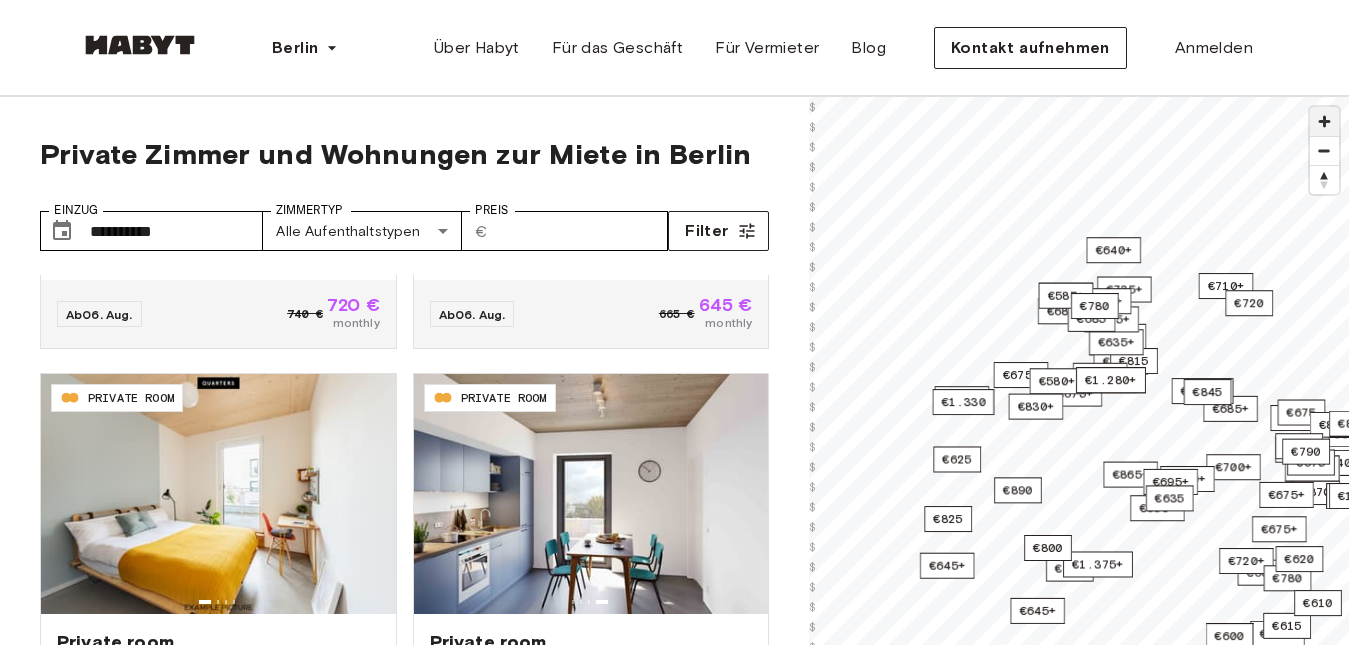 click at bounding box center (1324, 121) 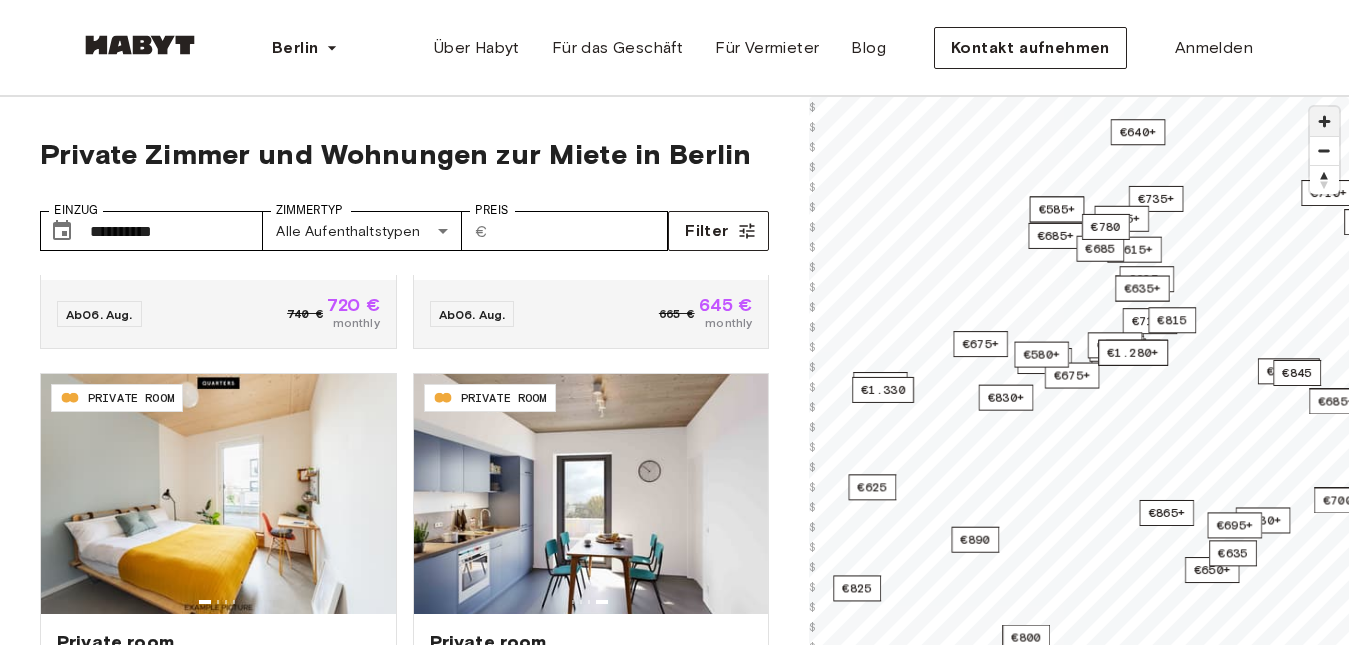click at bounding box center (1324, 121) 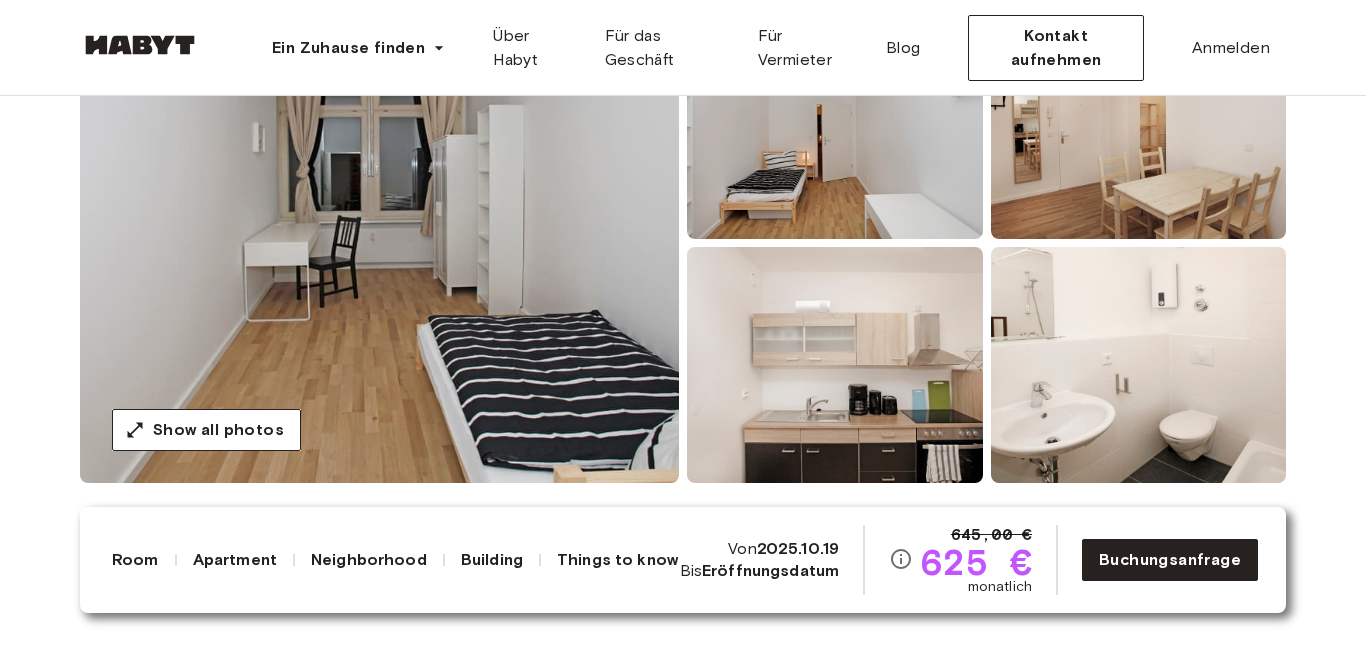 scroll, scrollTop: 259, scrollLeft: 0, axis: vertical 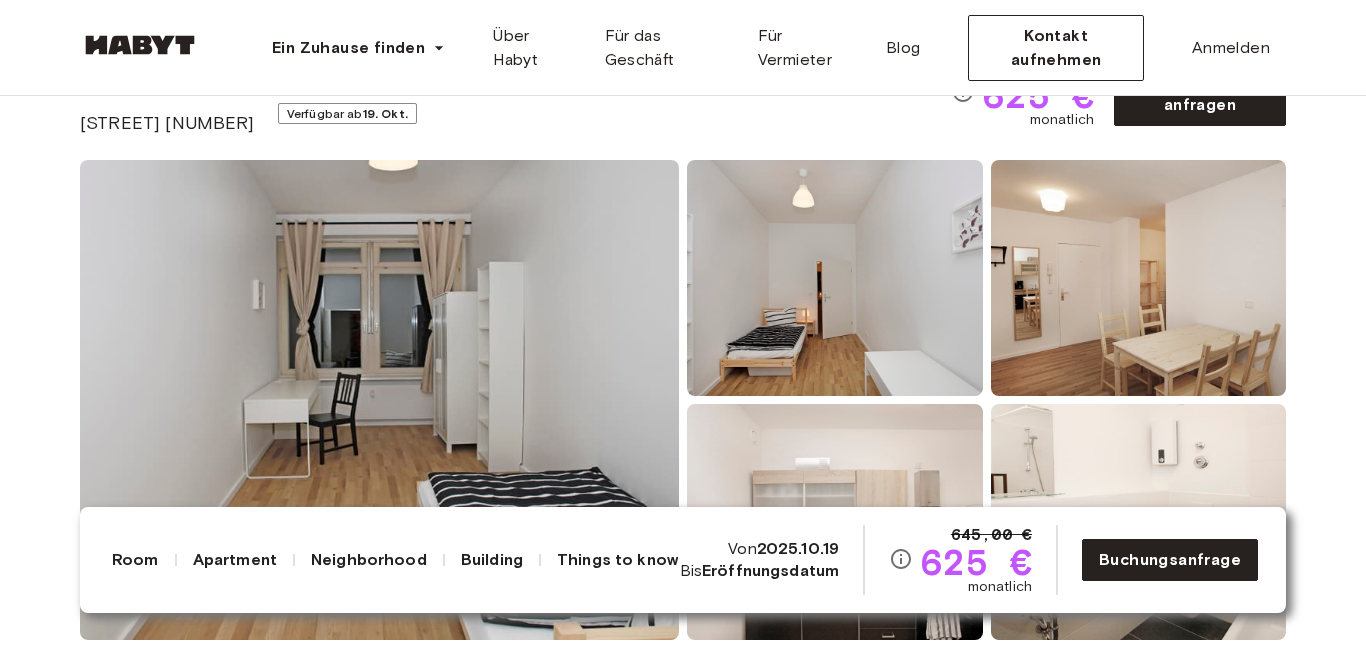 click at bounding box center [379, 400] 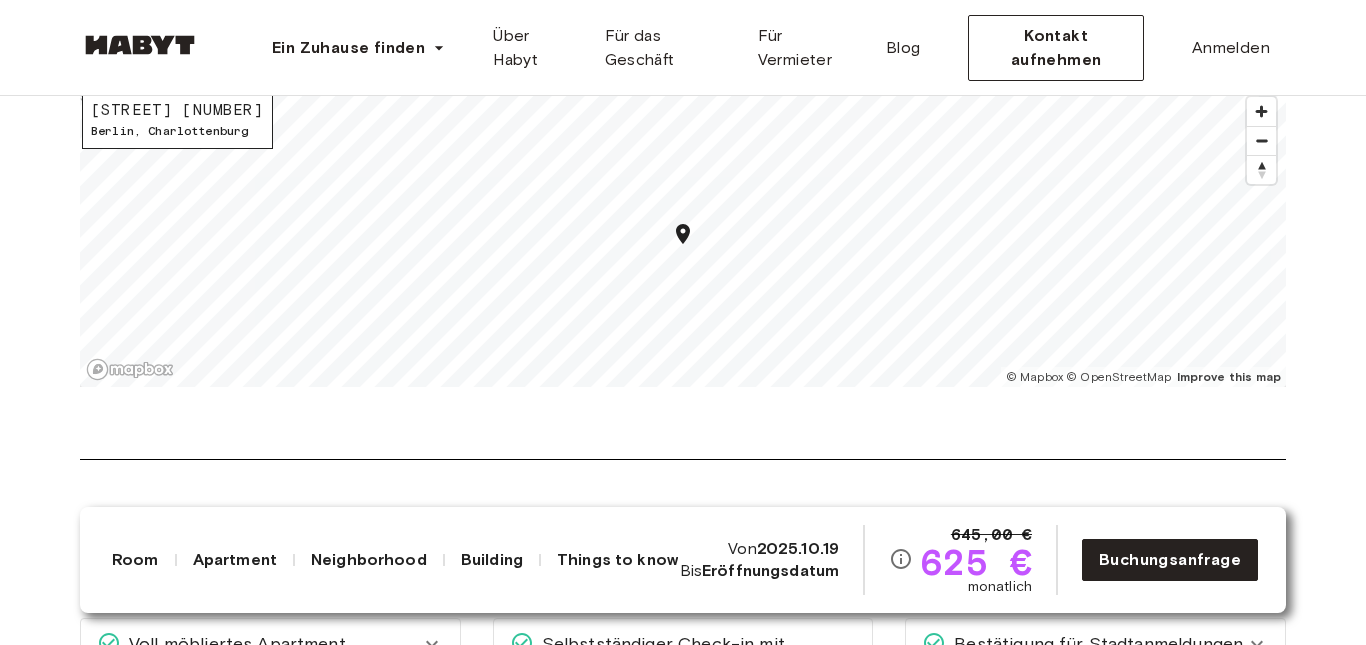 scroll, scrollTop: 2617, scrollLeft: 0, axis: vertical 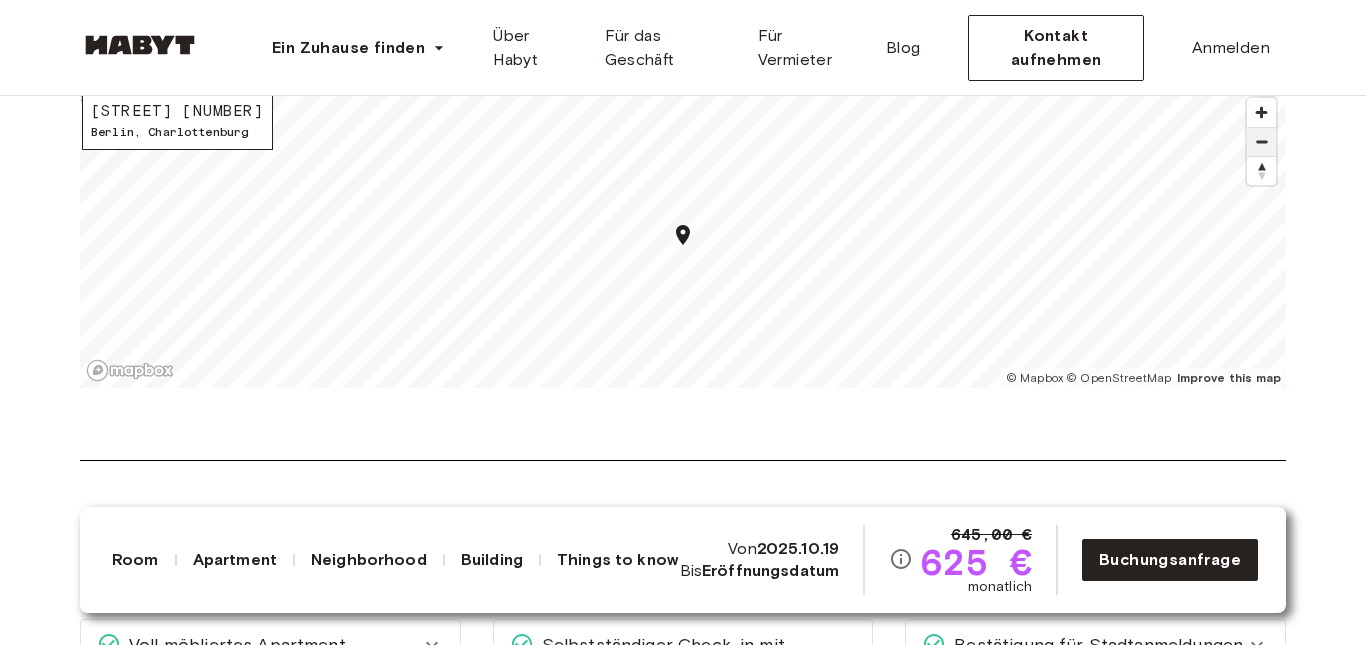 click at bounding box center (1261, 142) 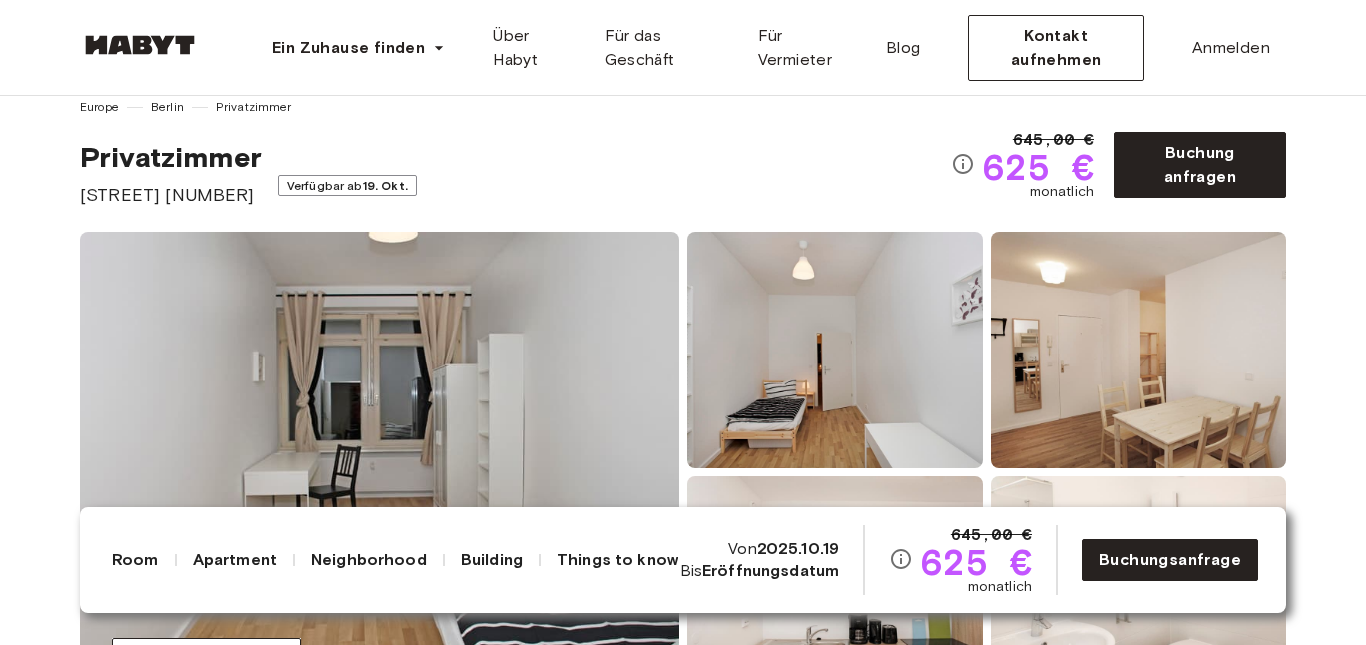 scroll, scrollTop: 0, scrollLeft: 0, axis: both 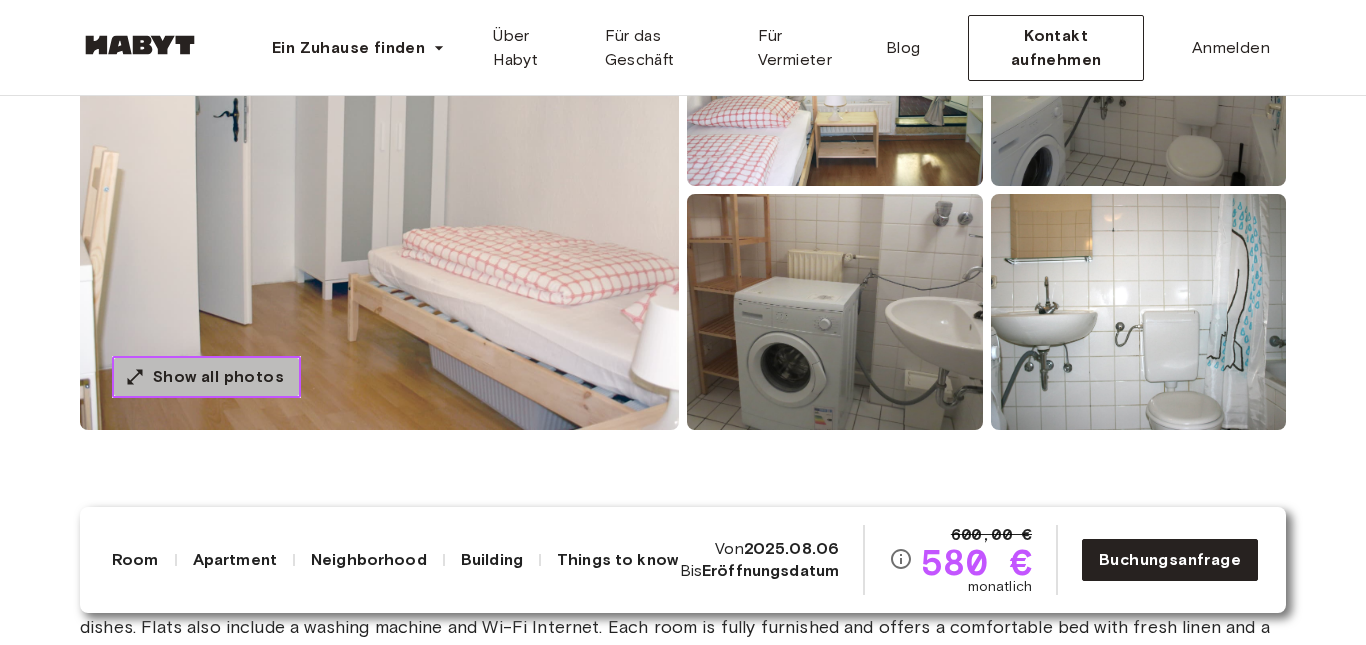 click on "Show all photos" at bounding box center (218, 377) 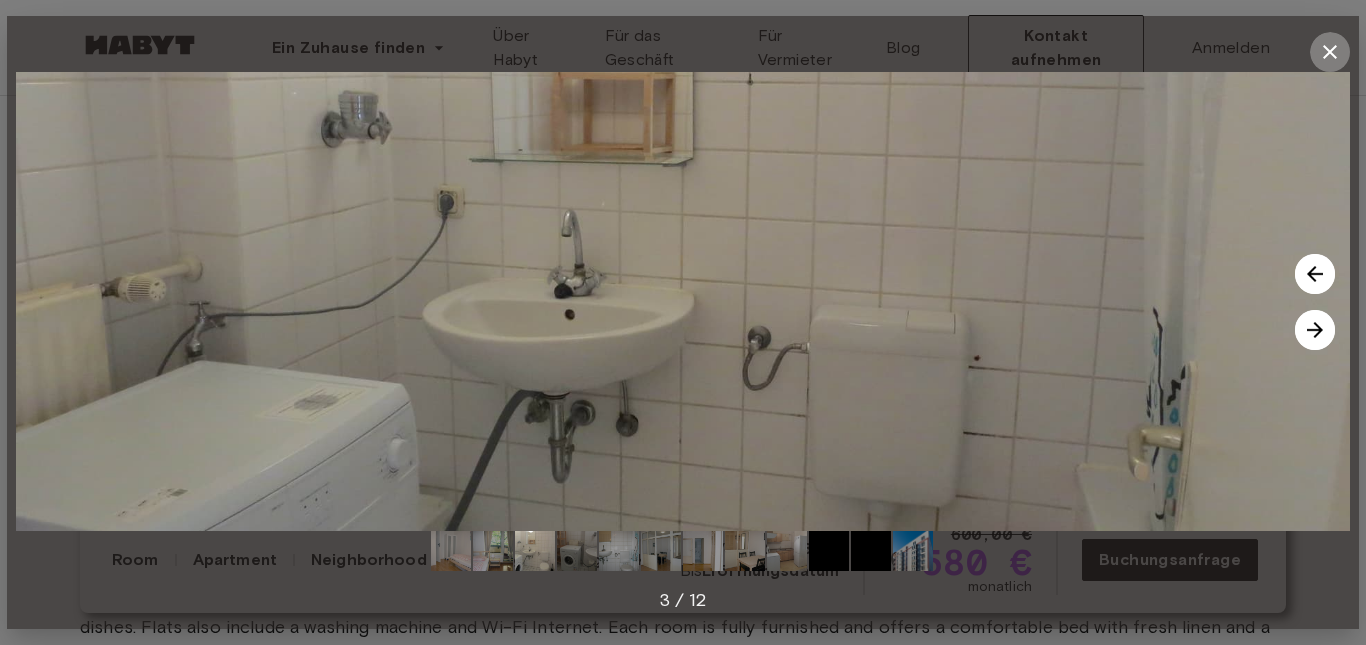 click 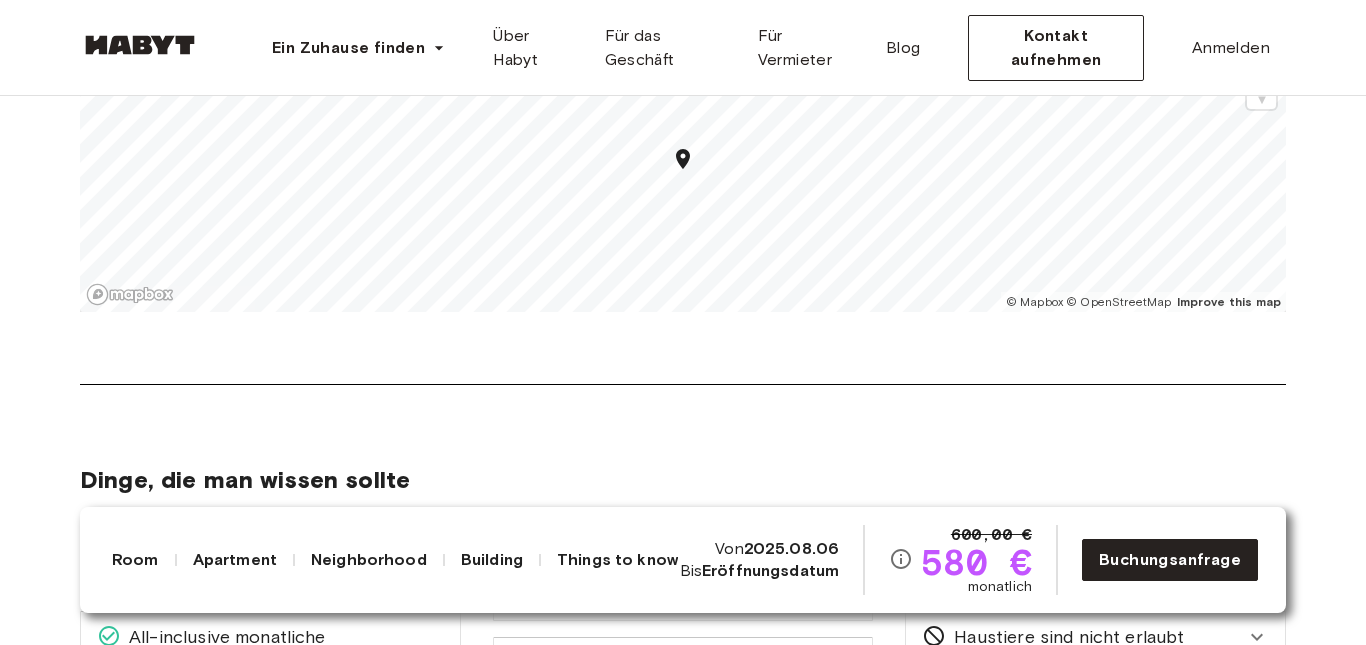 scroll, scrollTop: 2764, scrollLeft: 0, axis: vertical 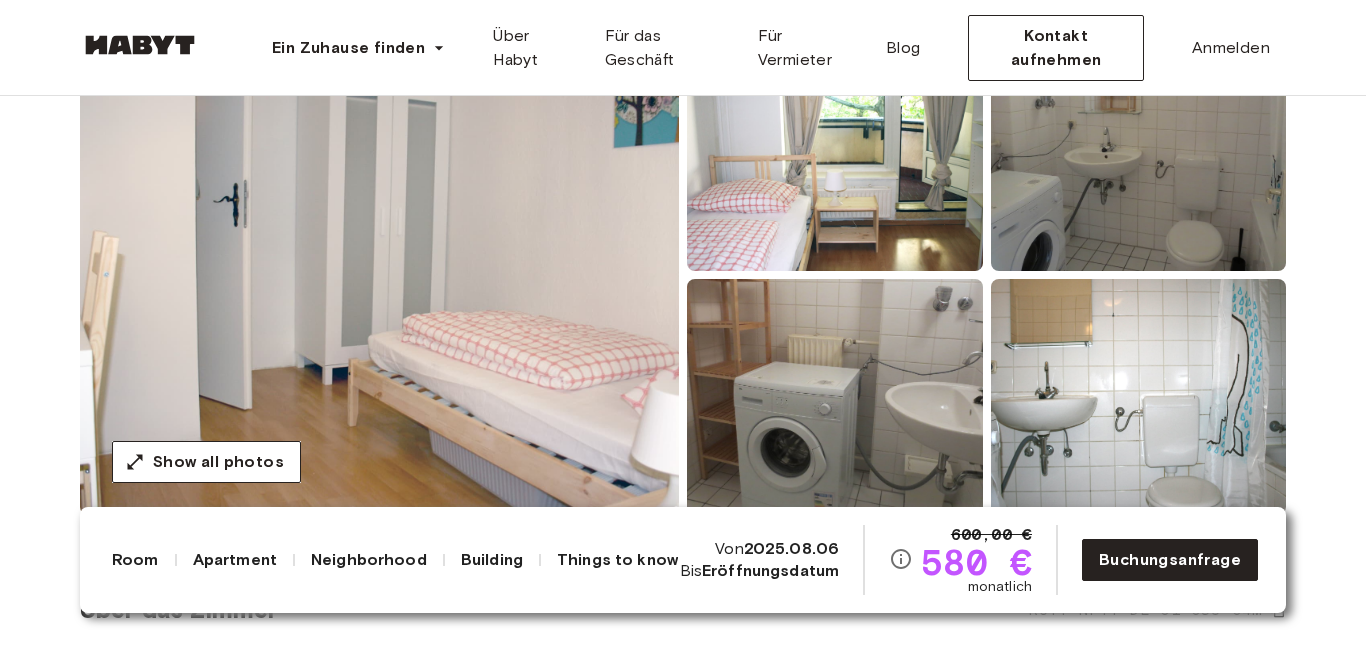 click at bounding box center (379, 275) 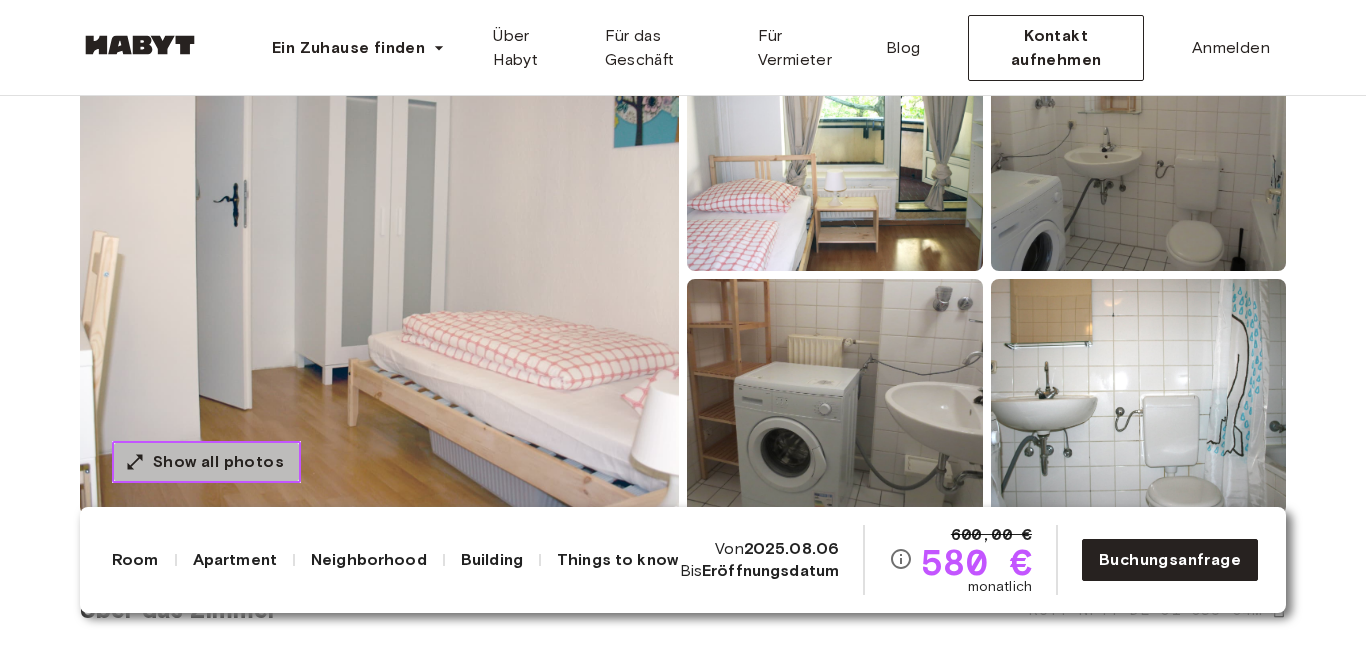 click on "Show all photos" at bounding box center (206, 462) 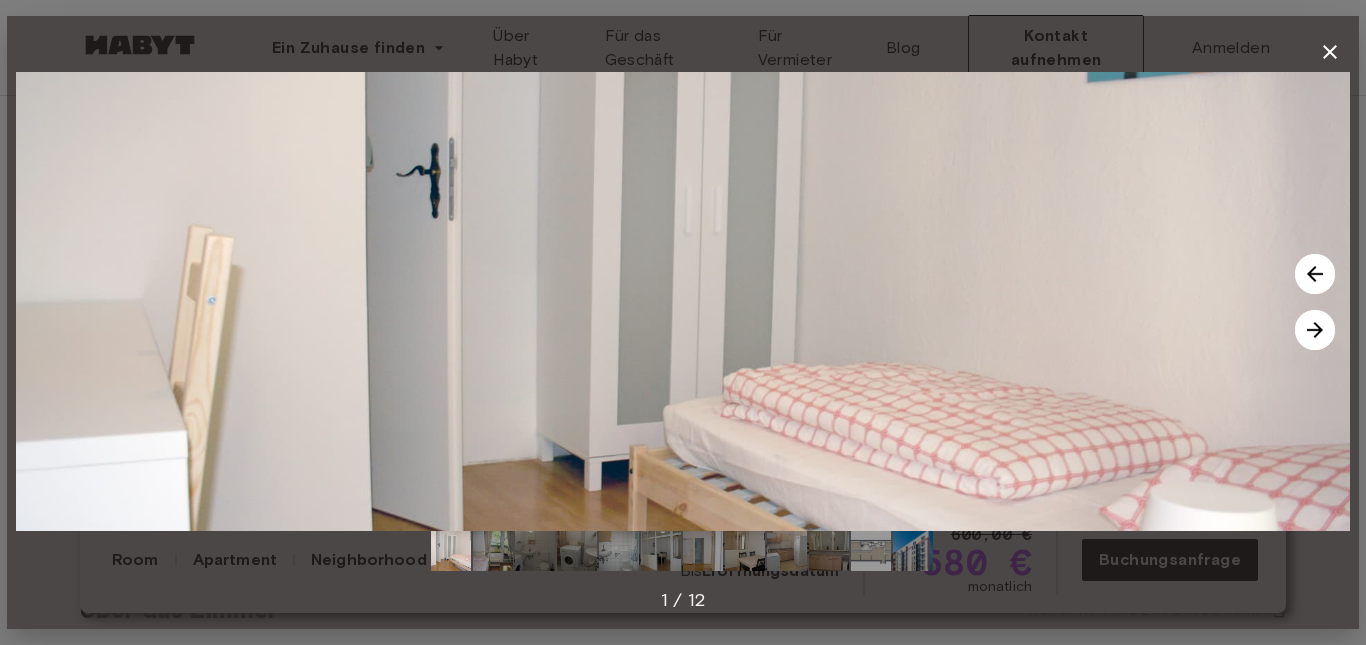 click at bounding box center (1315, 330) 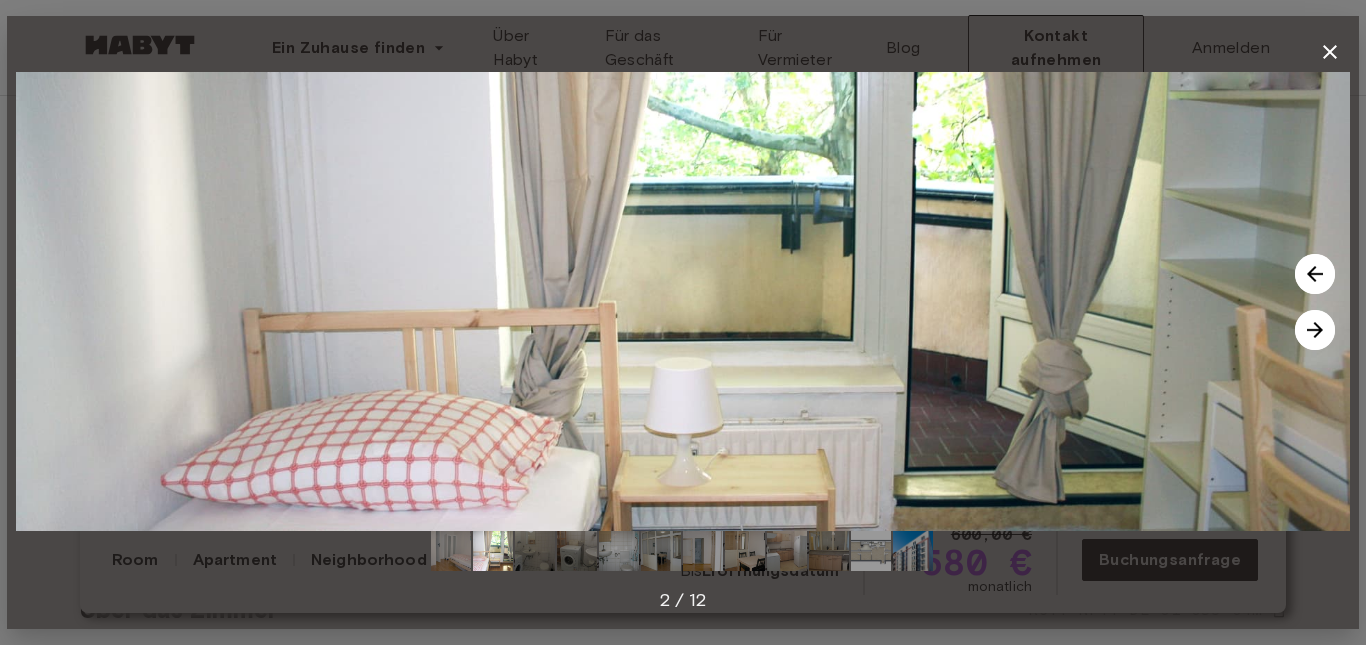 click at bounding box center [1315, 330] 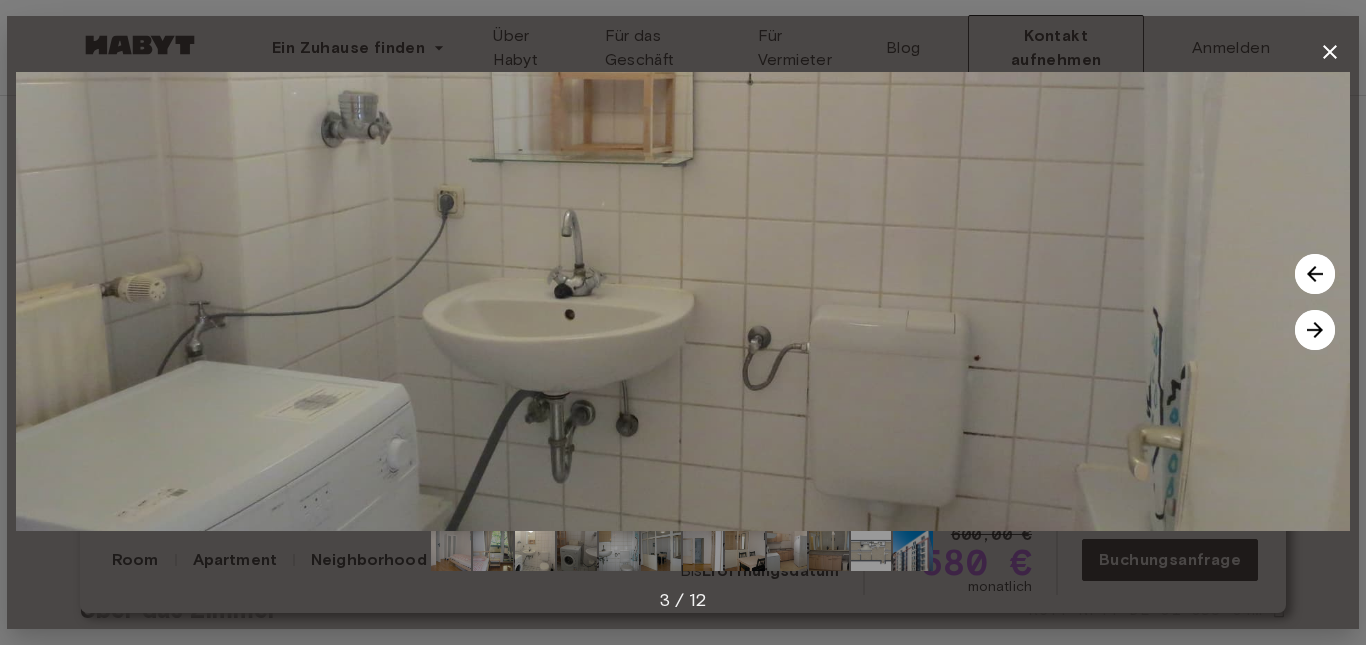 click at bounding box center [1315, 330] 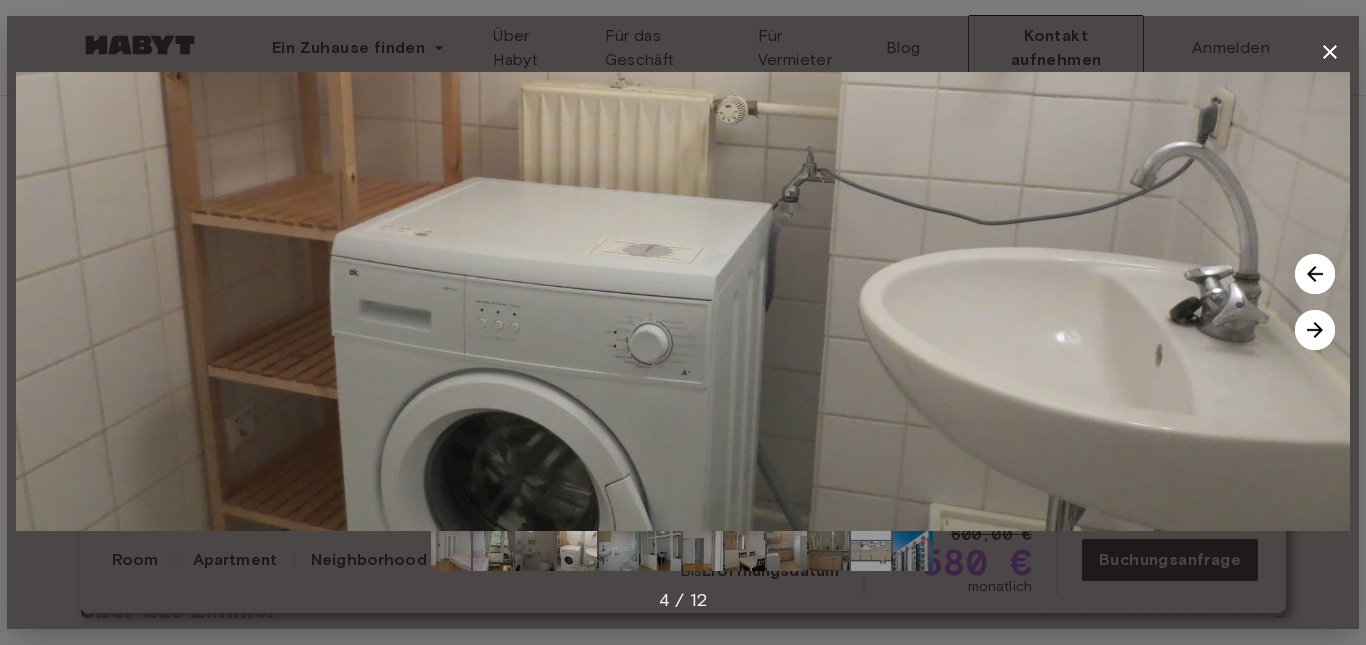 click at bounding box center (1315, 330) 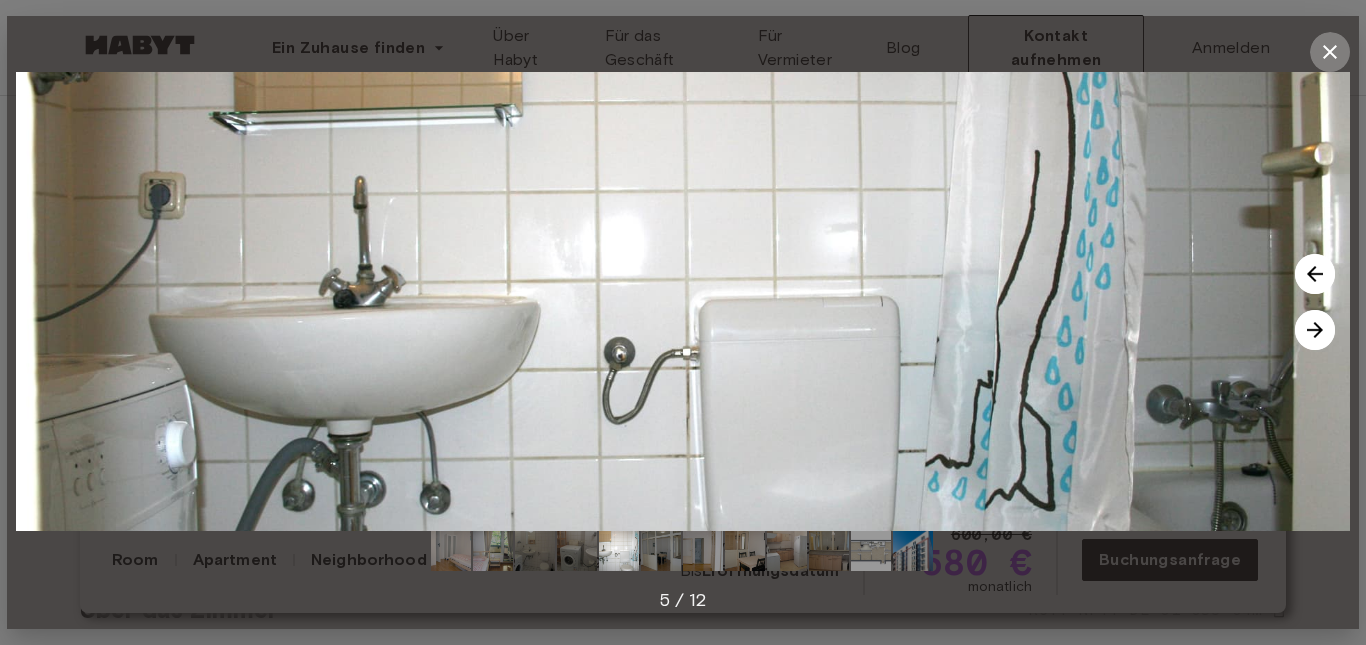 click at bounding box center [1330, 52] 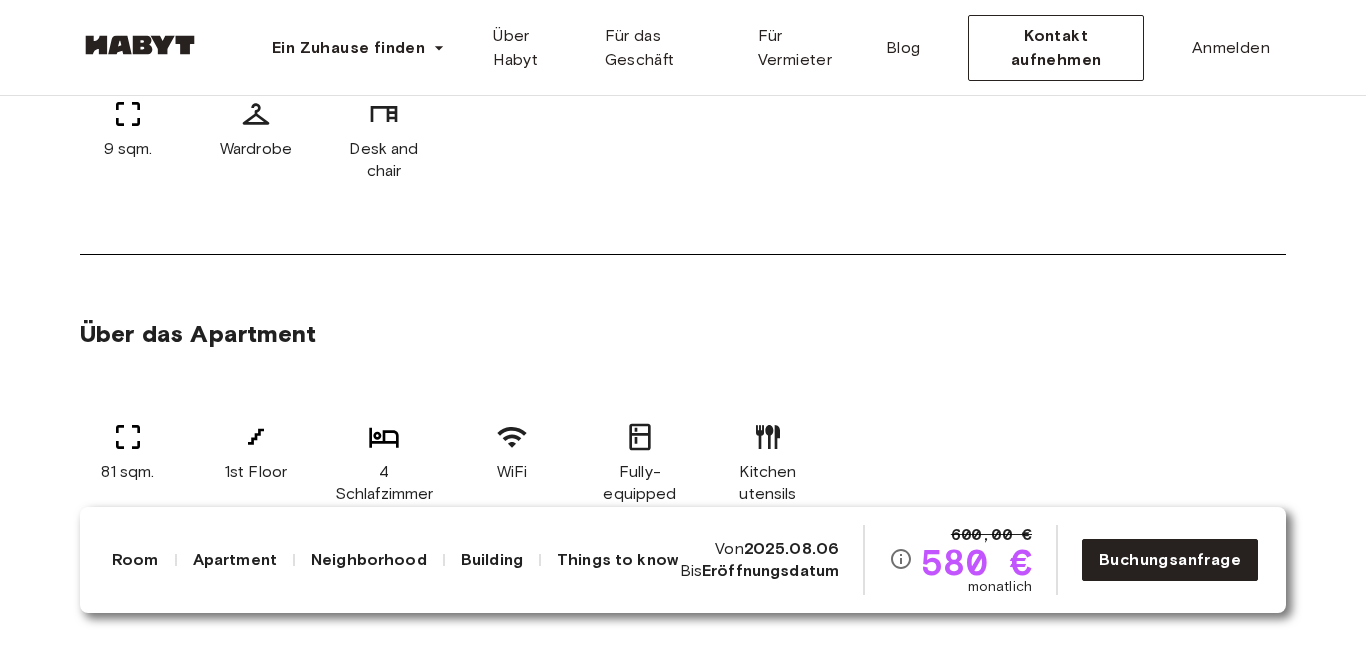 scroll, scrollTop: 0, scrollLeft: 0, axis: both 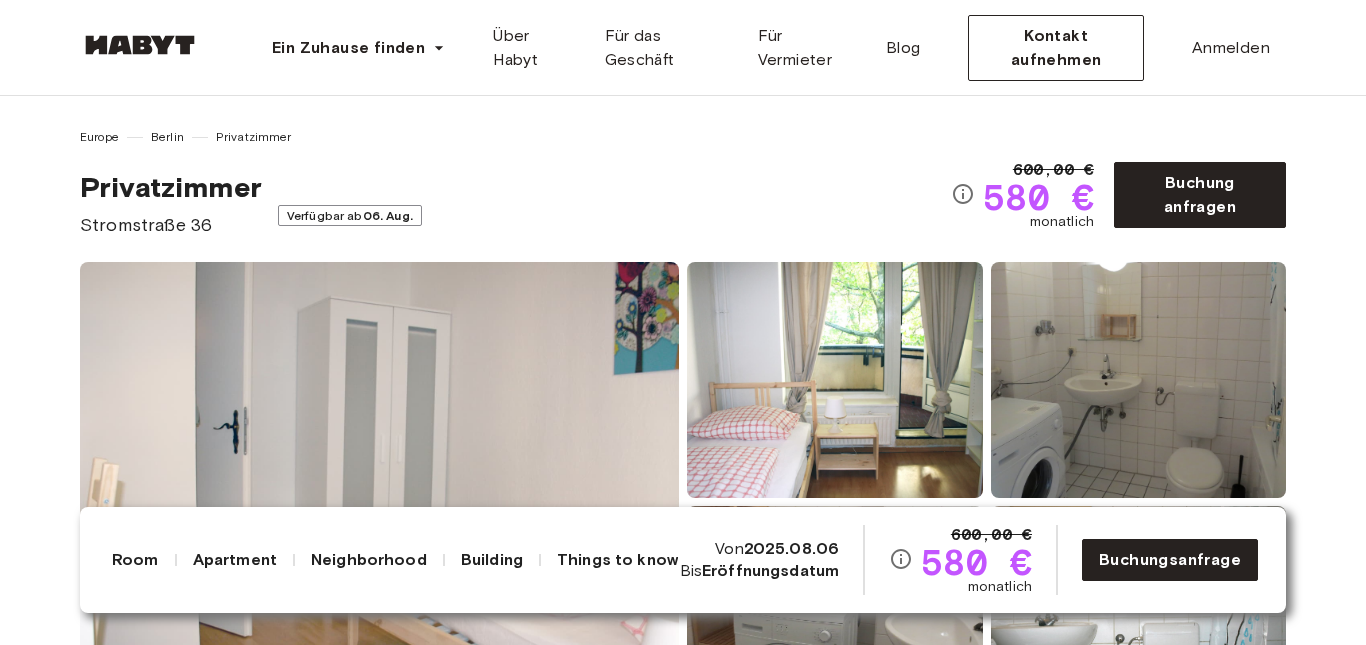 click at bounding box center [835, 380] 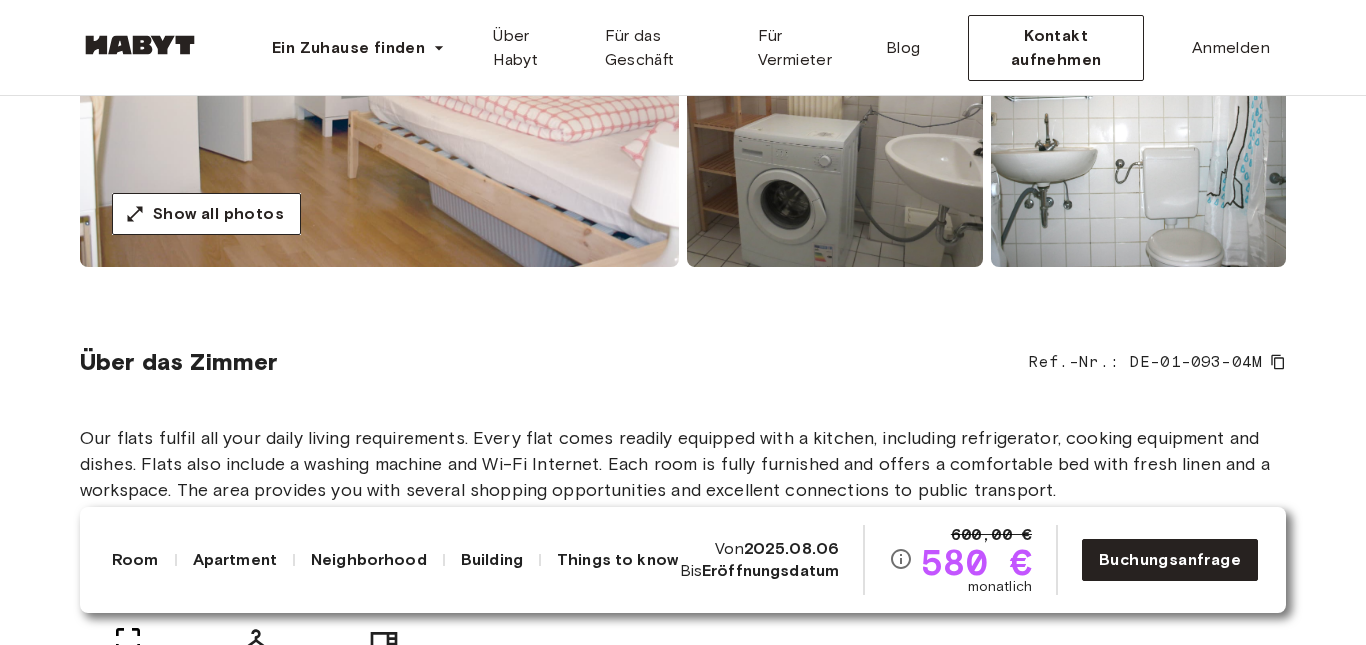 scroll, scrollTop: 517, scrollLeft: 0, axis: vertical 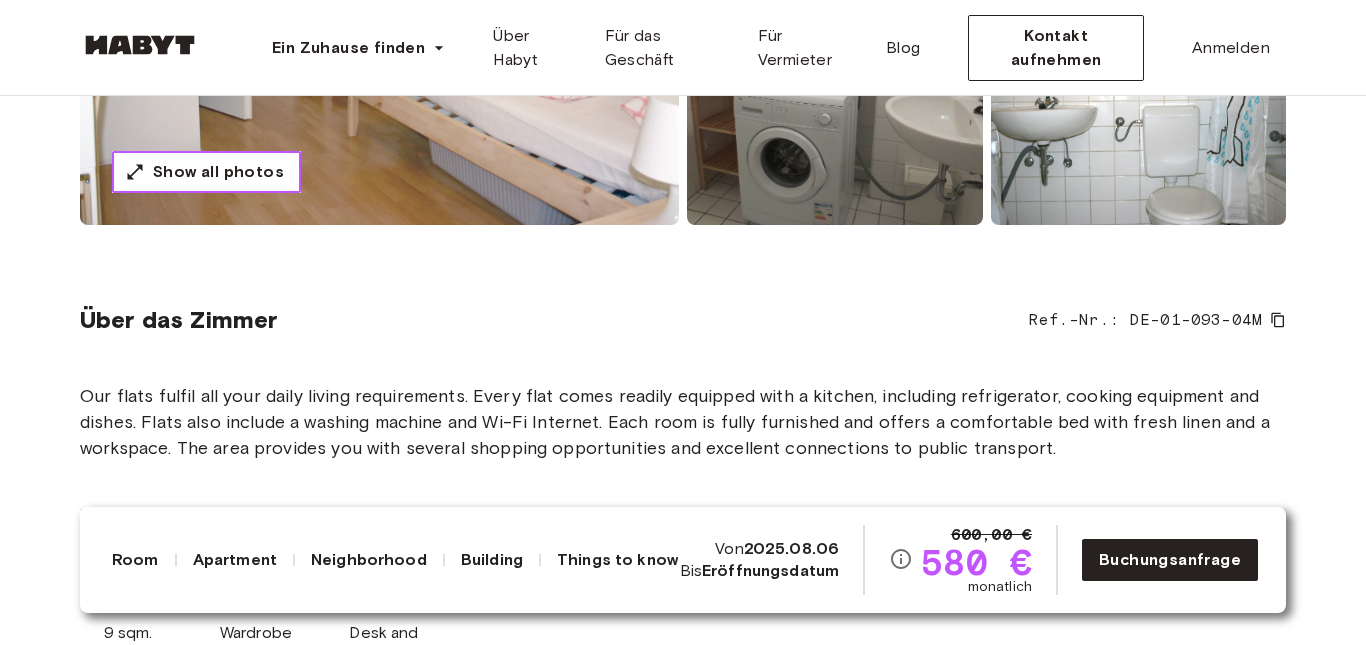 click on "Show all photos" at bounding box center [218, 172] 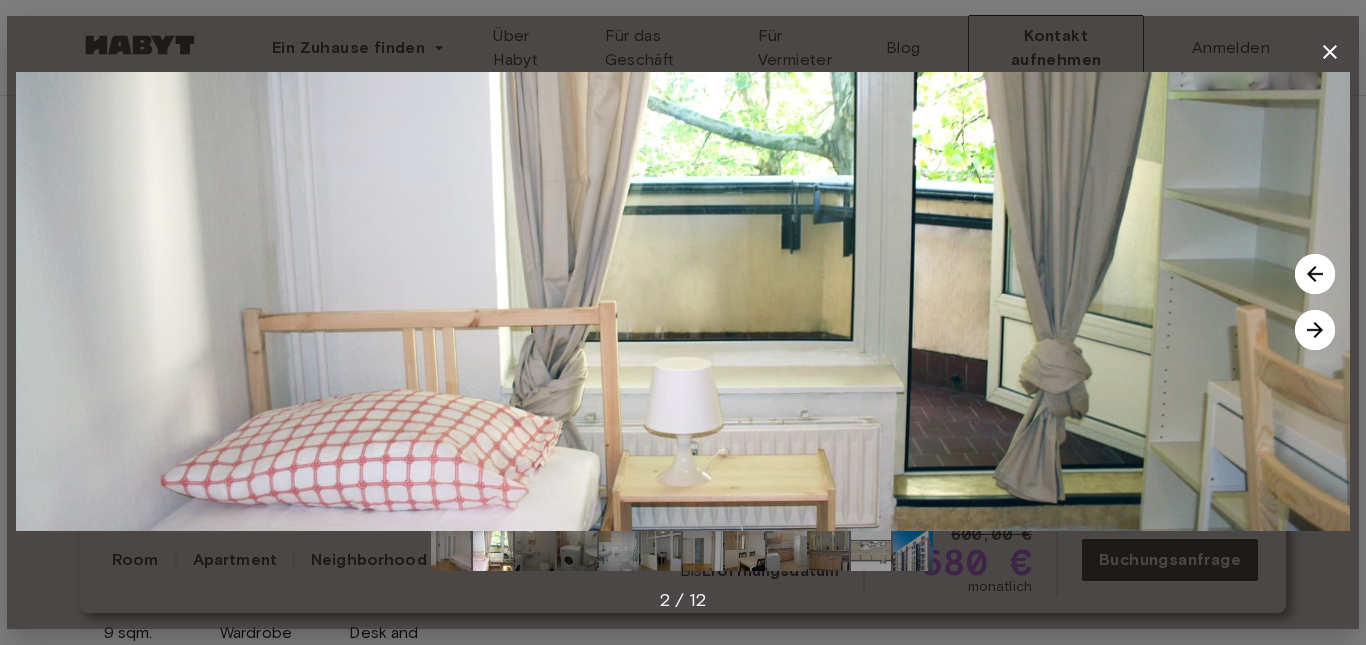 click at bounding box center [1315, 330] 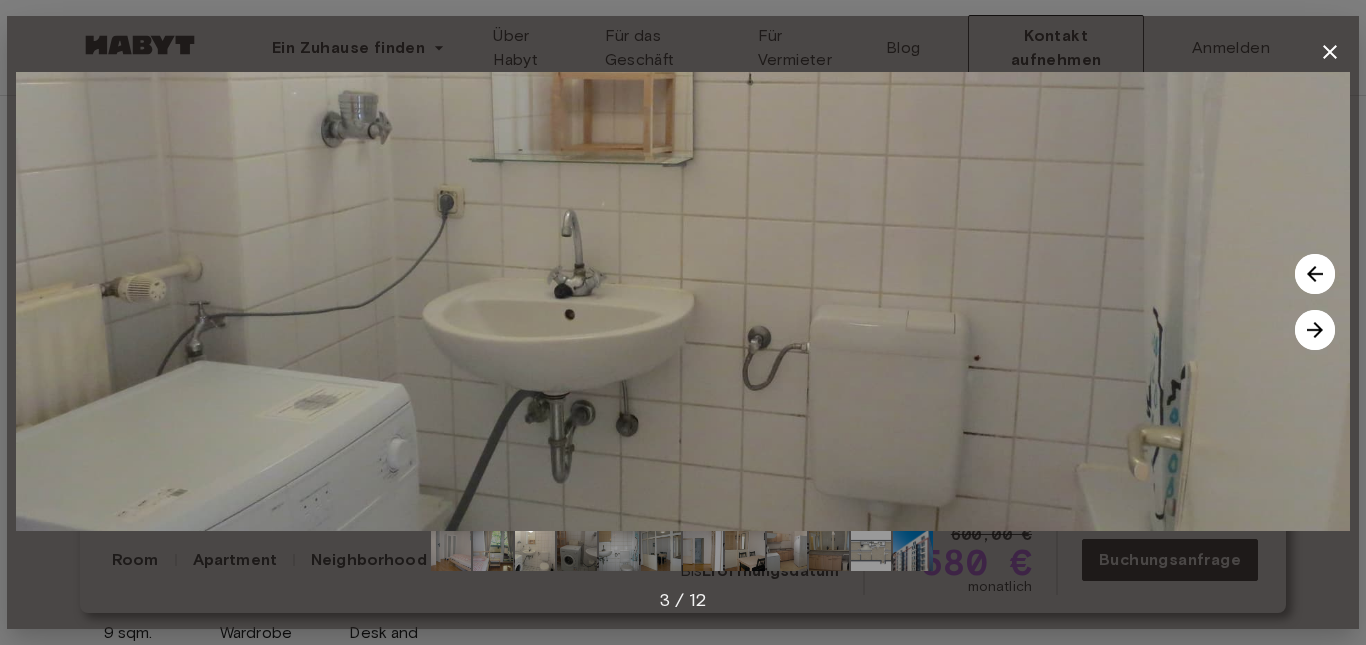 click at bounding box center (1315, 330) 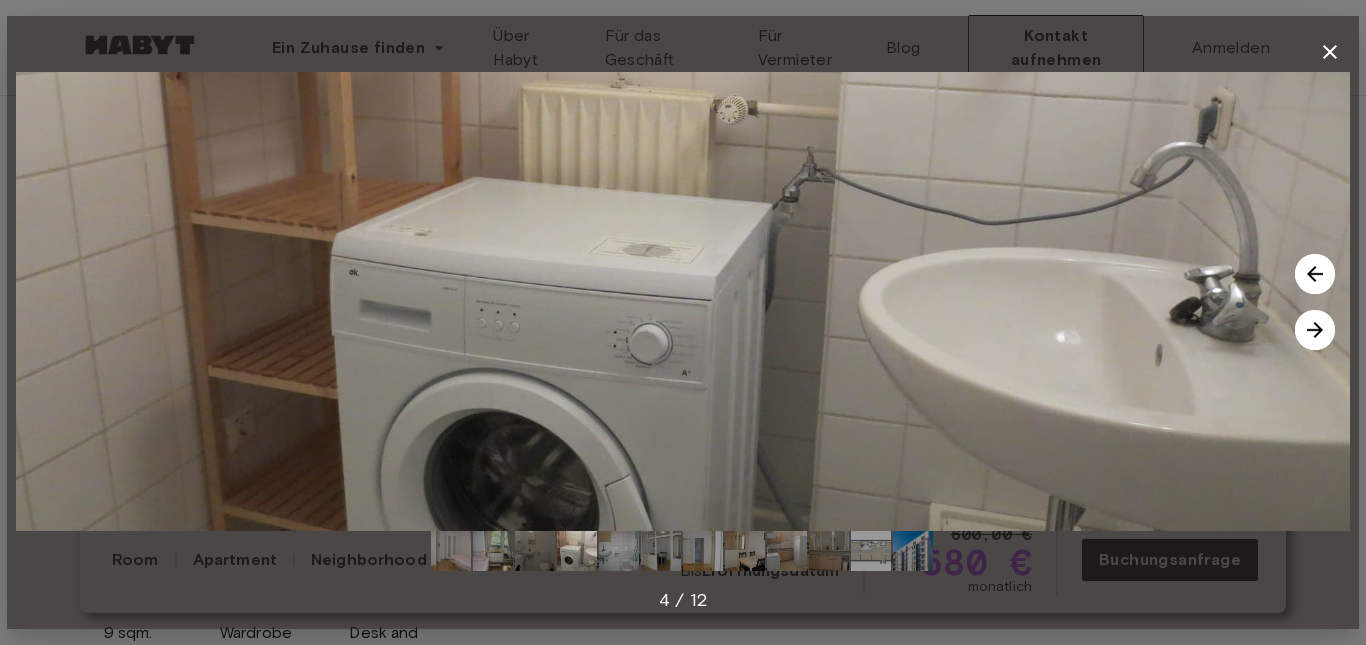 click at bounding box center (1315, 330) 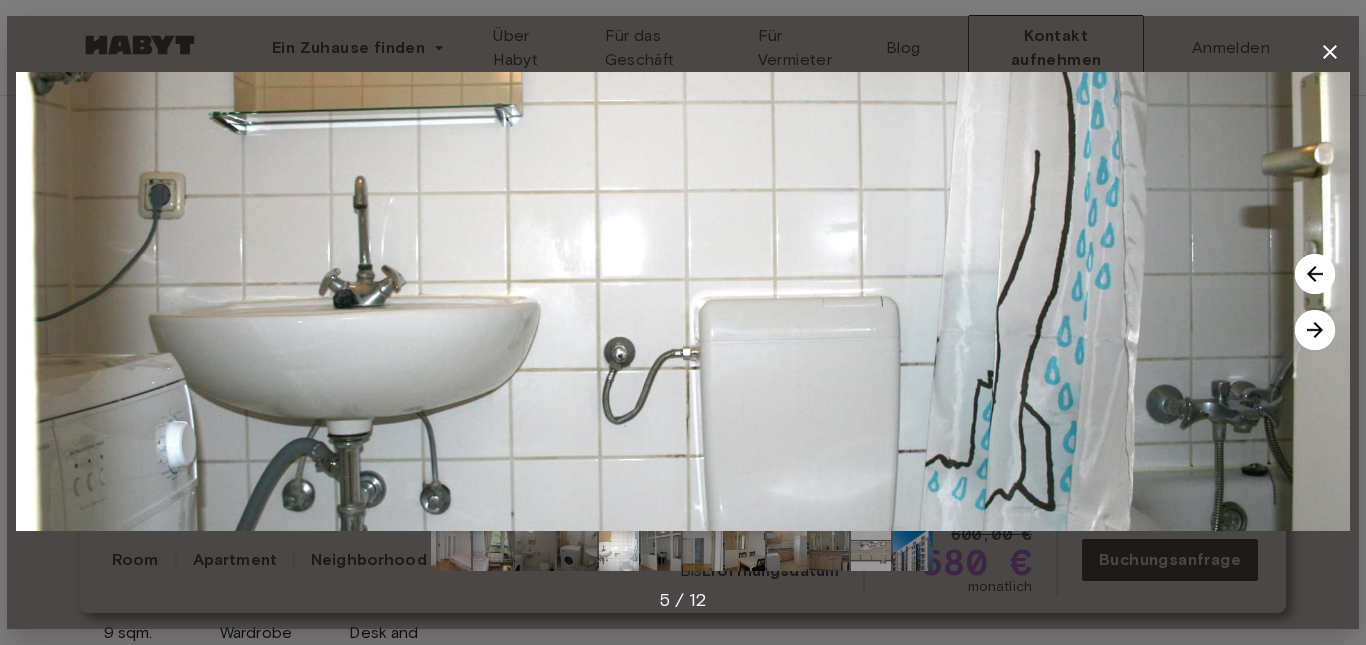 click 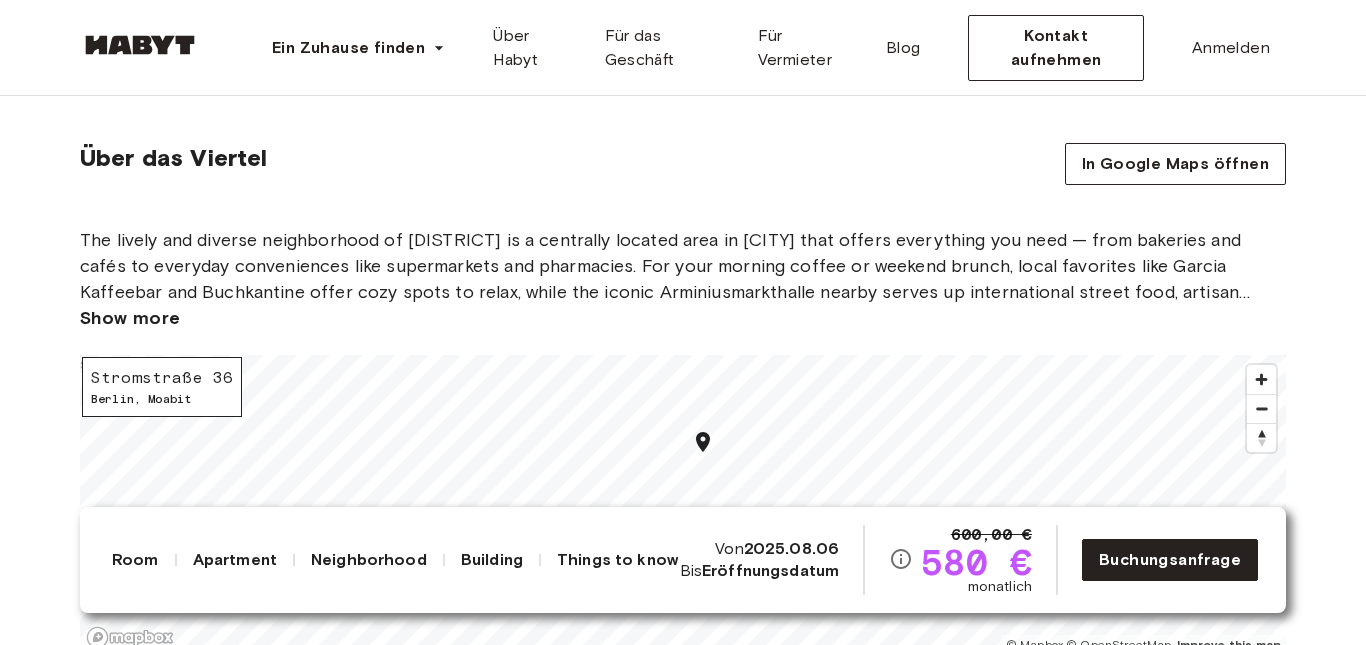 scroll, scrollTop: 2428, scrollLeft: 0, axis: vertical 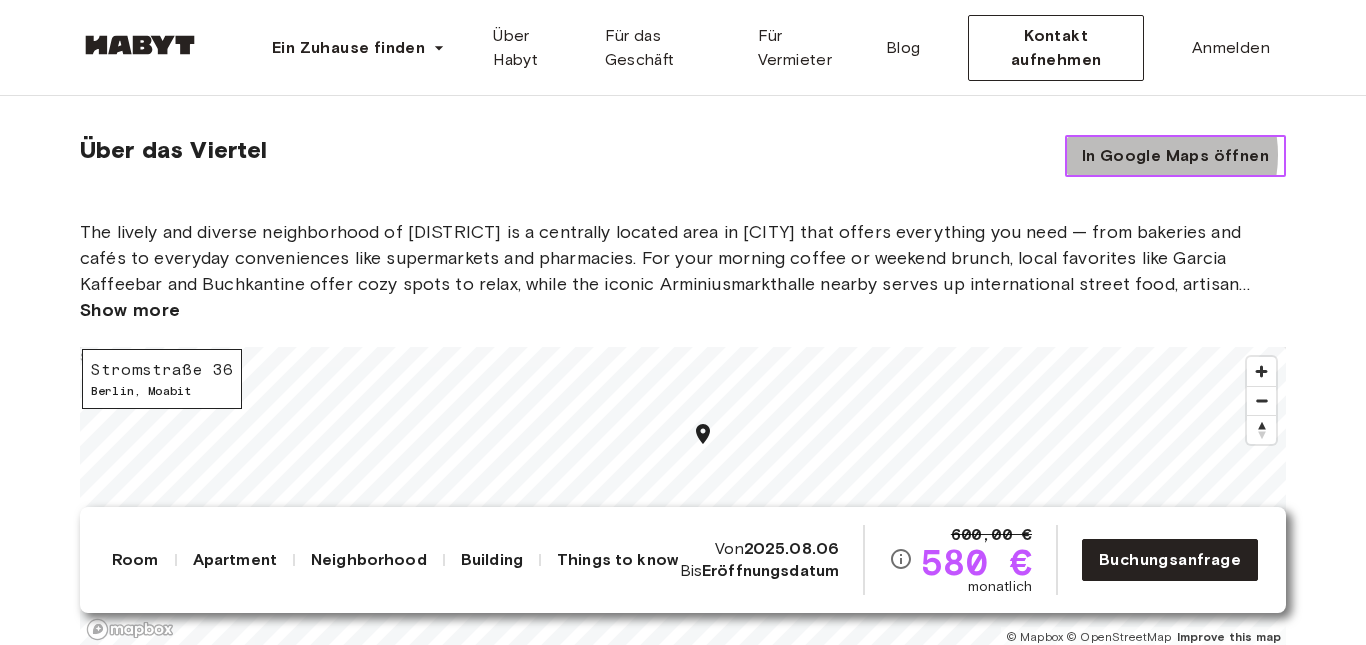 click on "In Google Maps öffnen" at bounding box center (1175, 156) 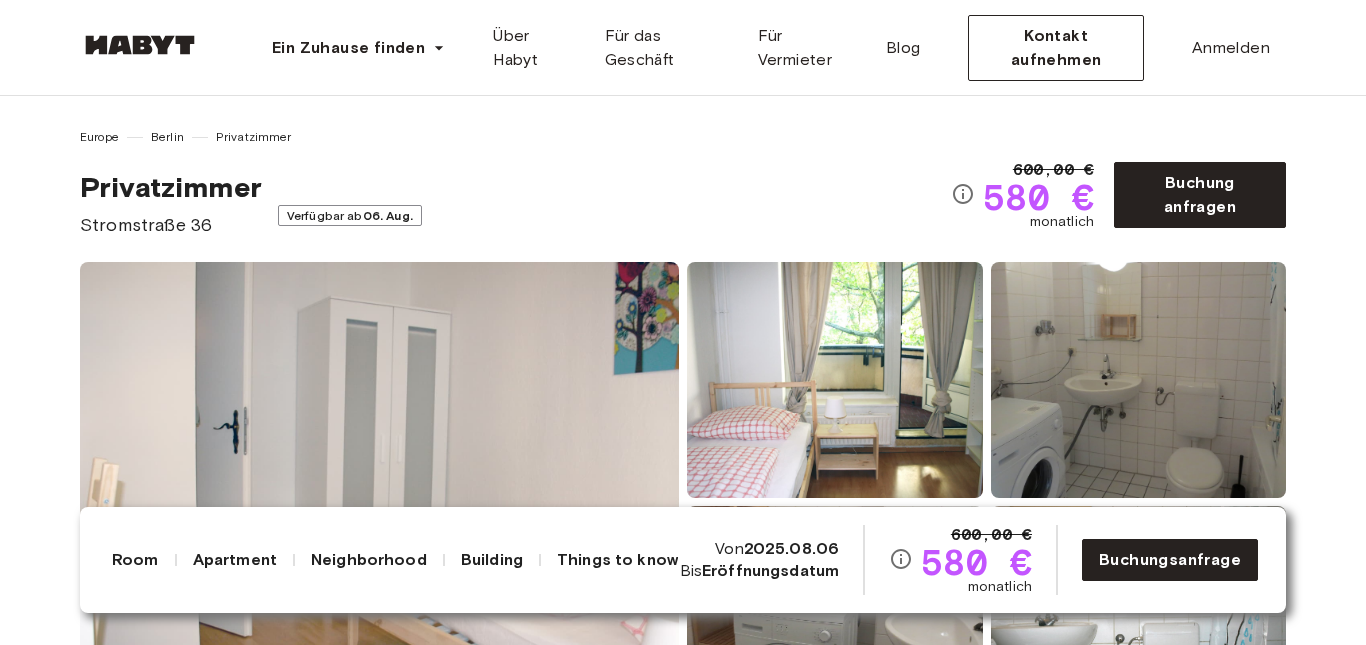 scroll, scrollTop: 2418, scrollLeft: 0, axis: vertical 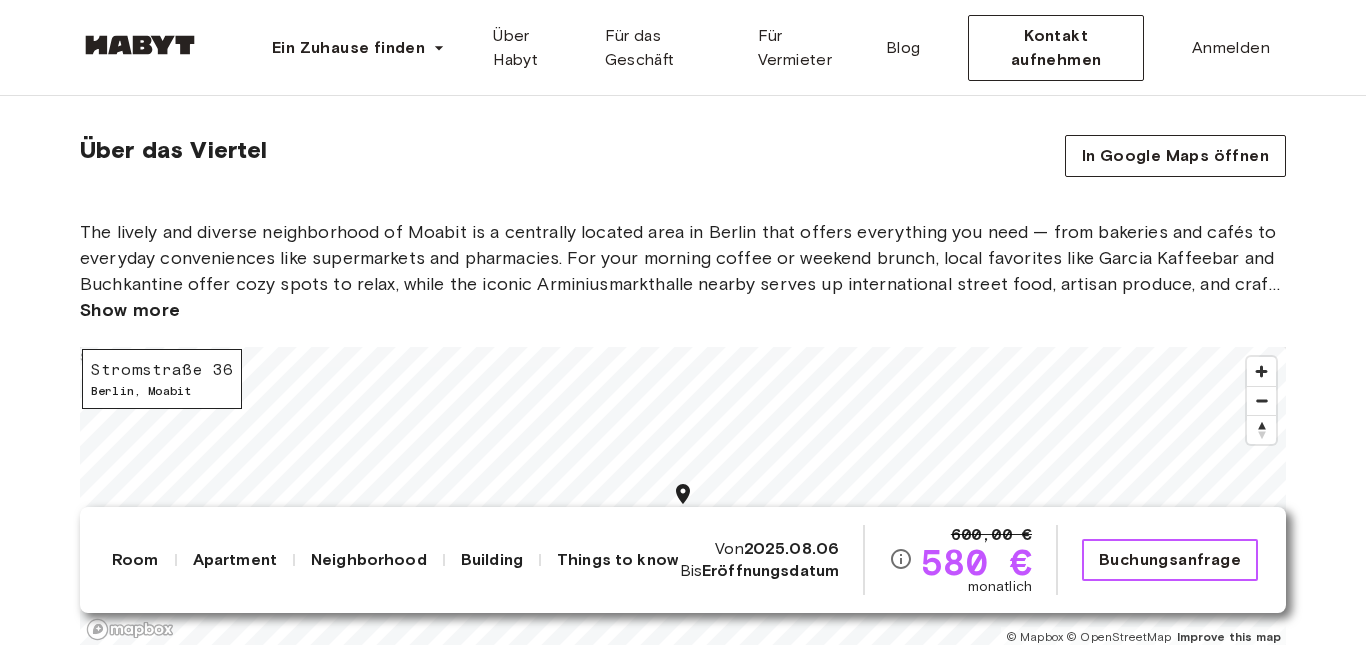 type 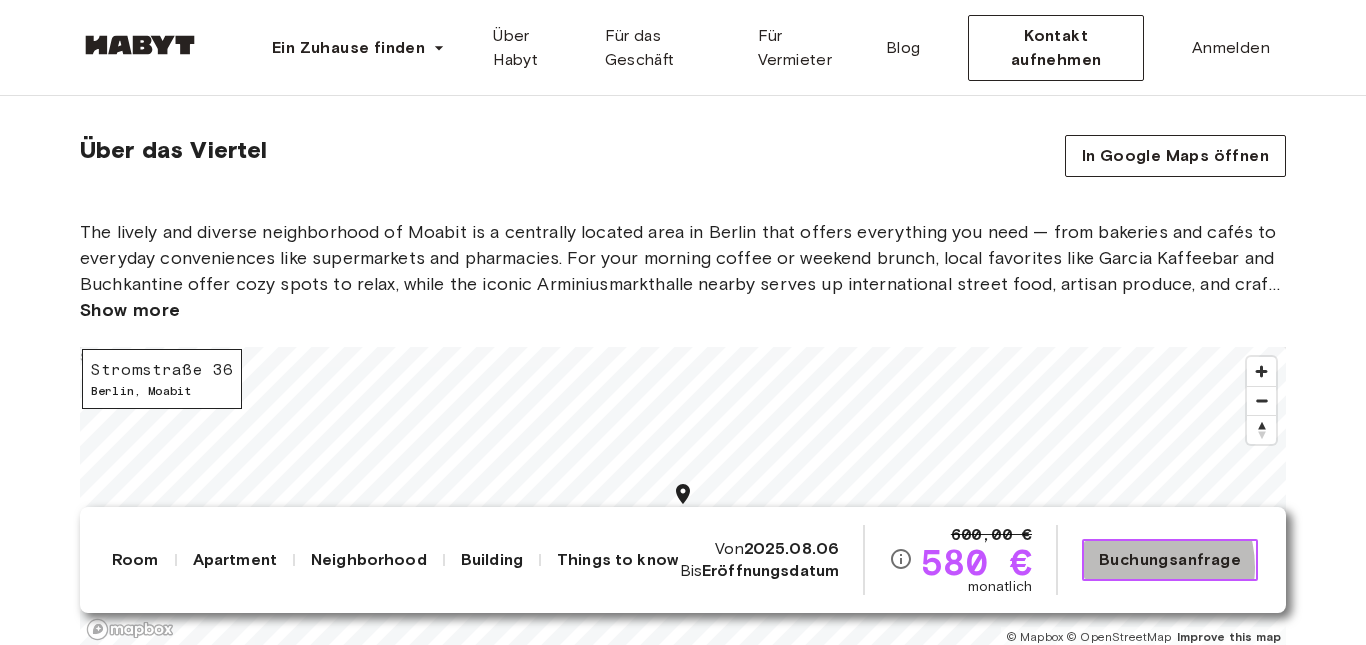click on "Buchungsanfrage" at bounding box center [1170, 560] 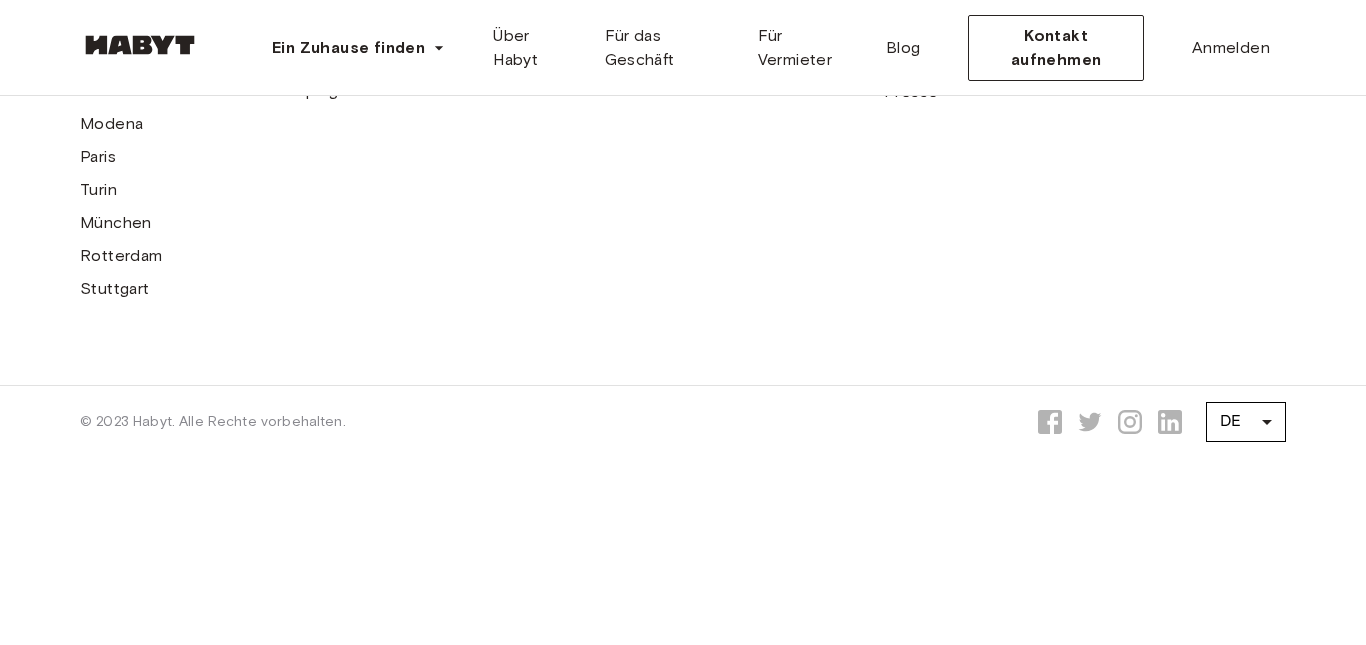 scroll, scrollTop: 0, scrollLeft: 0, axis: both 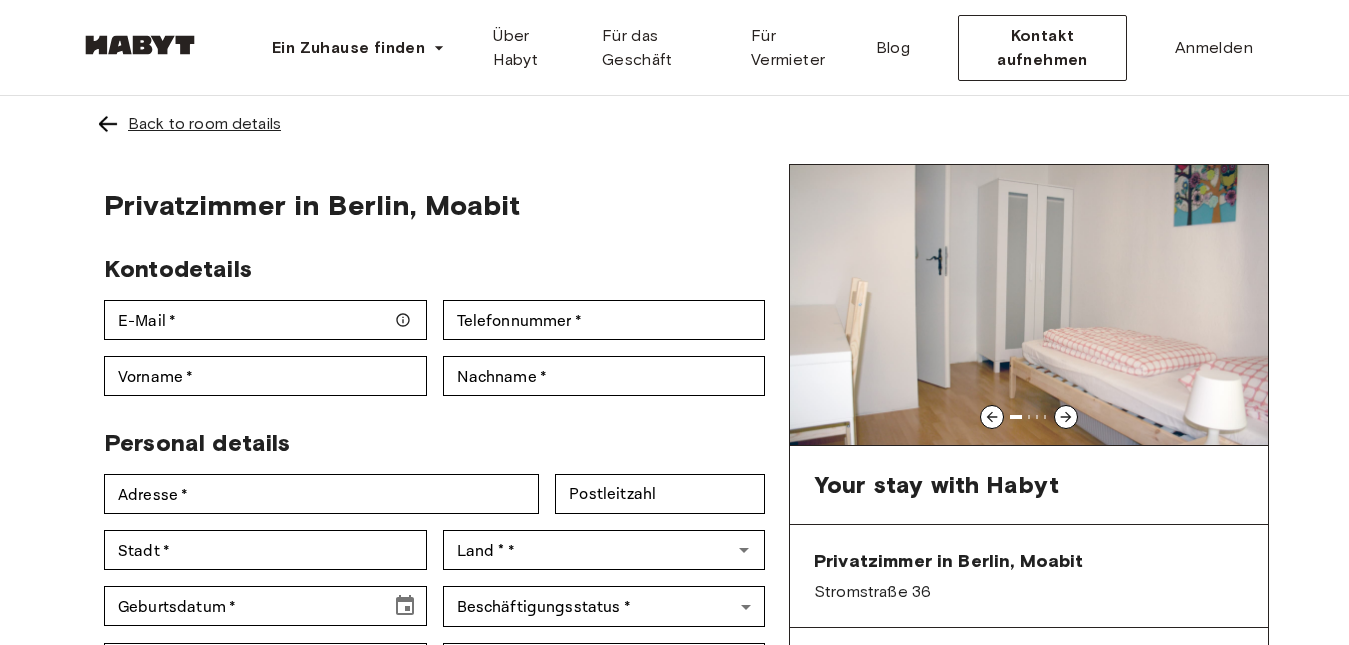 click on "Back to room details" at bounding box center (204, 124) 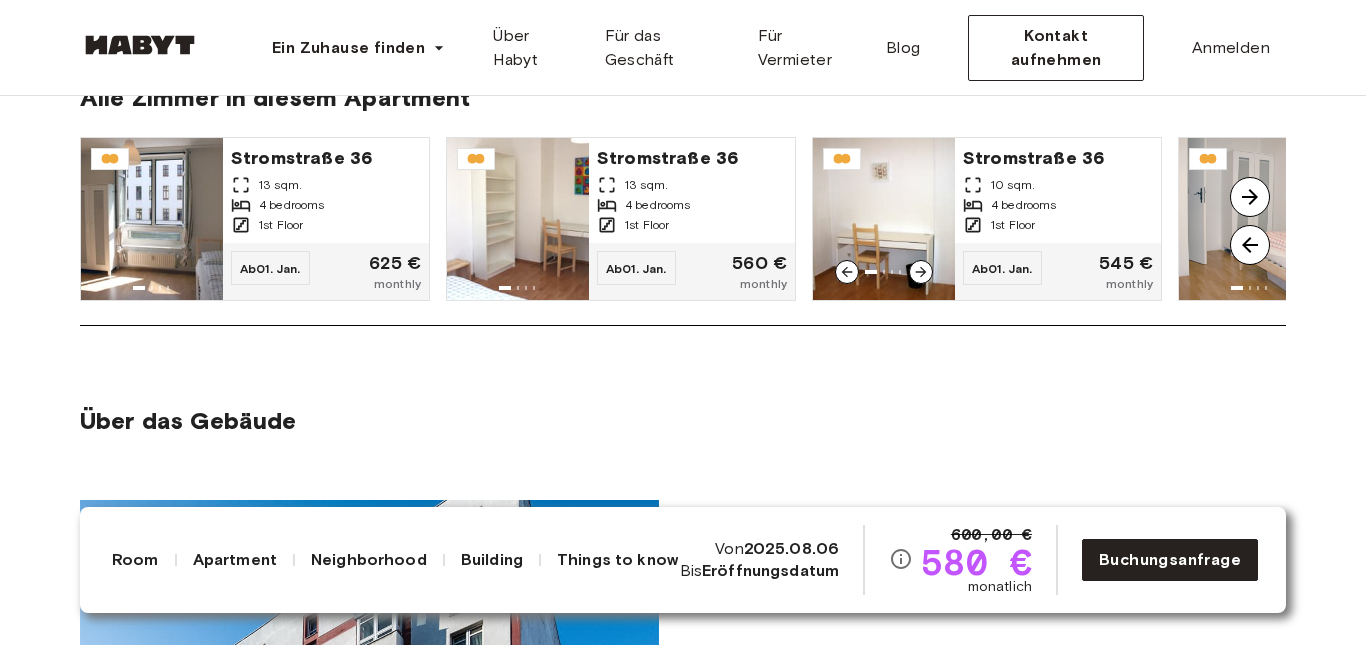 scroll, scrollTop: 1559, scrollLeft: 0, axis: vertical 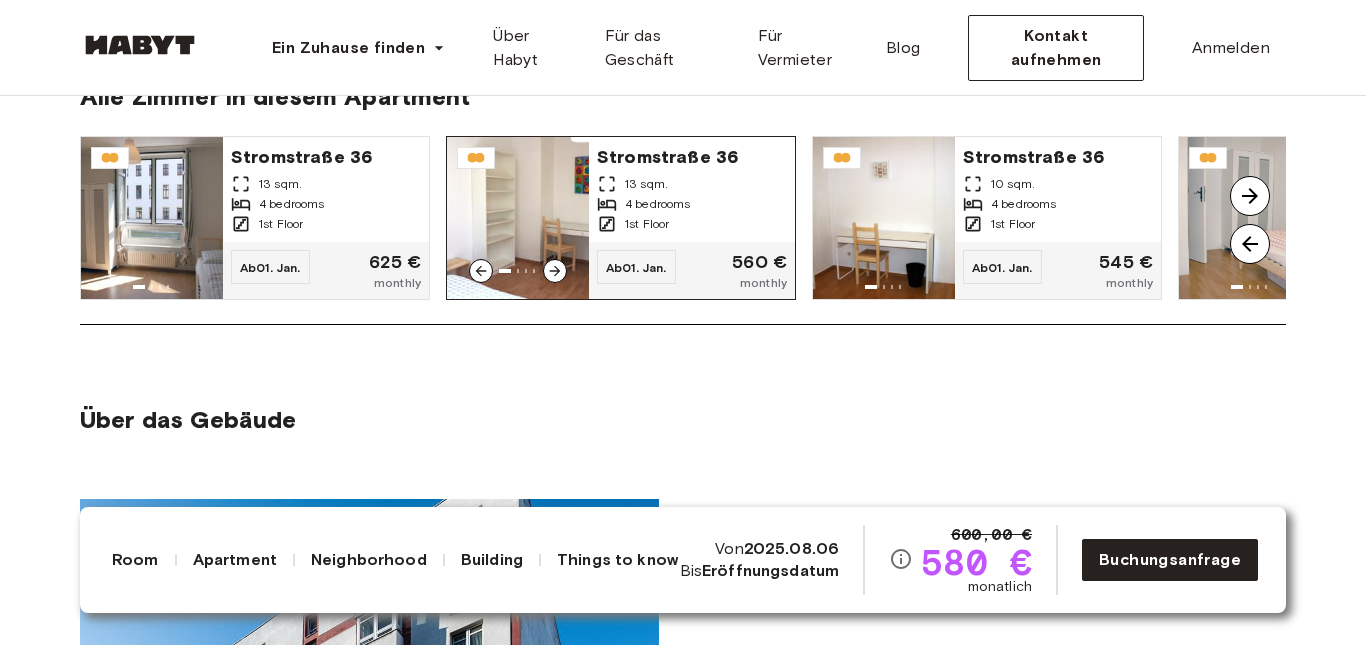 click 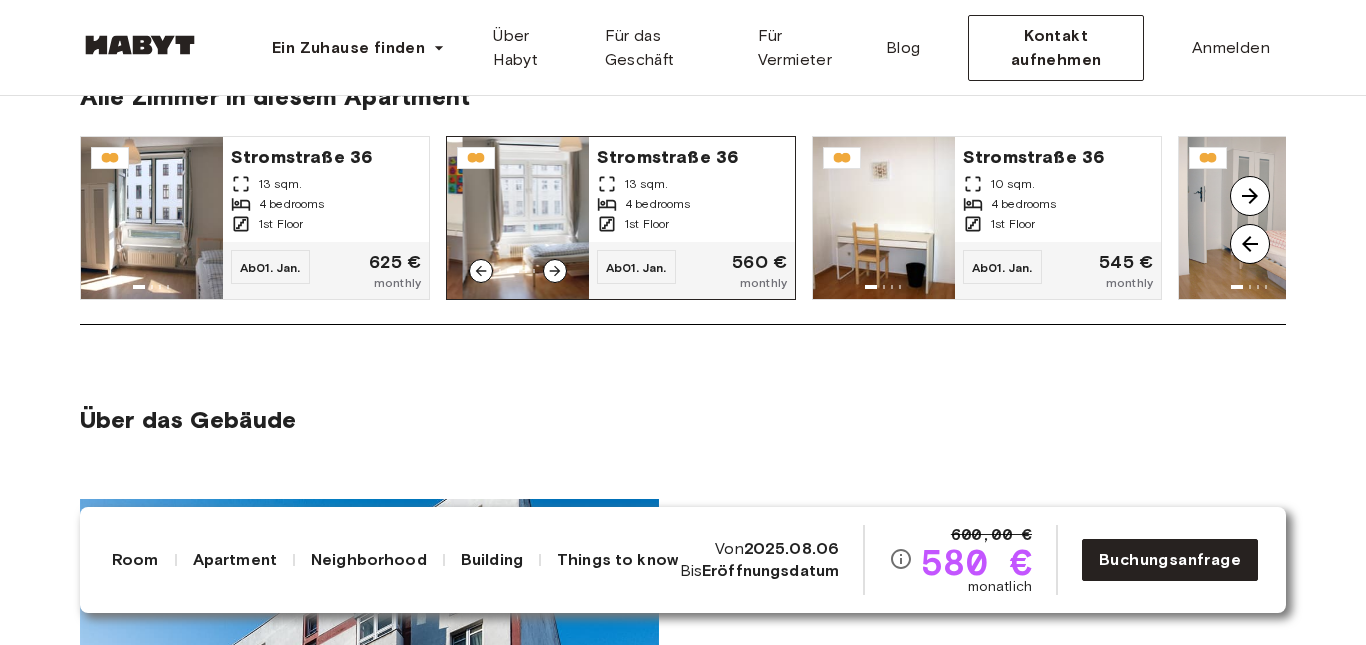 click 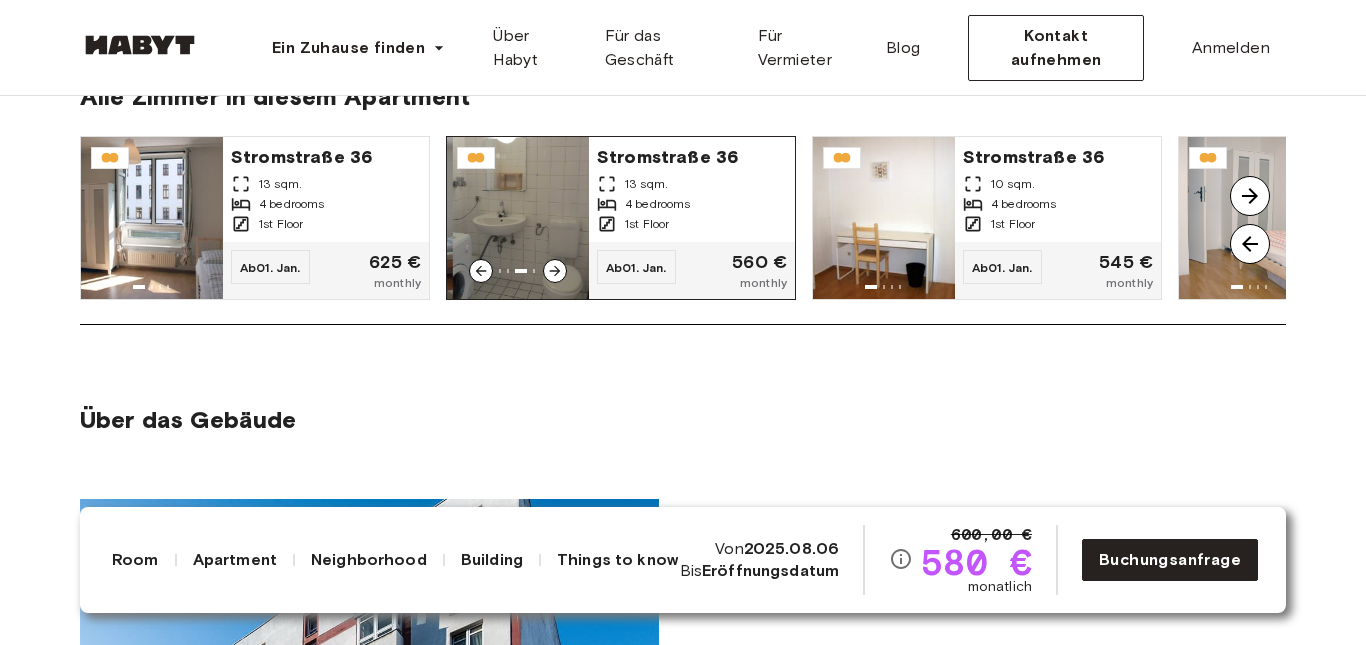 click 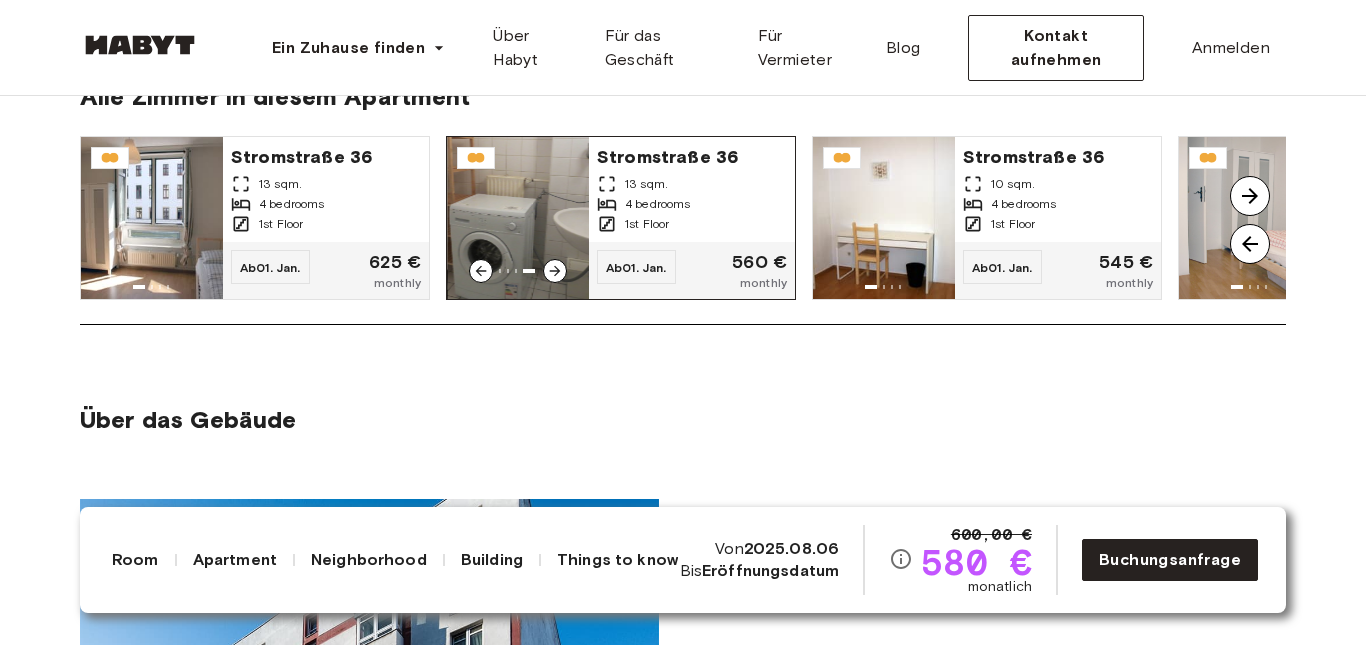 click 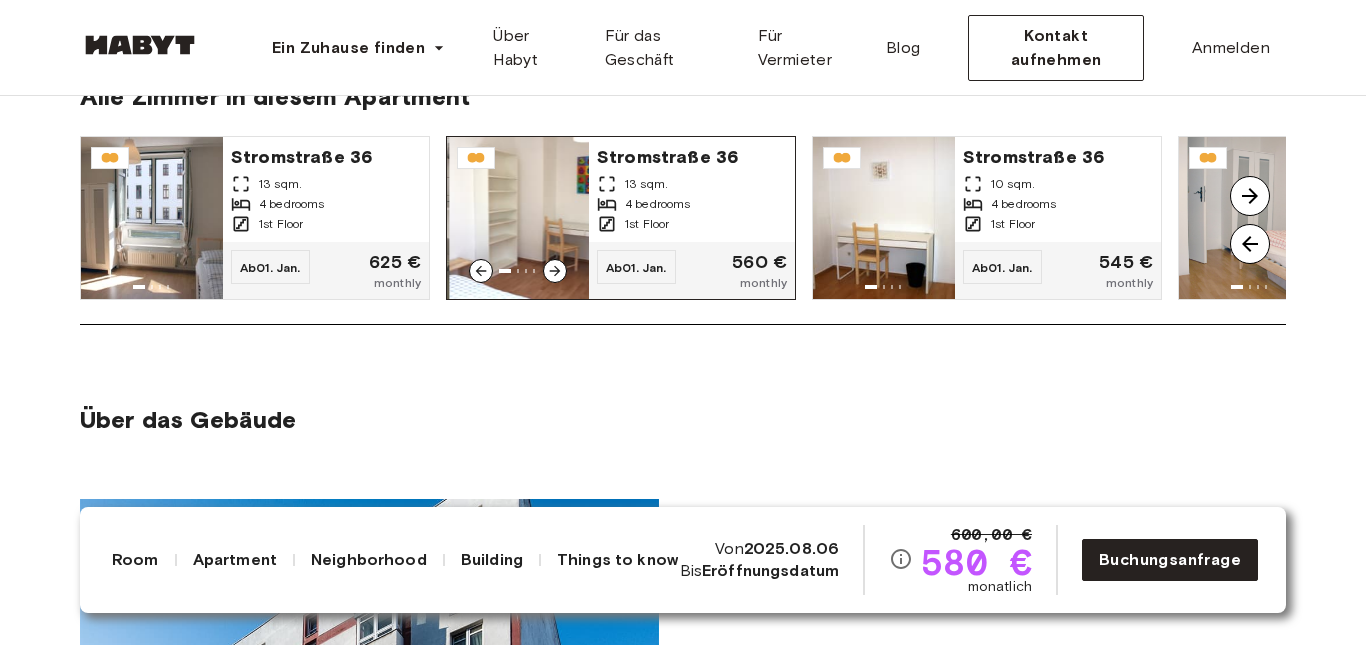 click 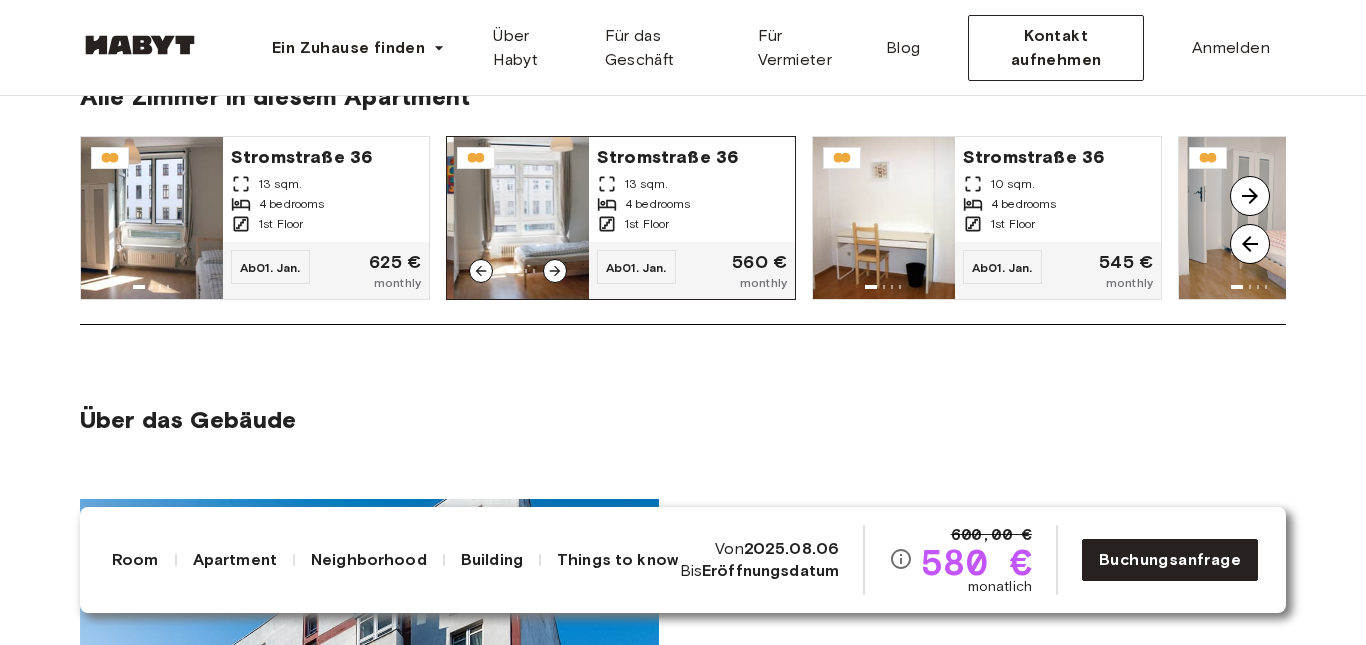 click 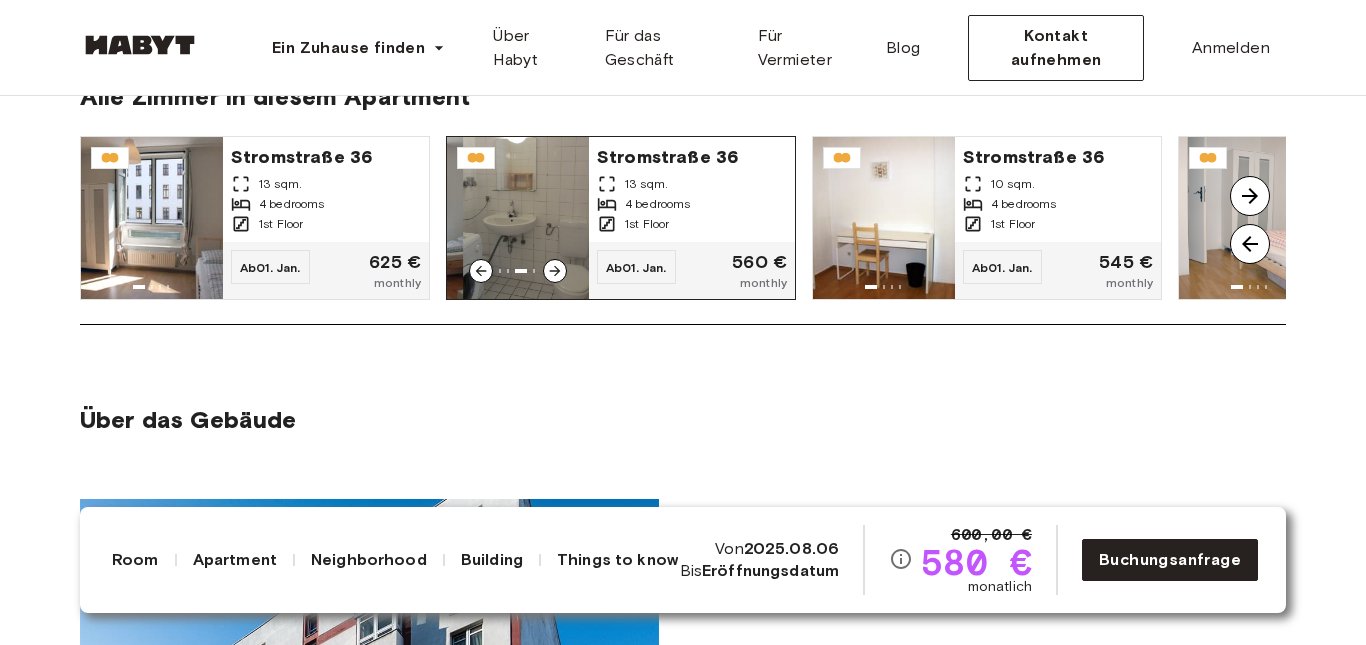 click 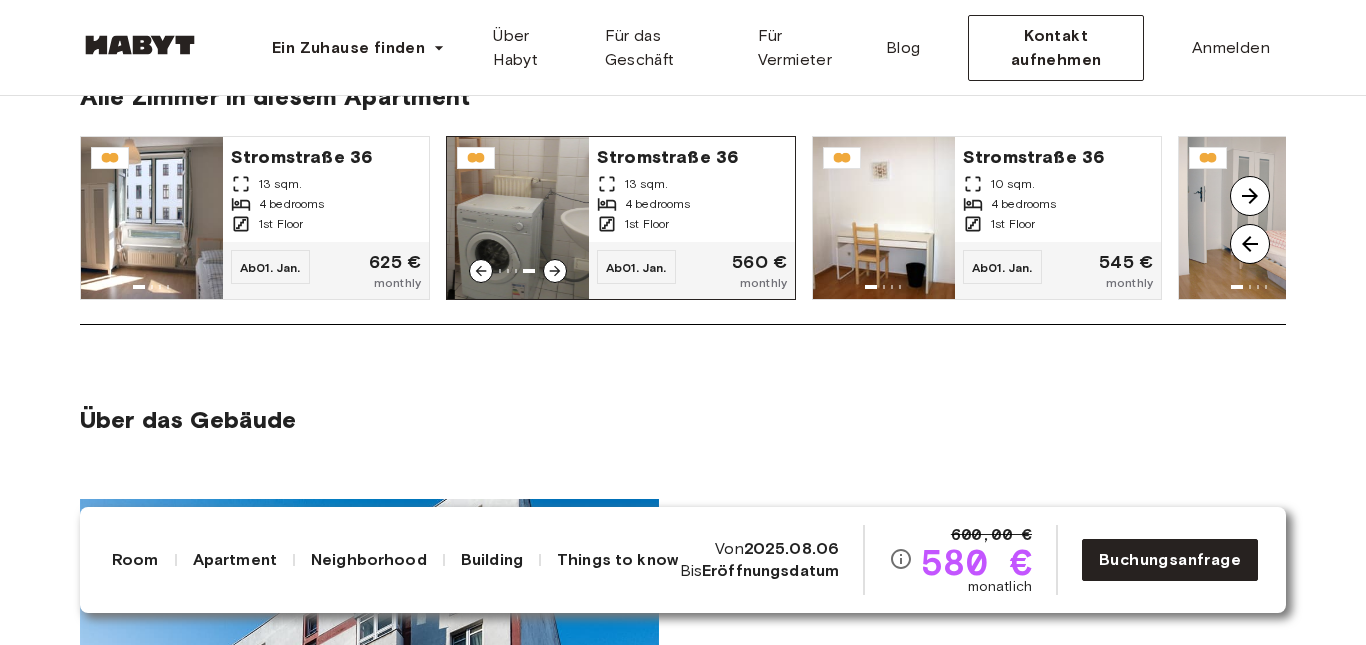 click 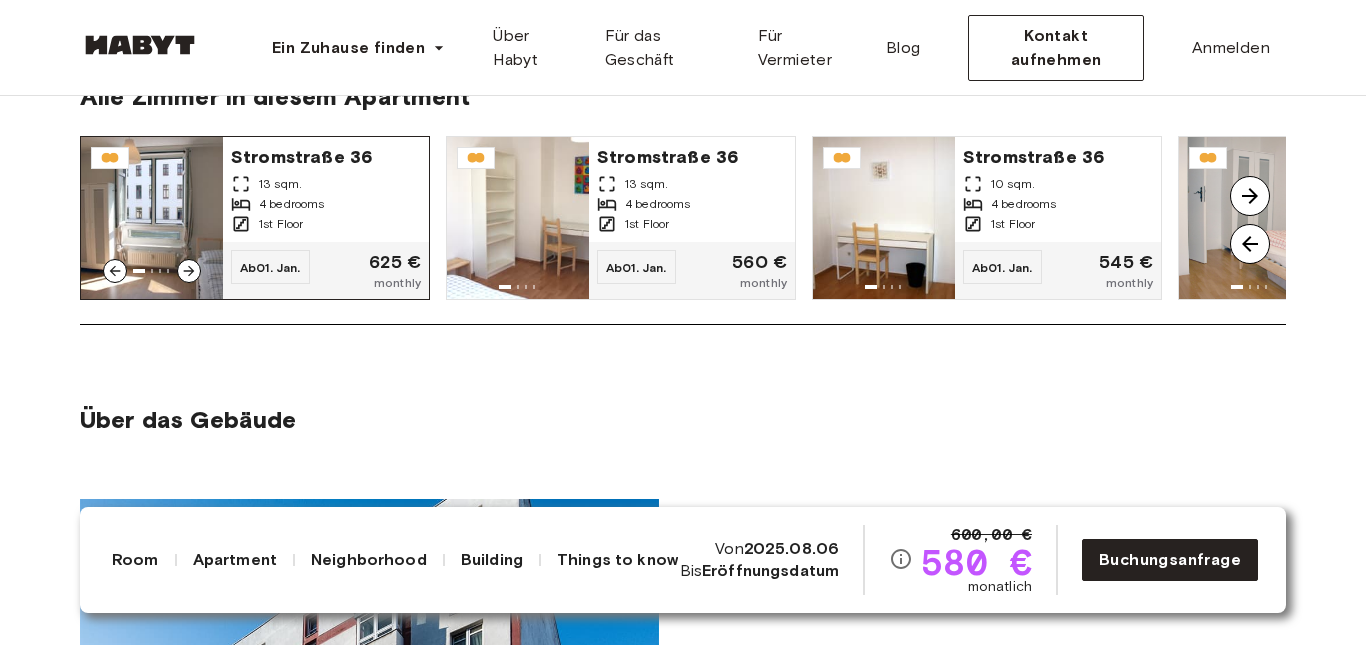 click 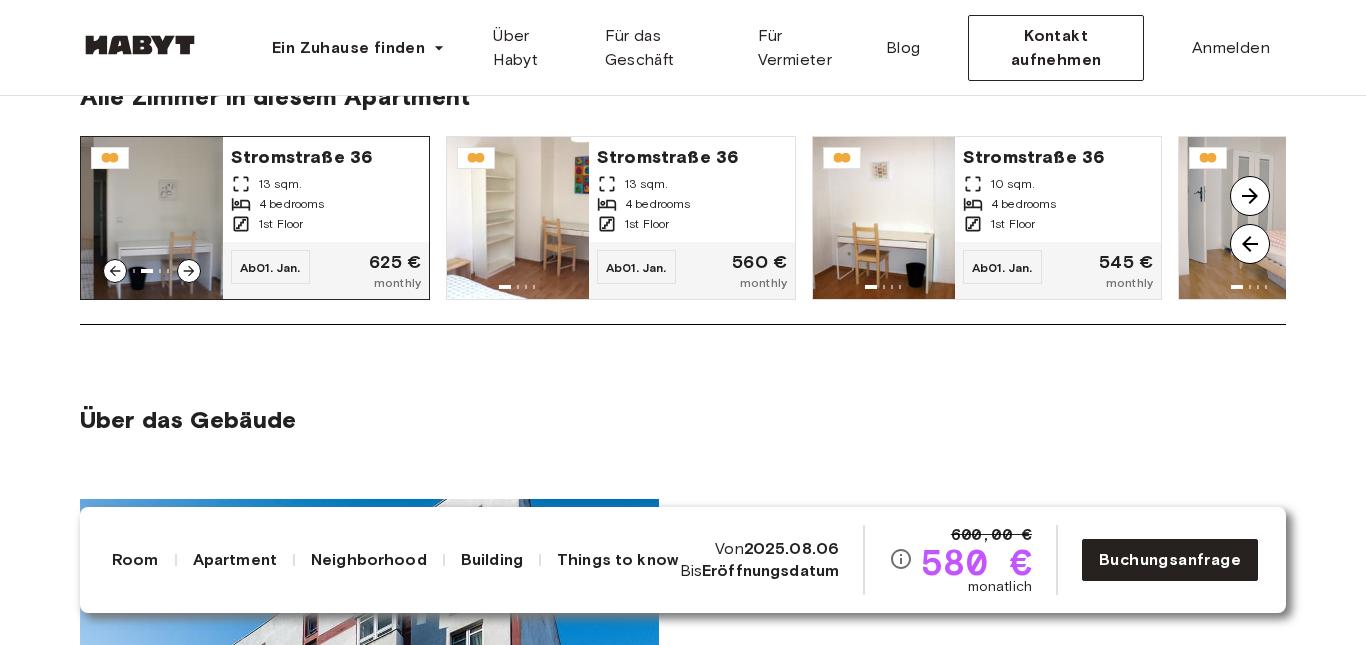 click 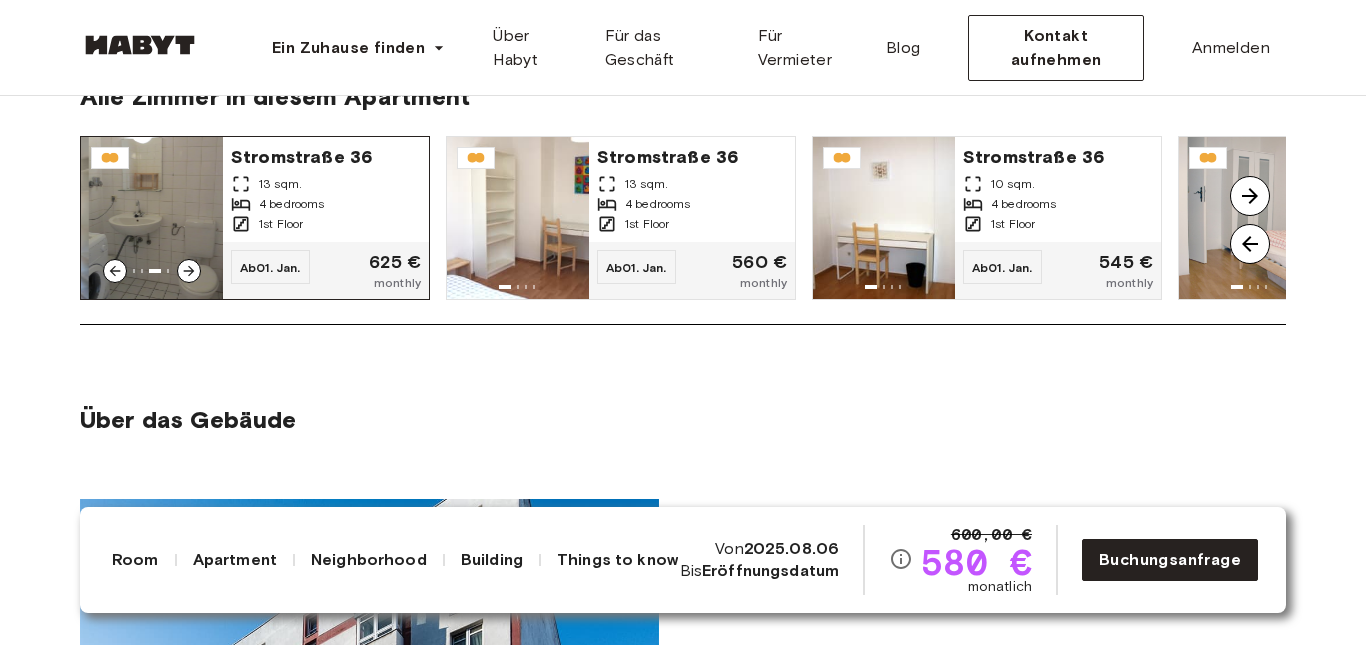 click 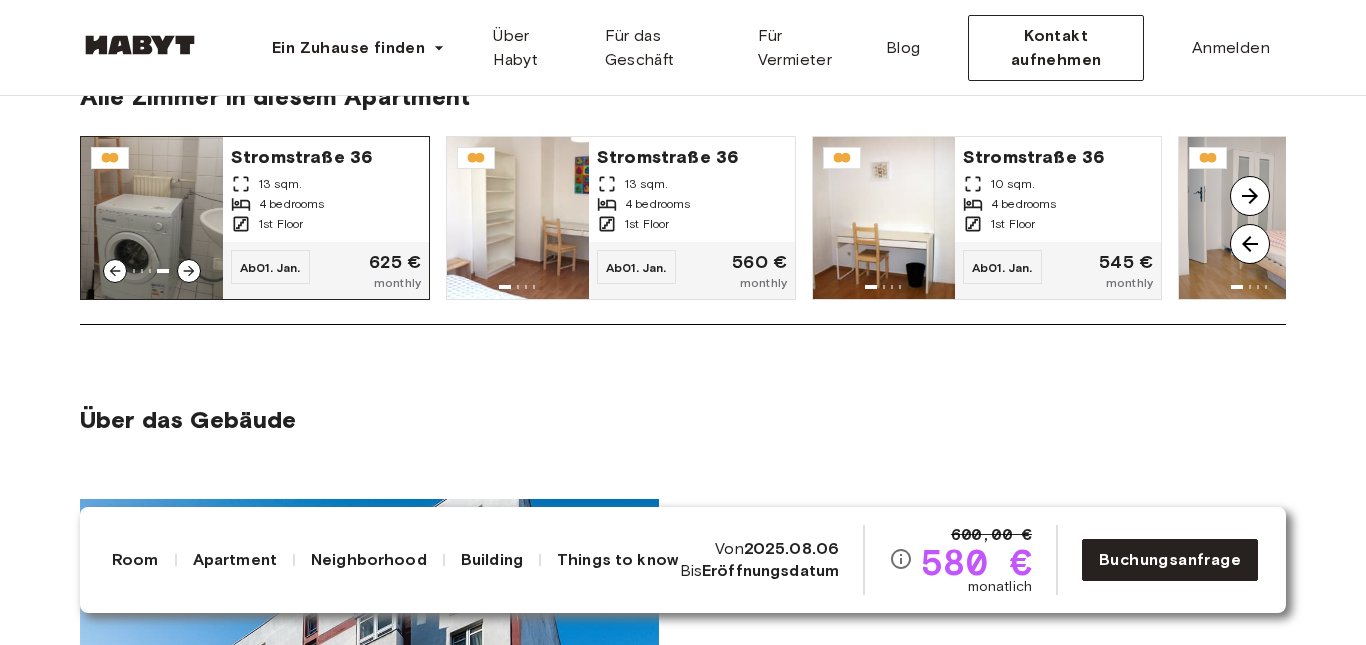 click 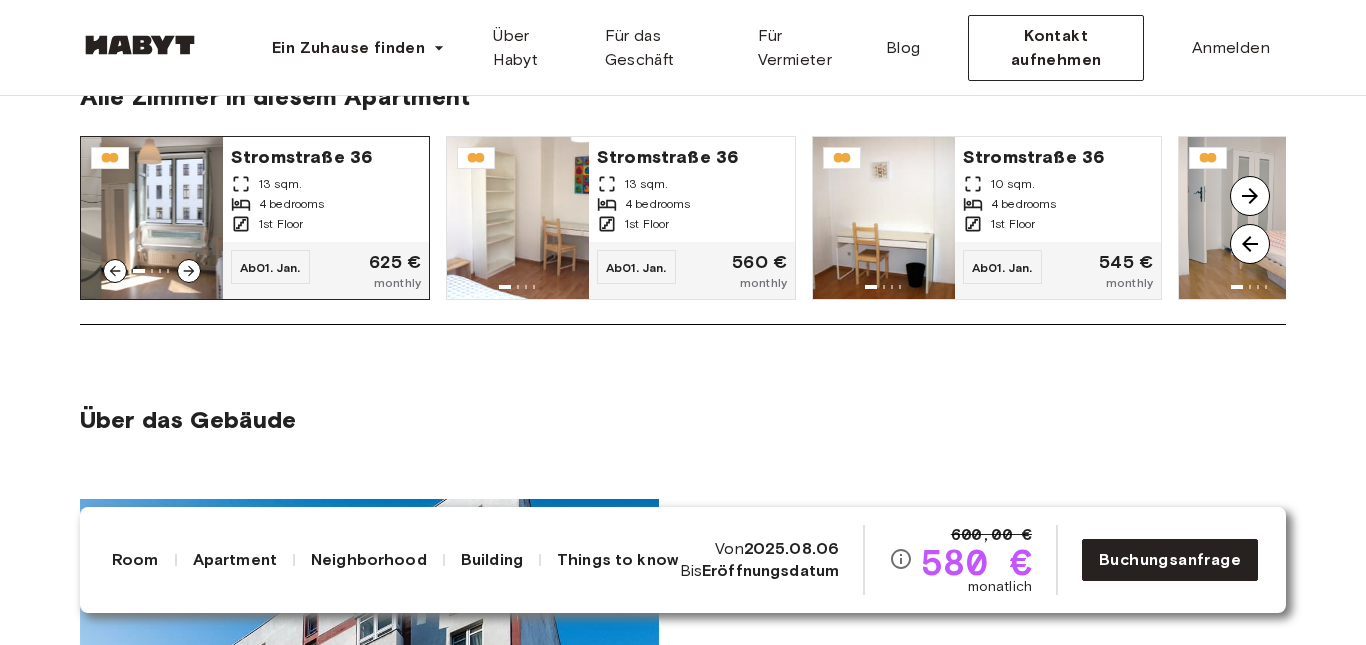 click 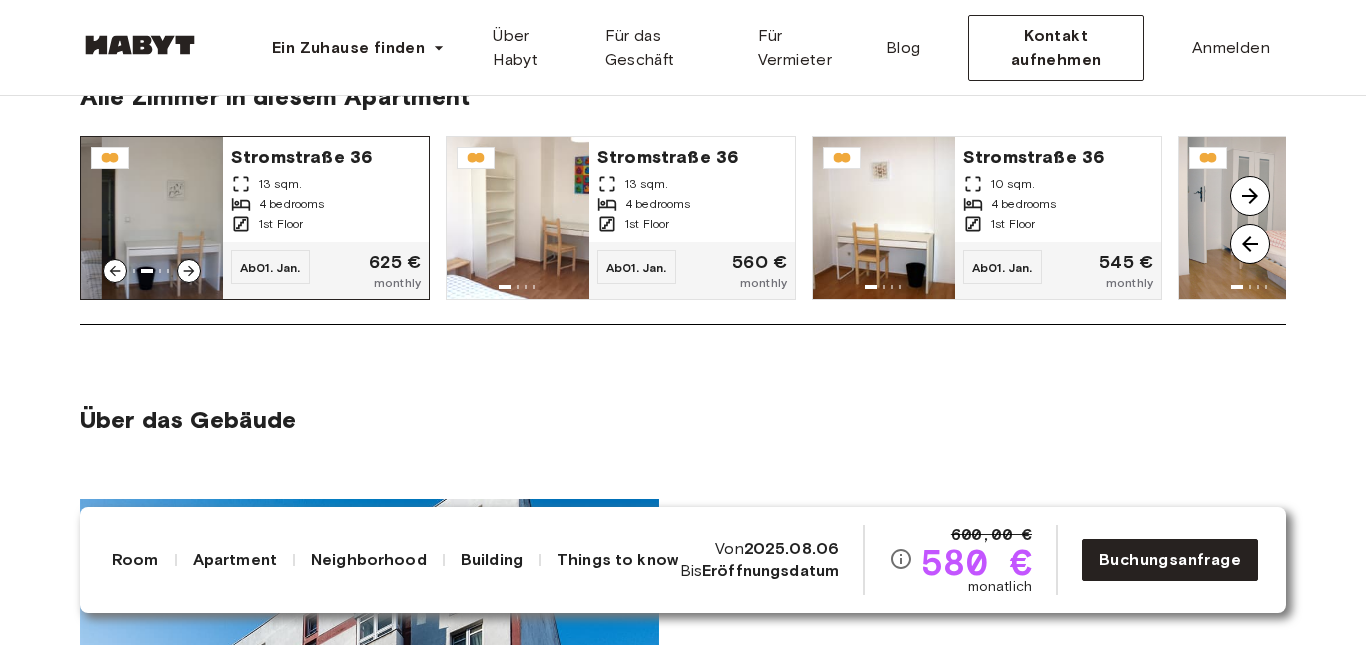 click 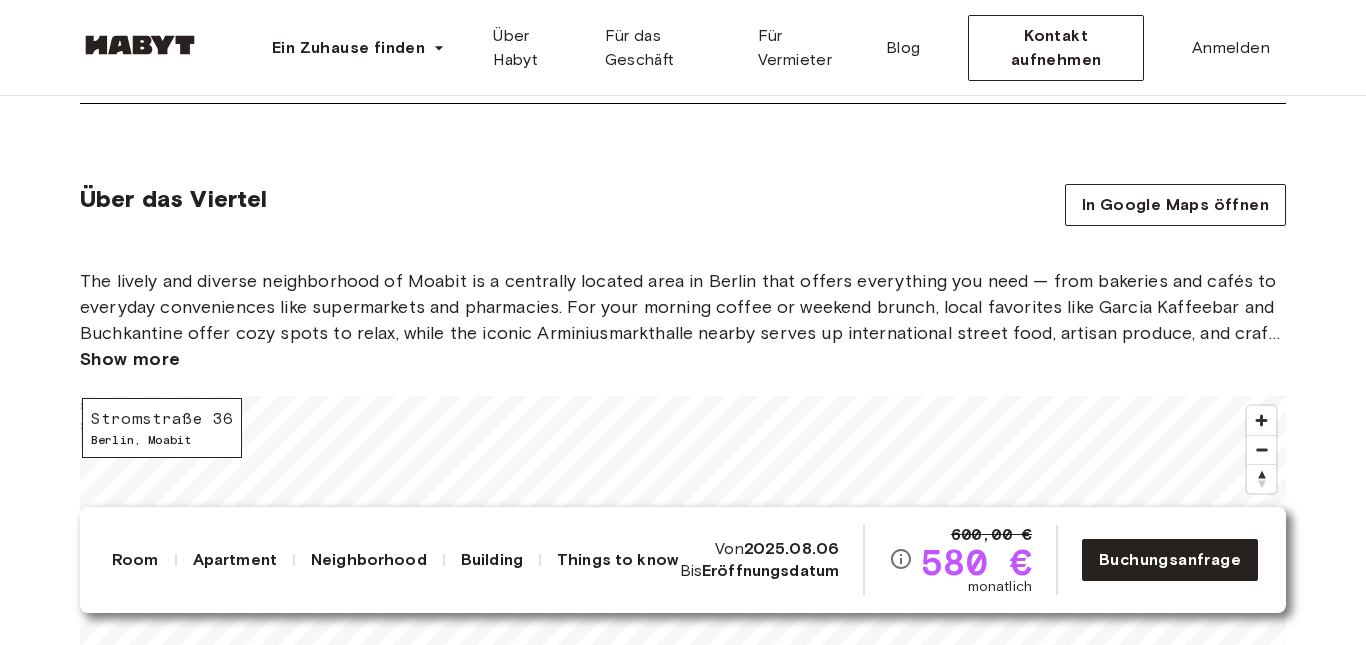 scroll, scrollTop: 2378, scrollLeft: 0, axis: vertical 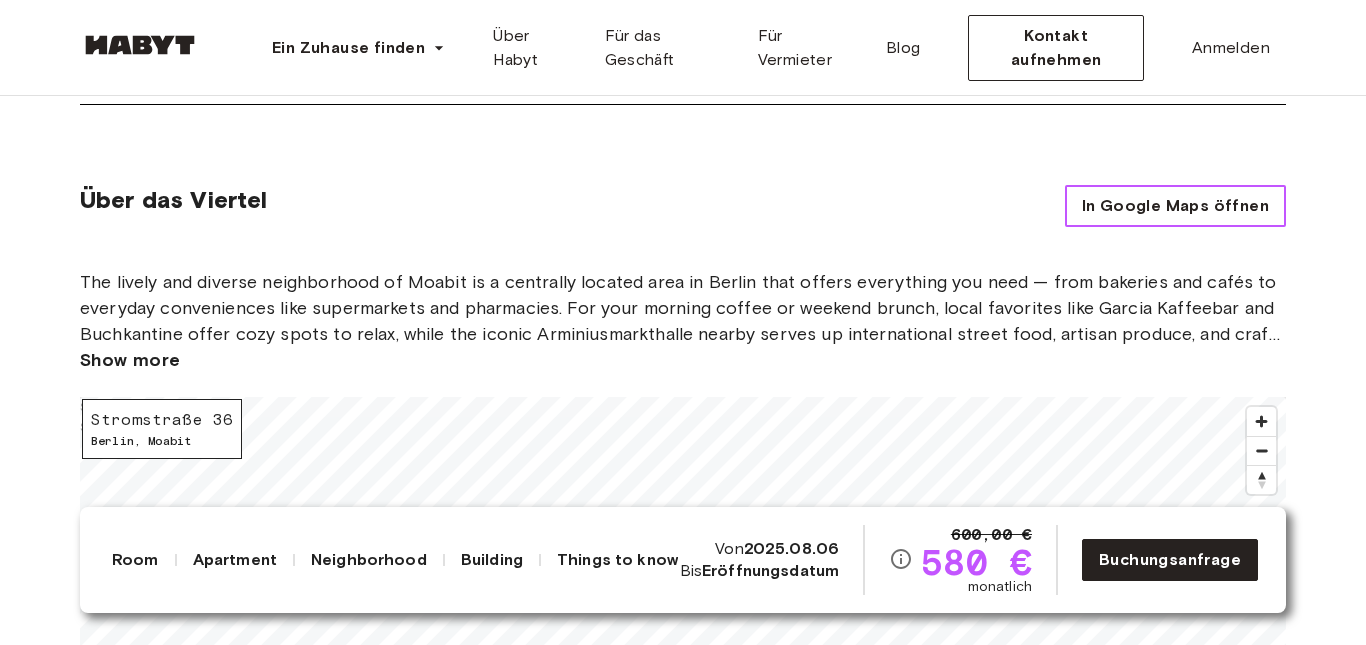 click on "In Google Maps öffnen" at bounding box center (1175, 206) 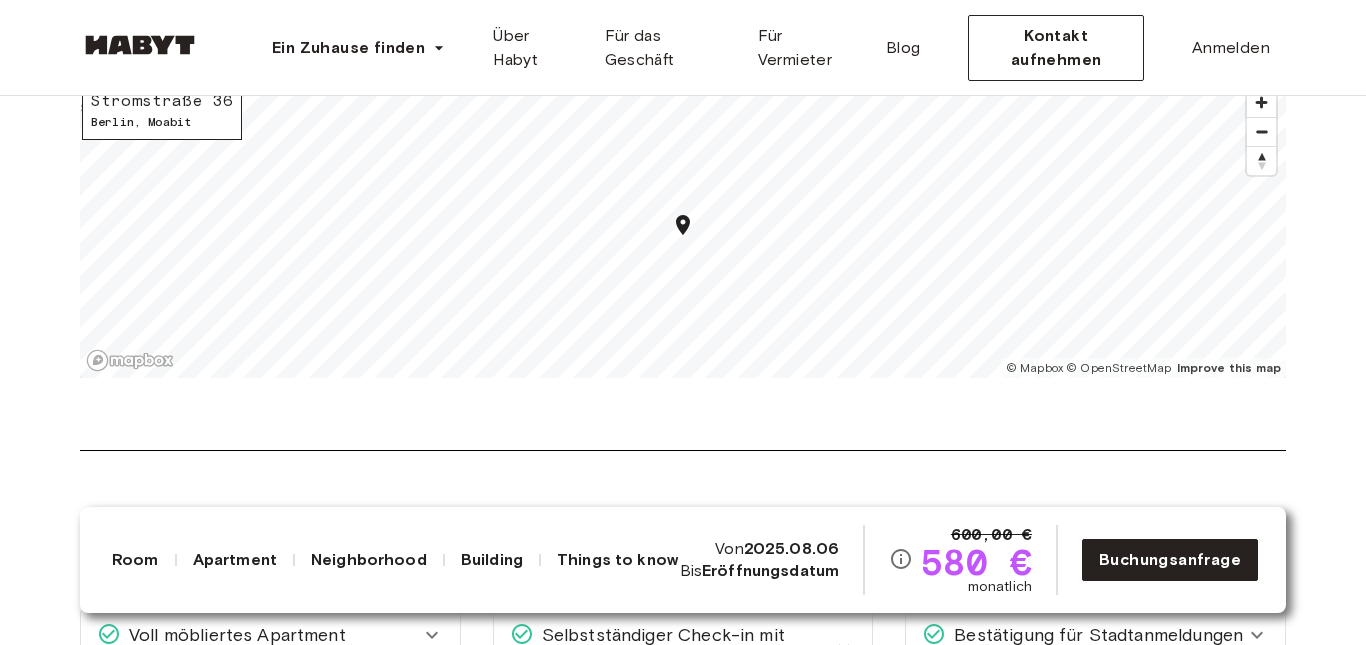 scroll, scrollTop: 2698, scrollLeft: 0, axis: vertical 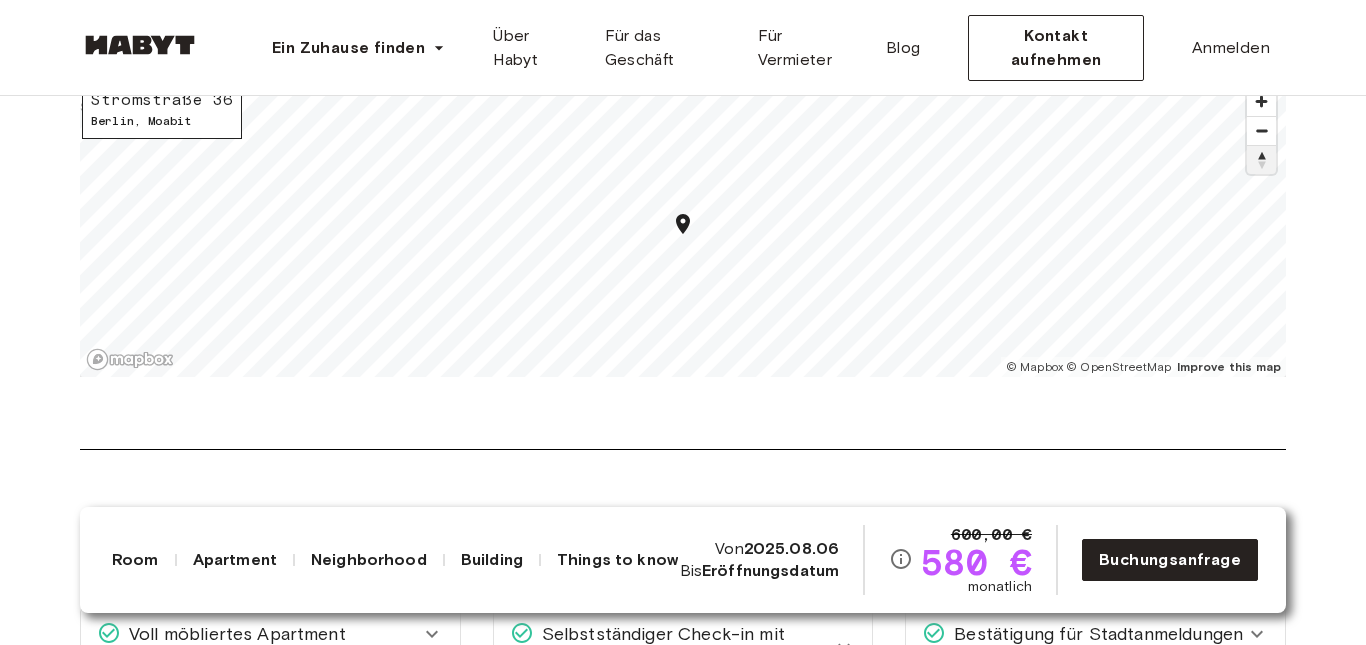 click at bounding box center [1261, 159] 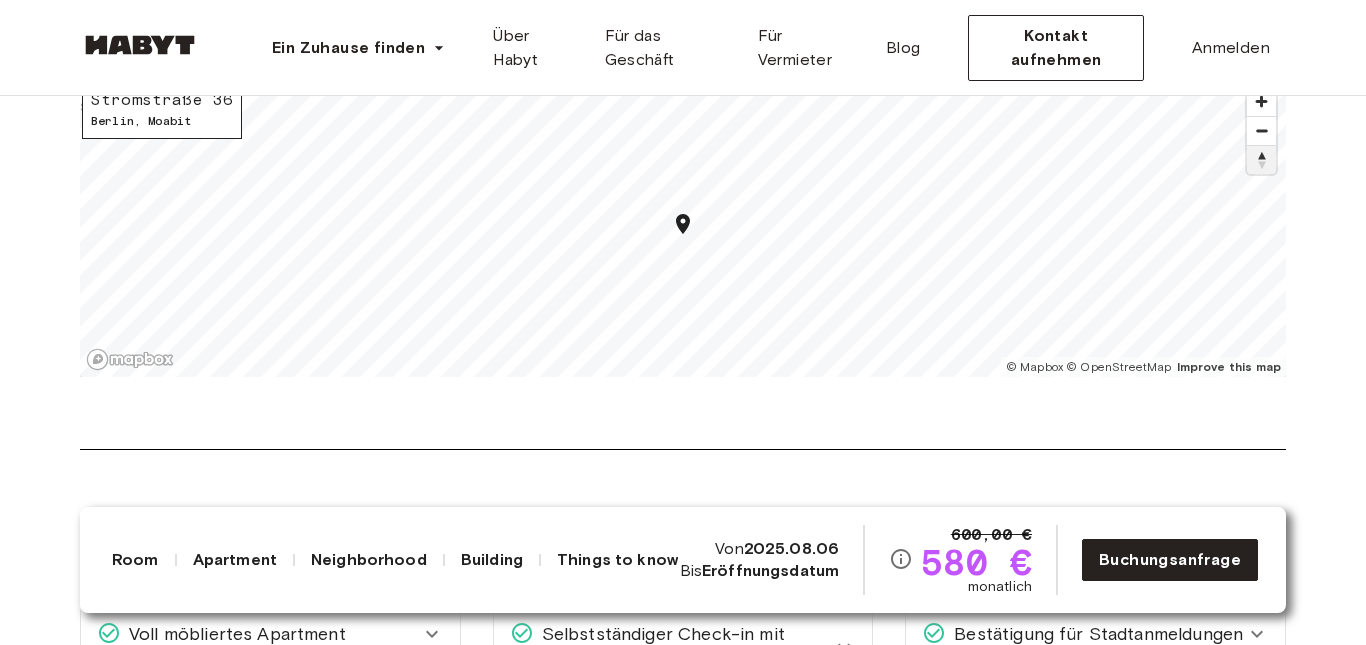 click at bounding box center [1261, 159] 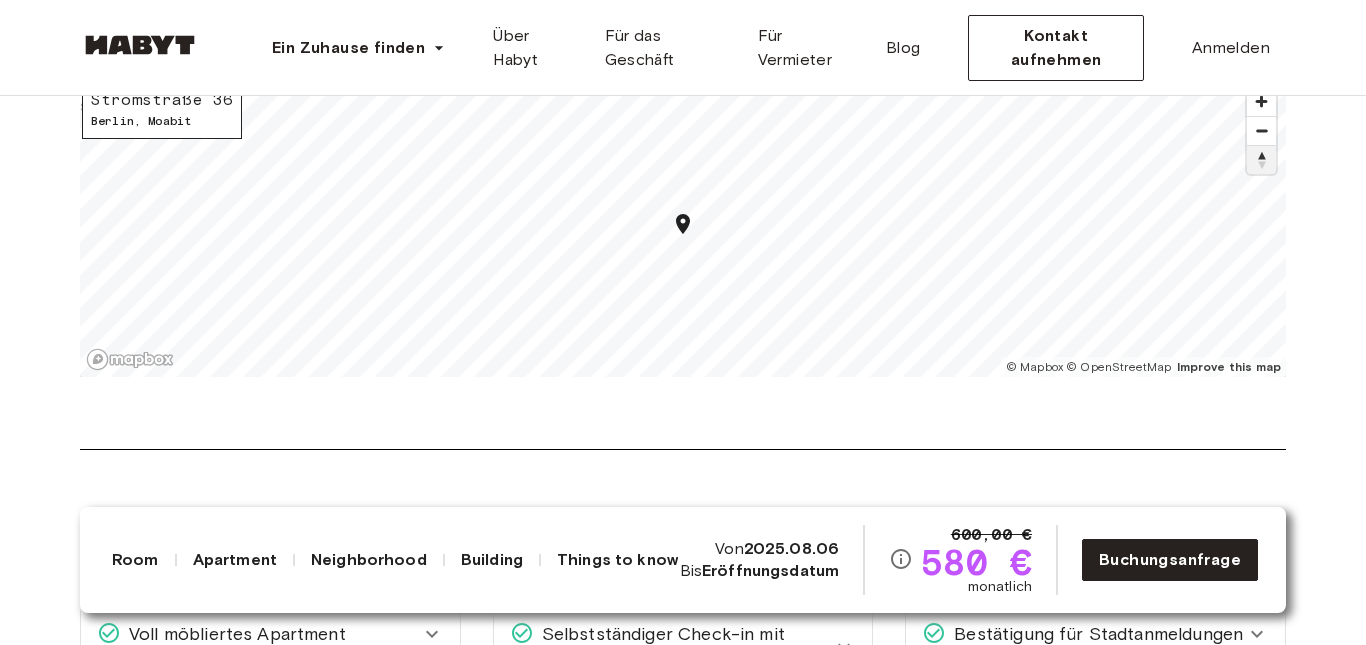 click at bounding box center [1261, 159] 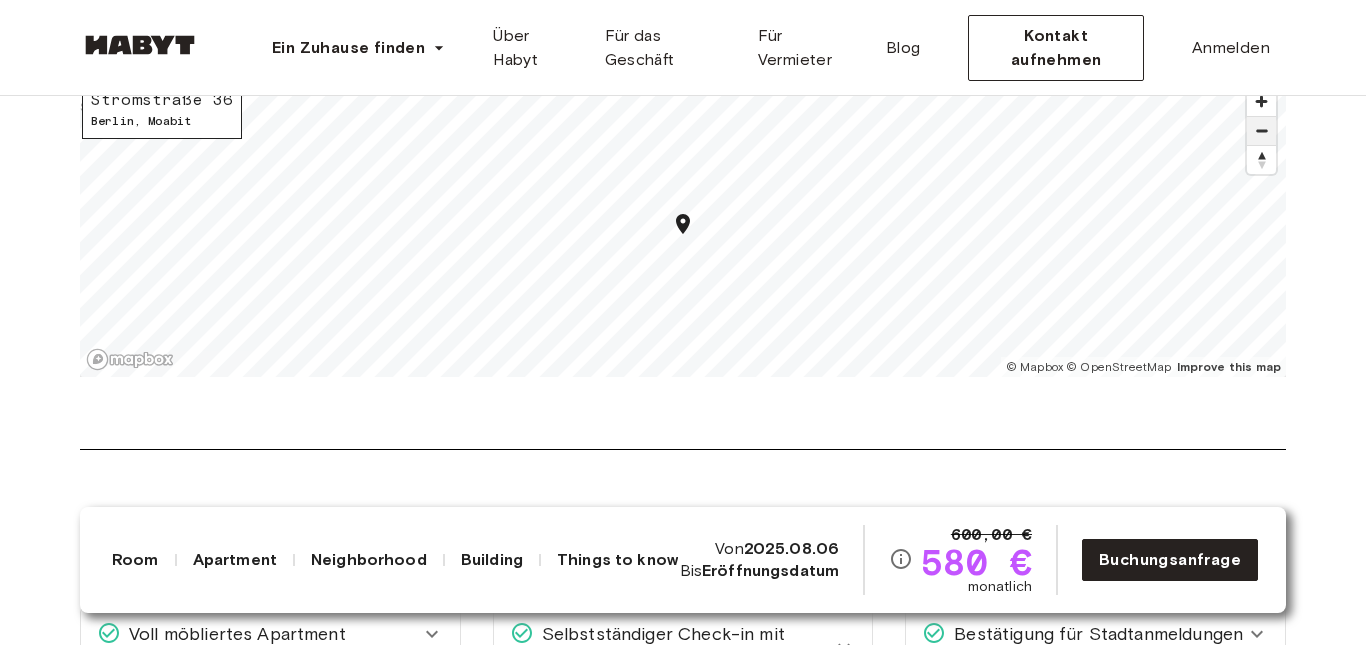 click at bounding box center [1261, 131] 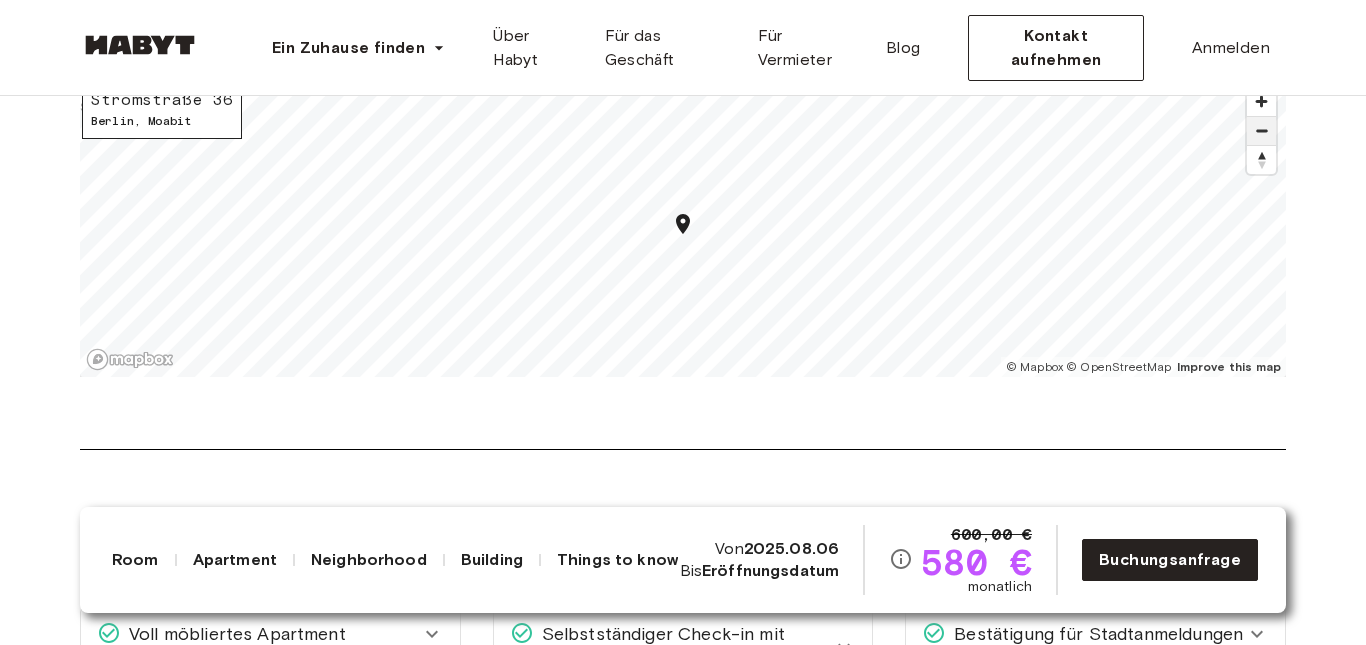 click at bounding box center [1261, 131] 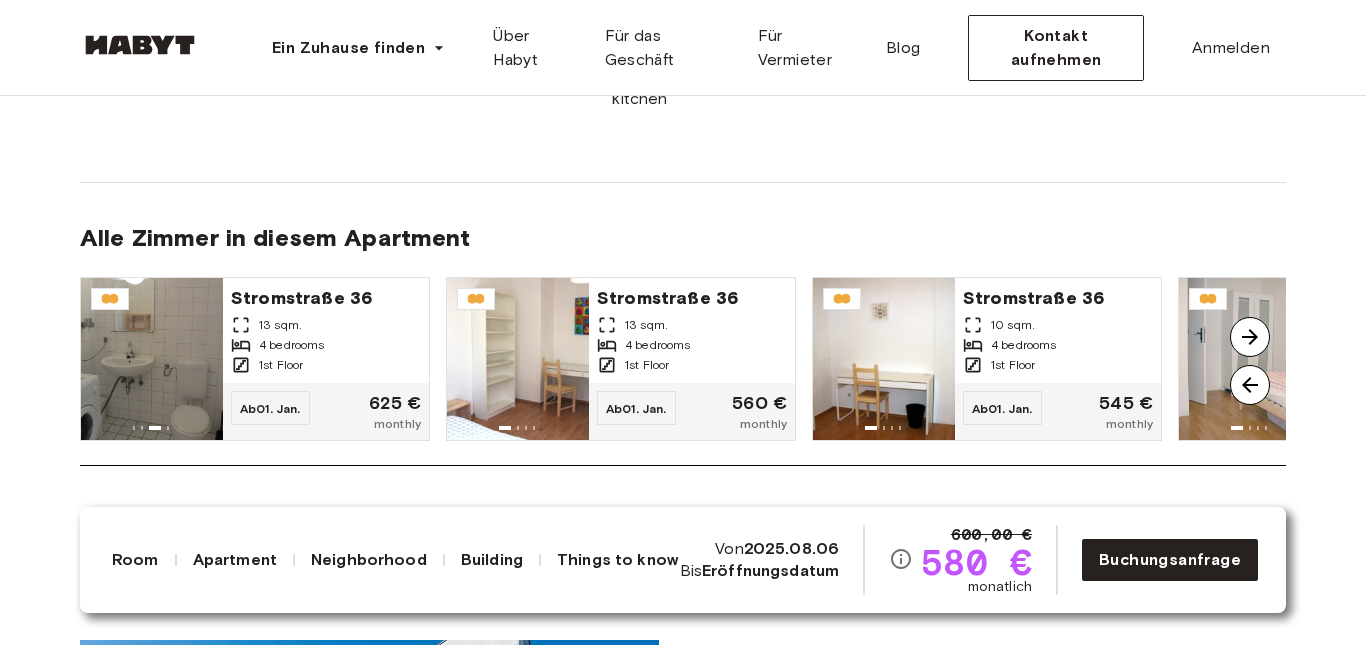 scroll, scrollTop: 1386, scrollLeft: 0, axis: vertical 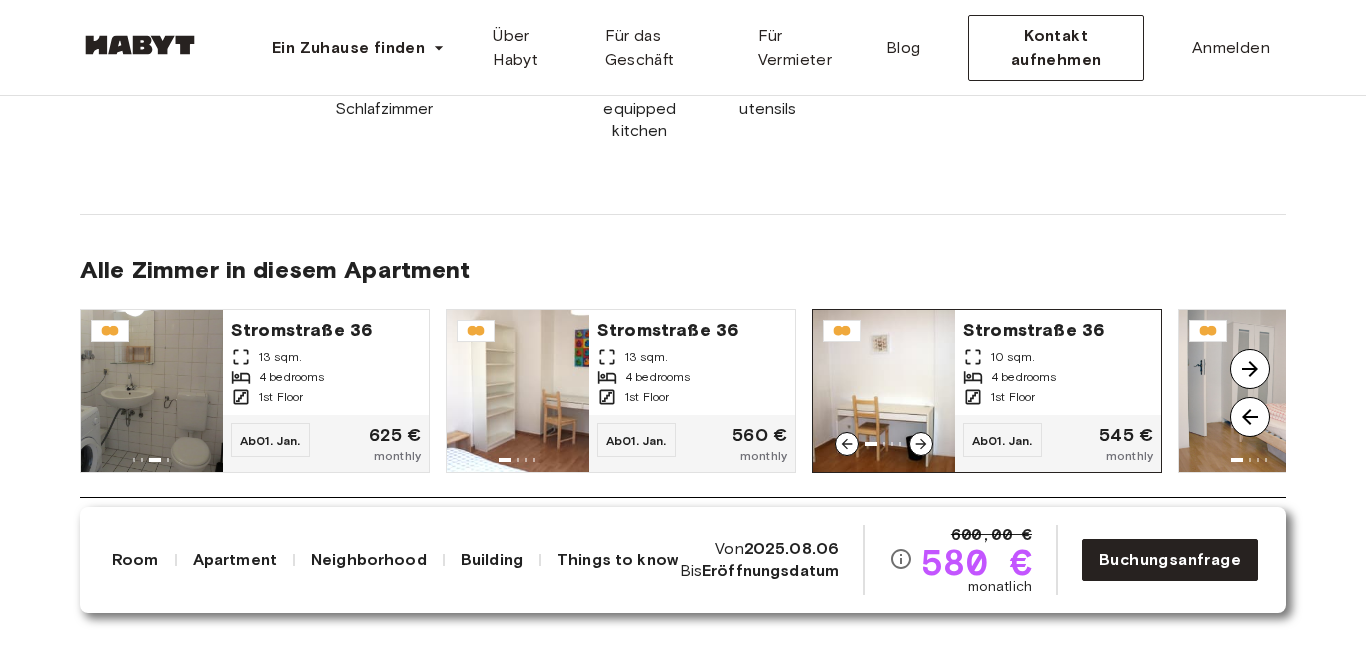 click 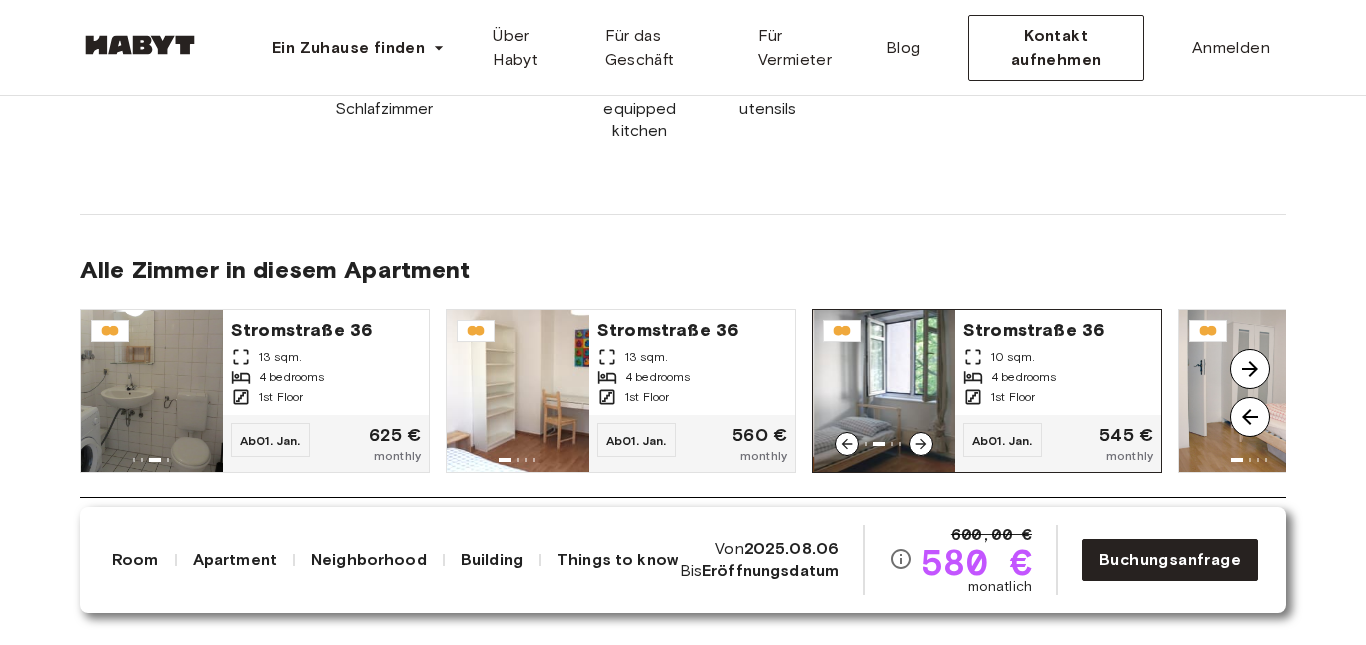 click 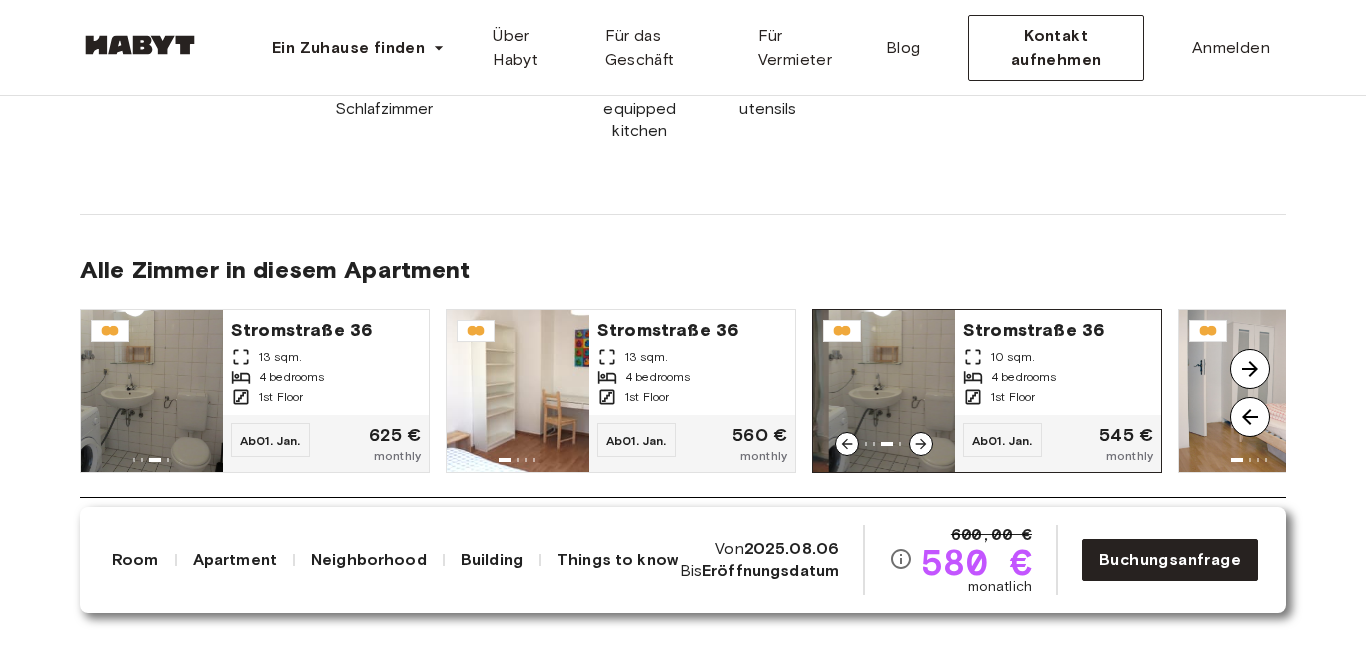 click 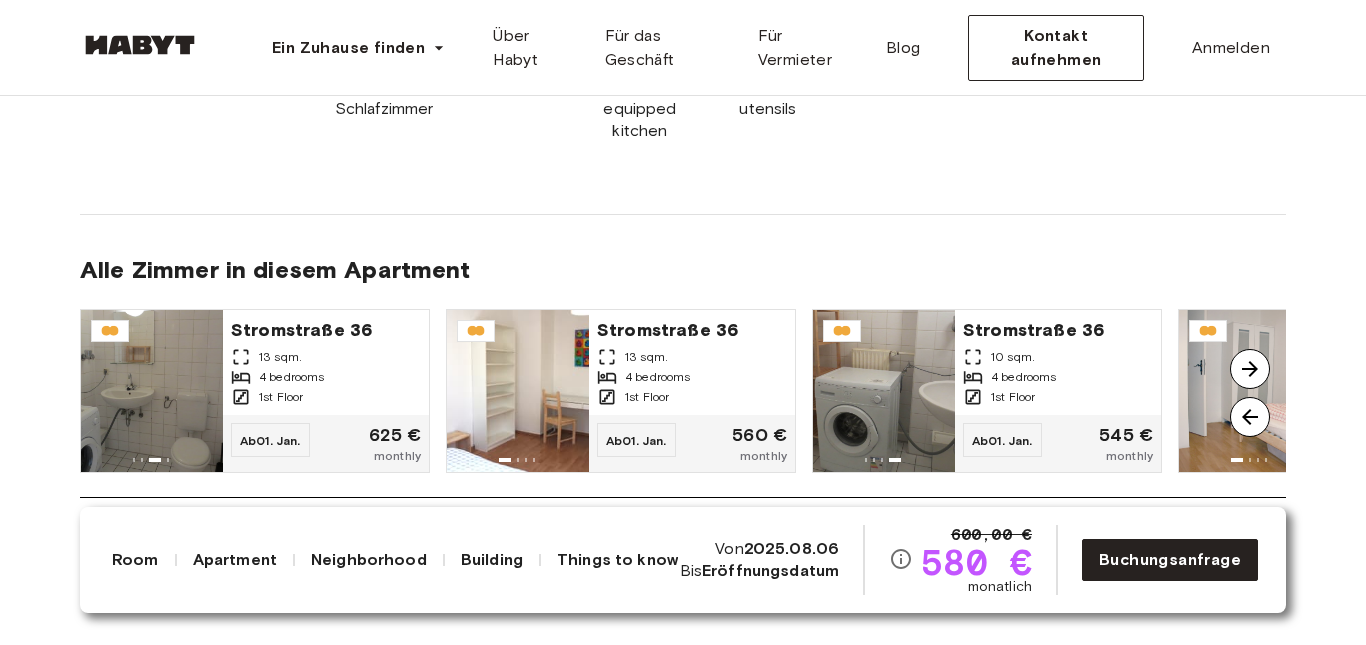 click at bounding box center [1250, 369] 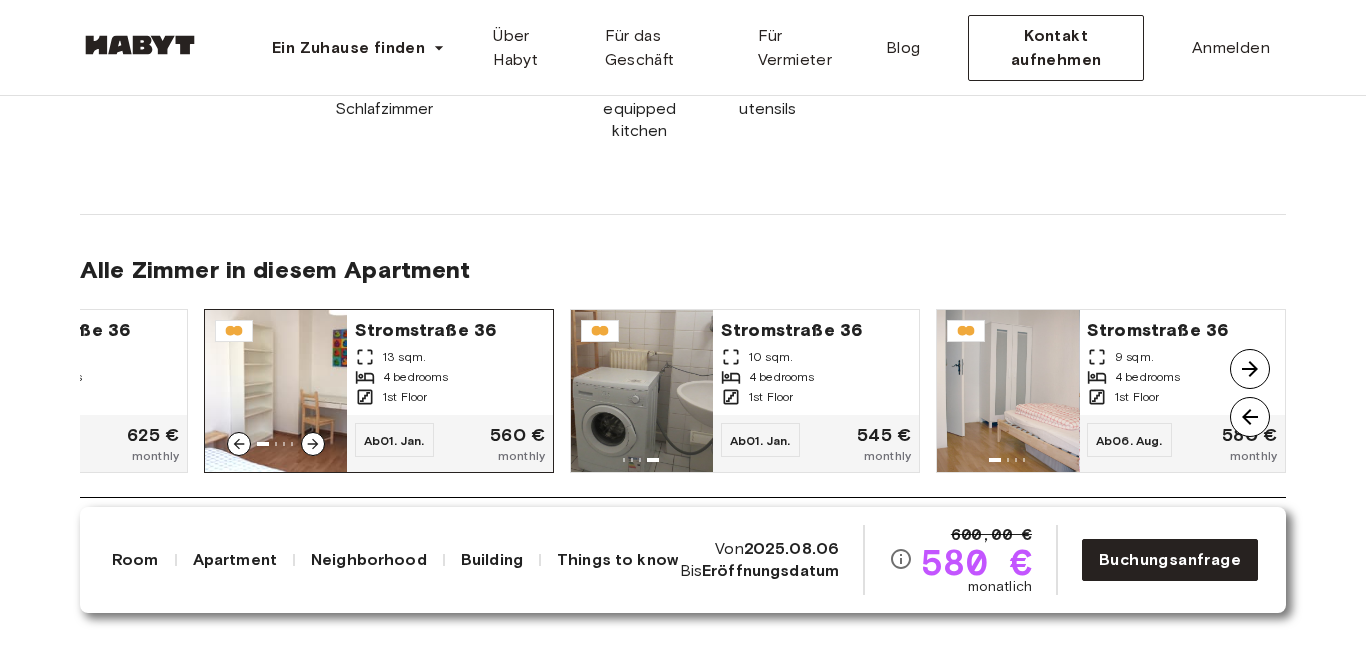 click 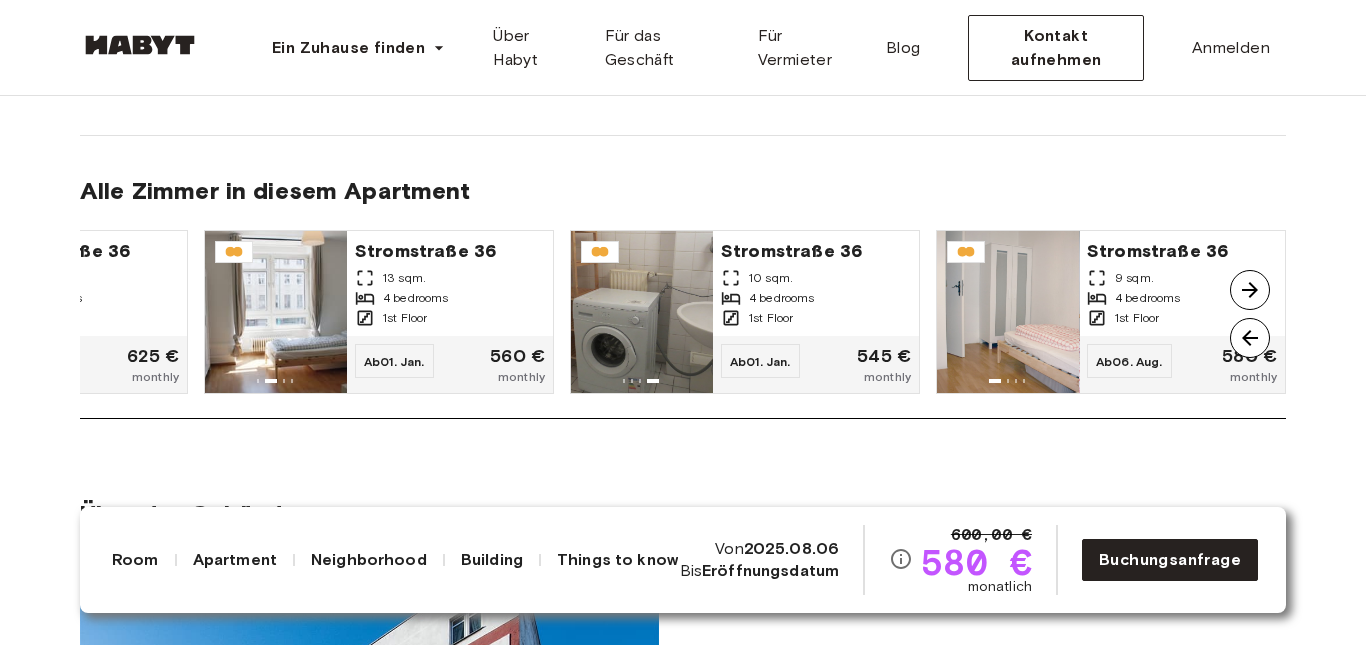 scroll, scrollTop: 1500, scrollLeft: 0, axis: vertical 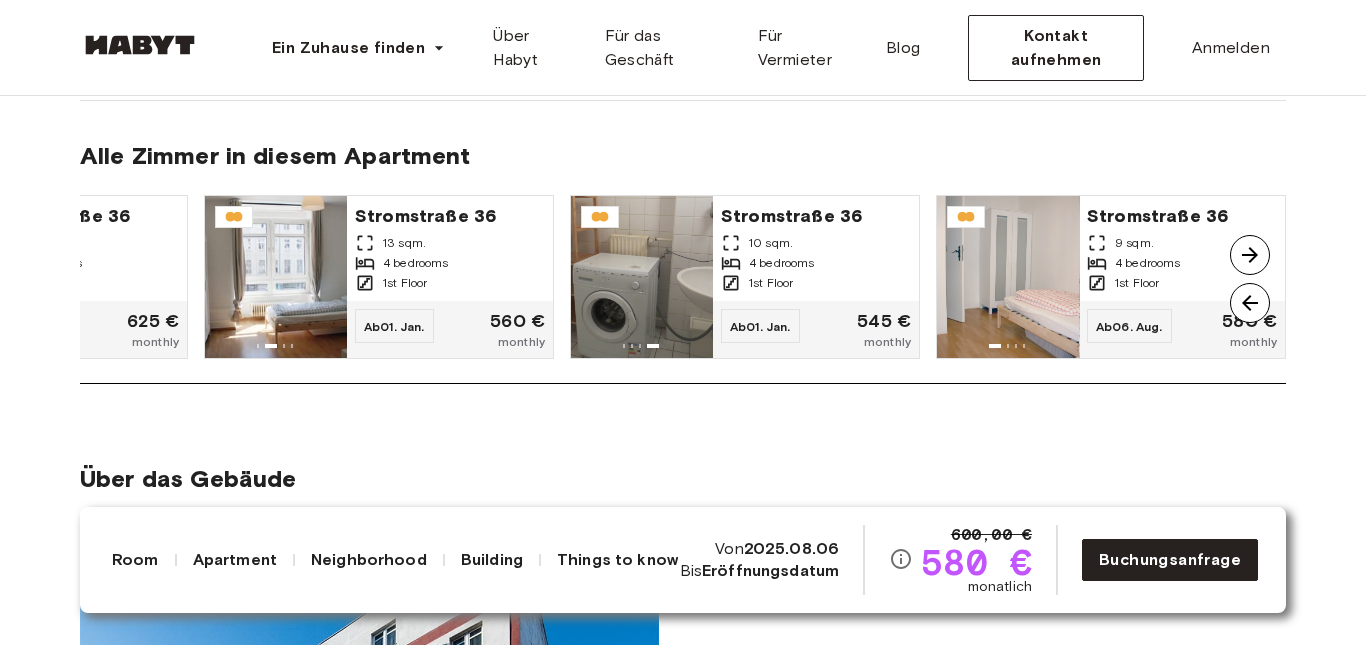 click at bounding box center (1250, 303) 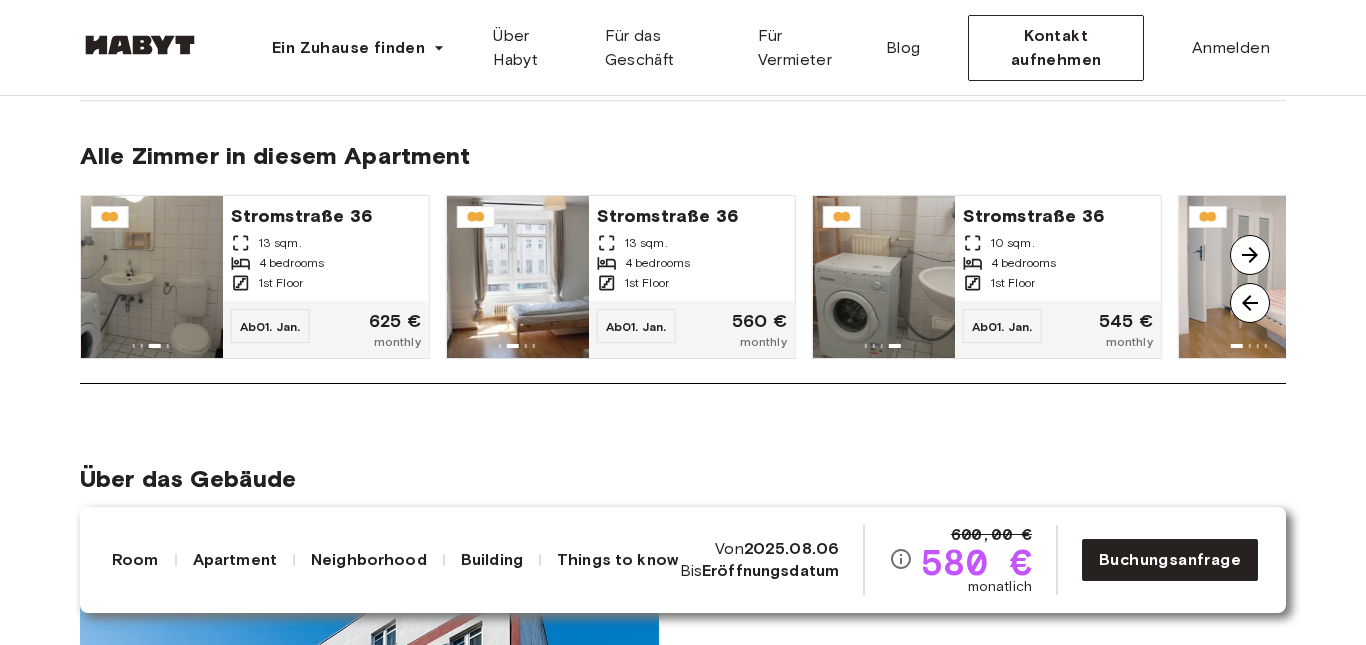 click at bounding box center (1250, 255) 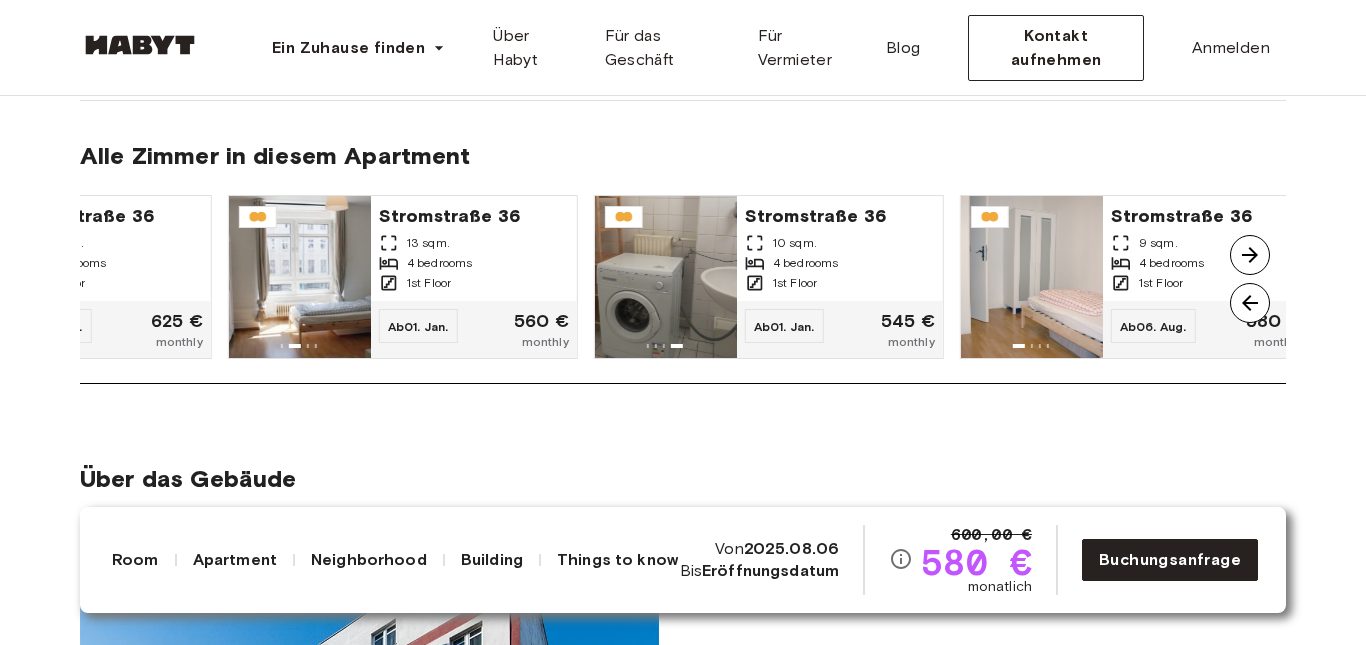 click at bounding box center (1250, 255) 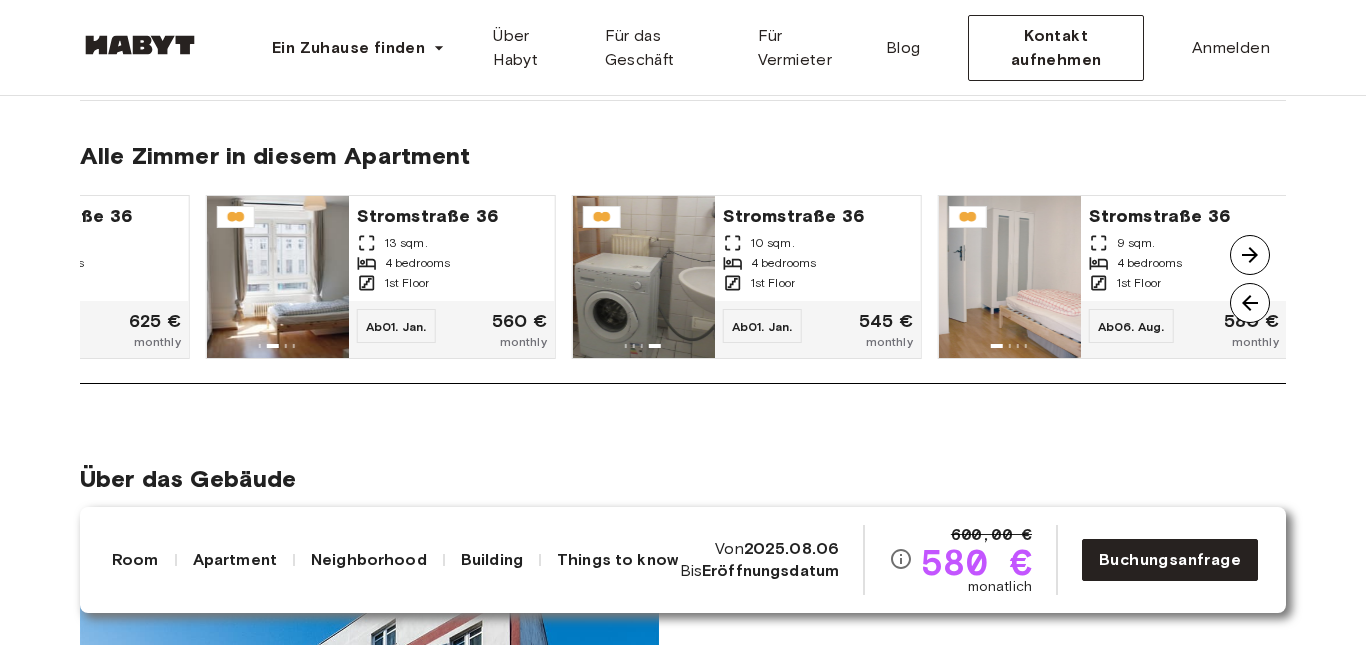 click at bounding box center [1250, 255] 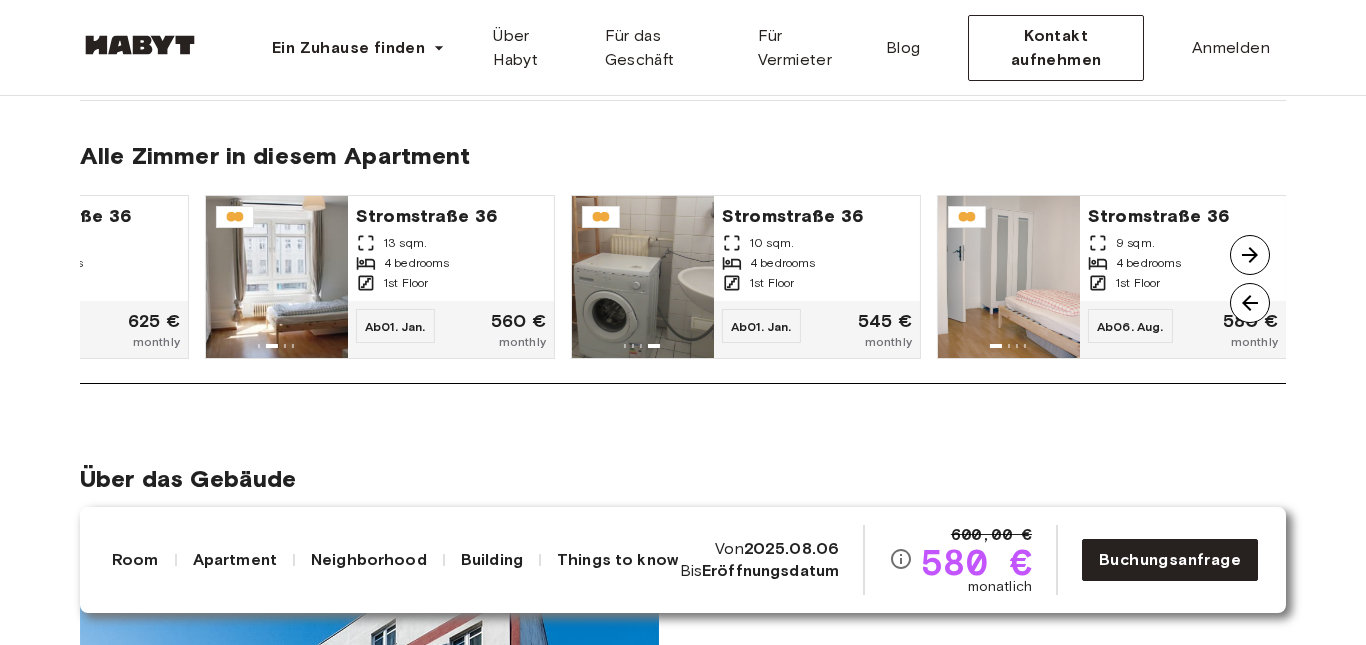 click at bounding box center (1250, 255) 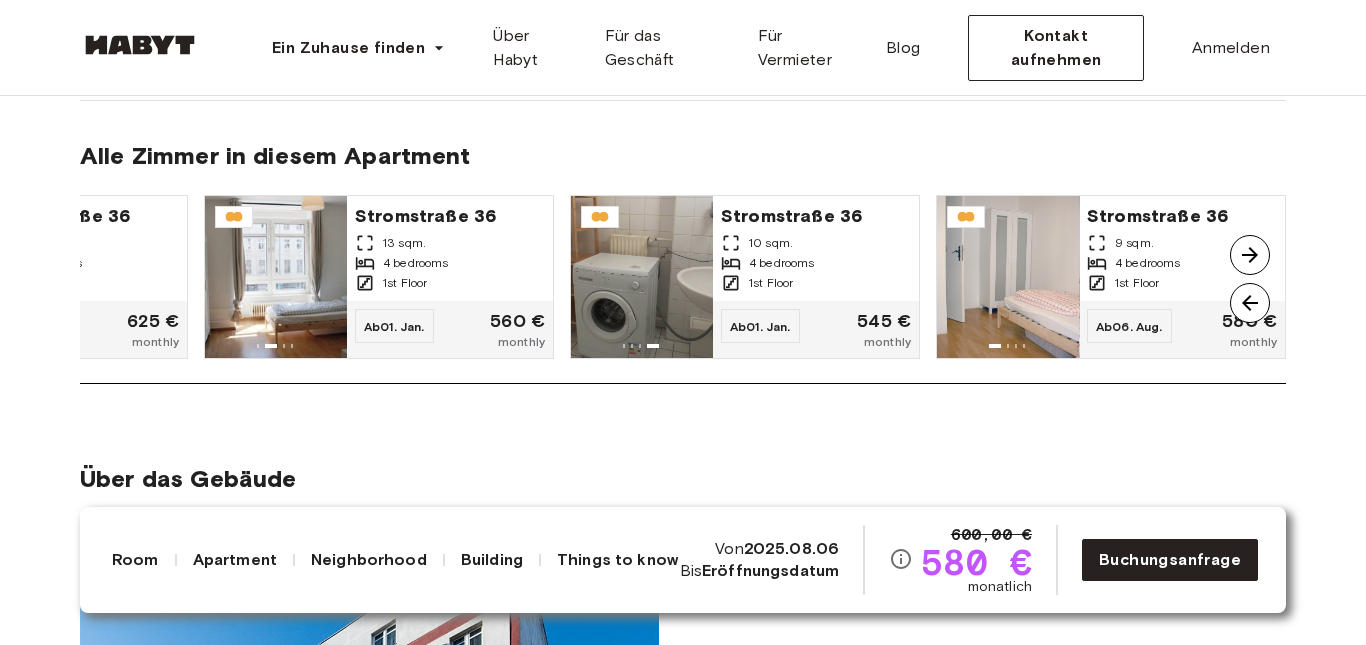 click at bounding box center [1250, 255] 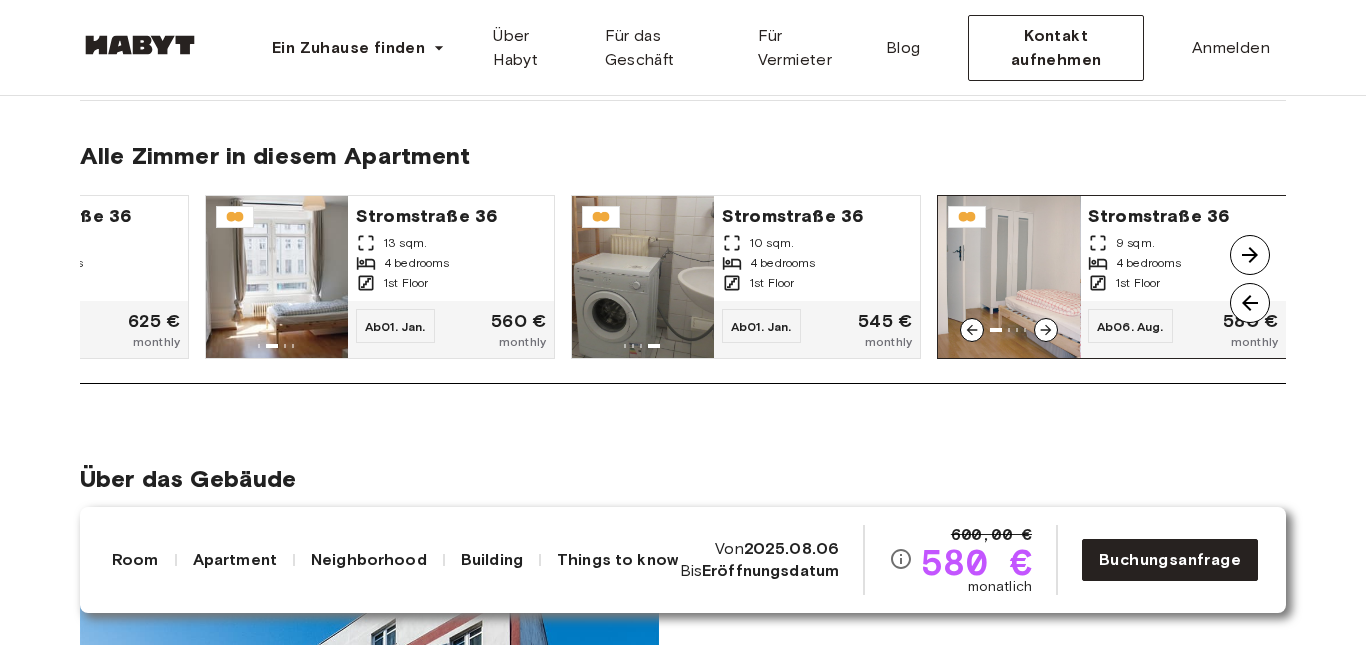 click 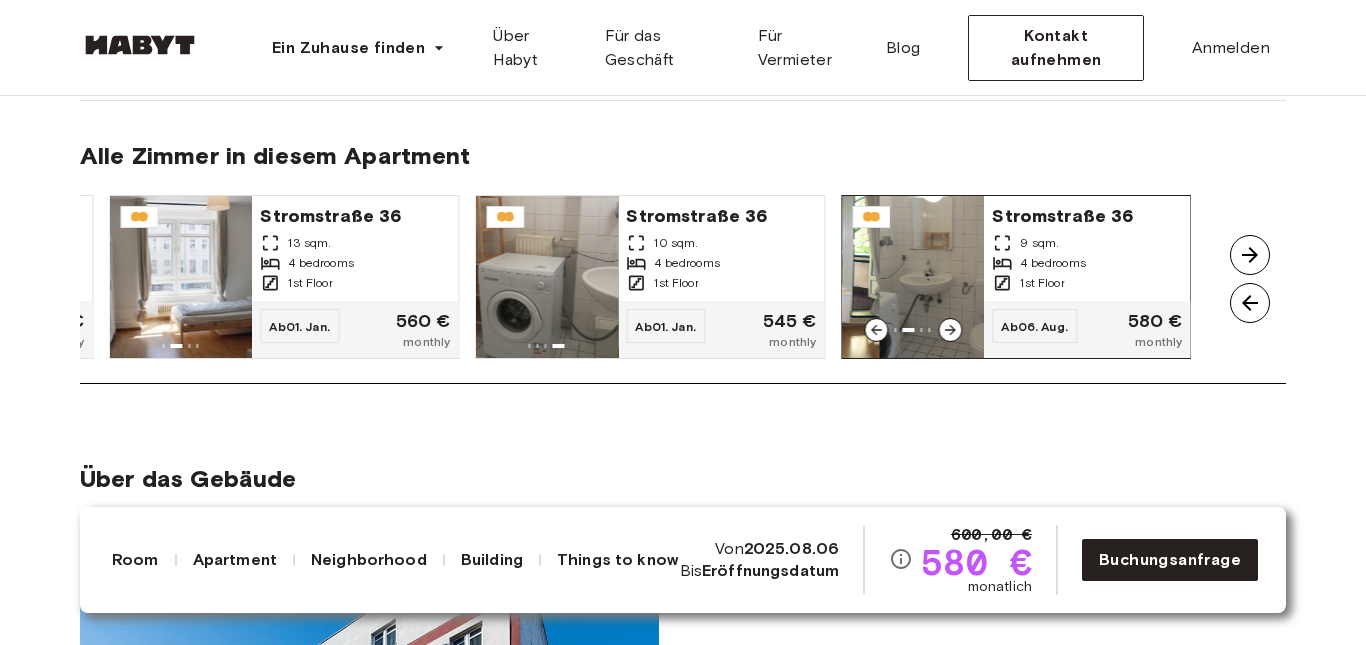 drag, startPoint x: 1079, startPoint y: 320, endPoint x: 974, endPoint y: 335, distance: 106.06602 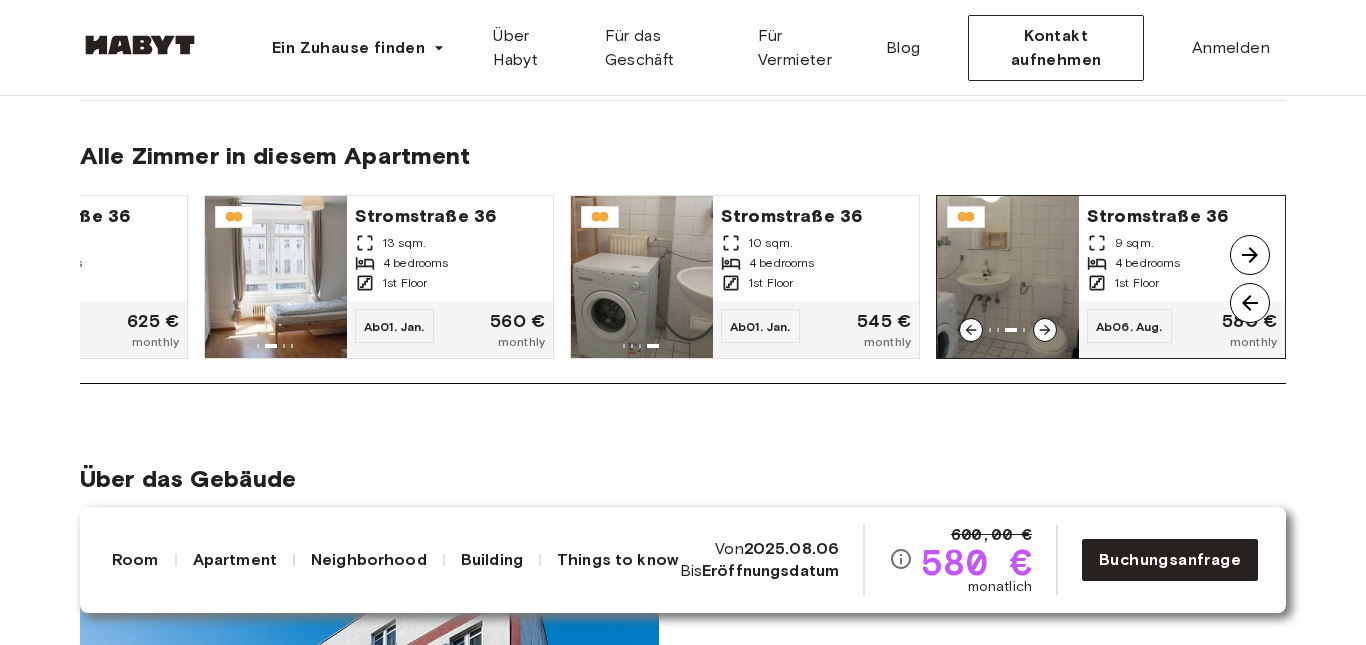 click at bounding box center [1008, 277] 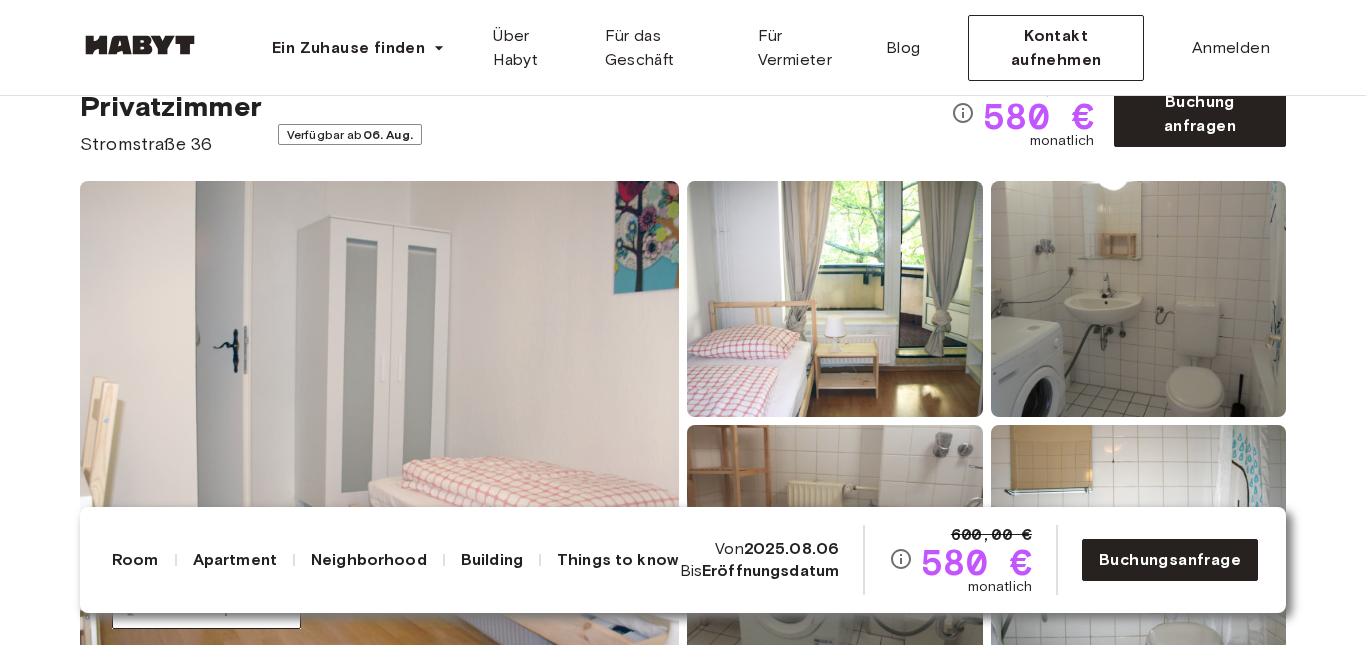 scroll, scrollTop: 0, scrollLeft: 0, axis: both 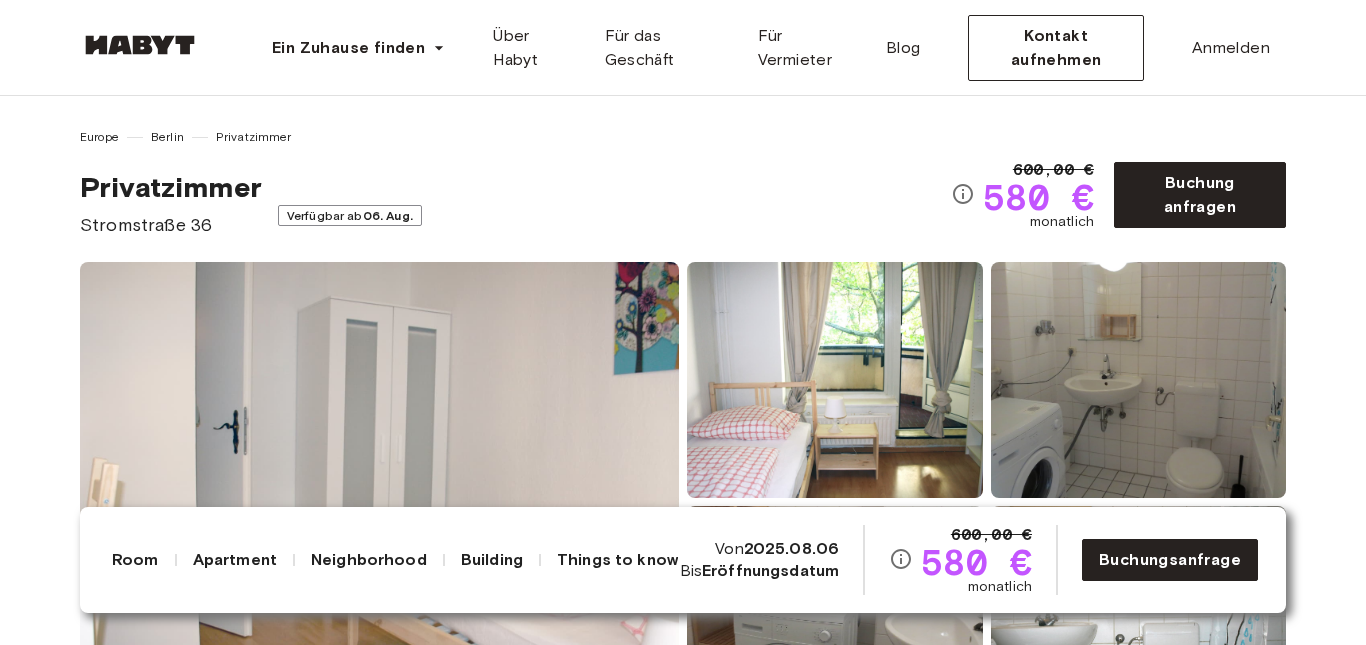 click on "Things to know" at bounding box center (617, 560) 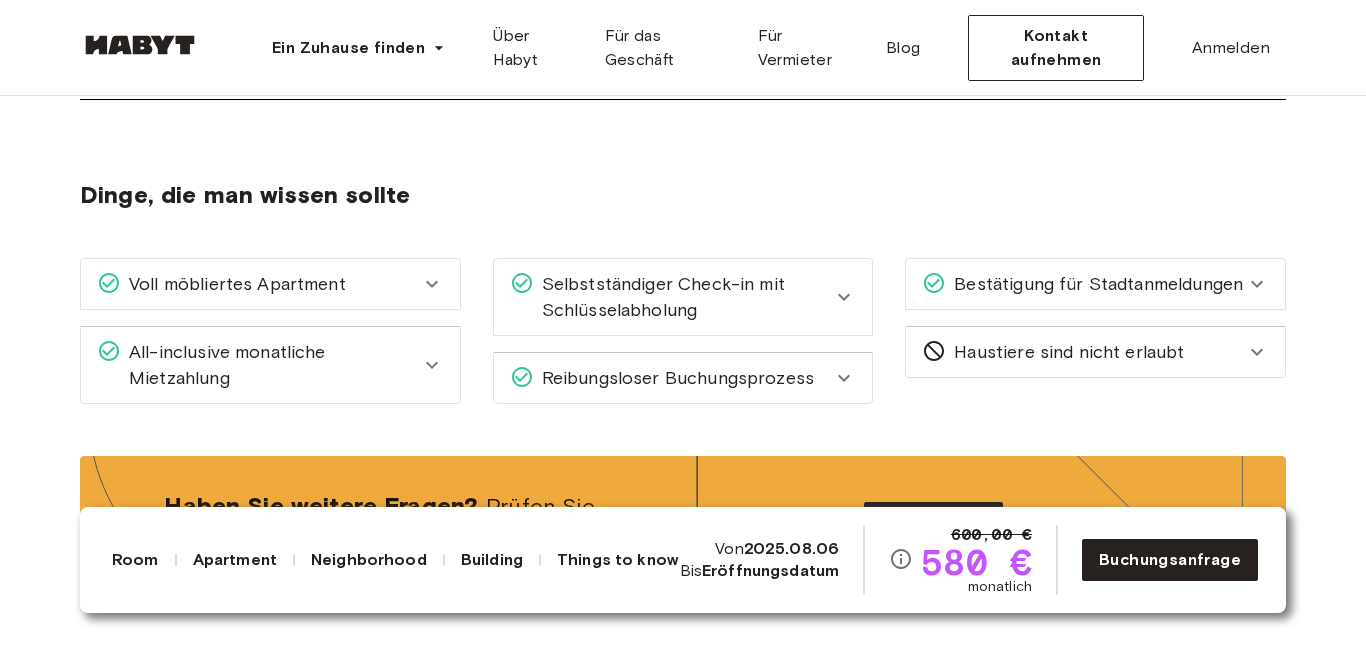 click on "Reibungsloser Buchungsprozess" at bounding box center [674, 378] 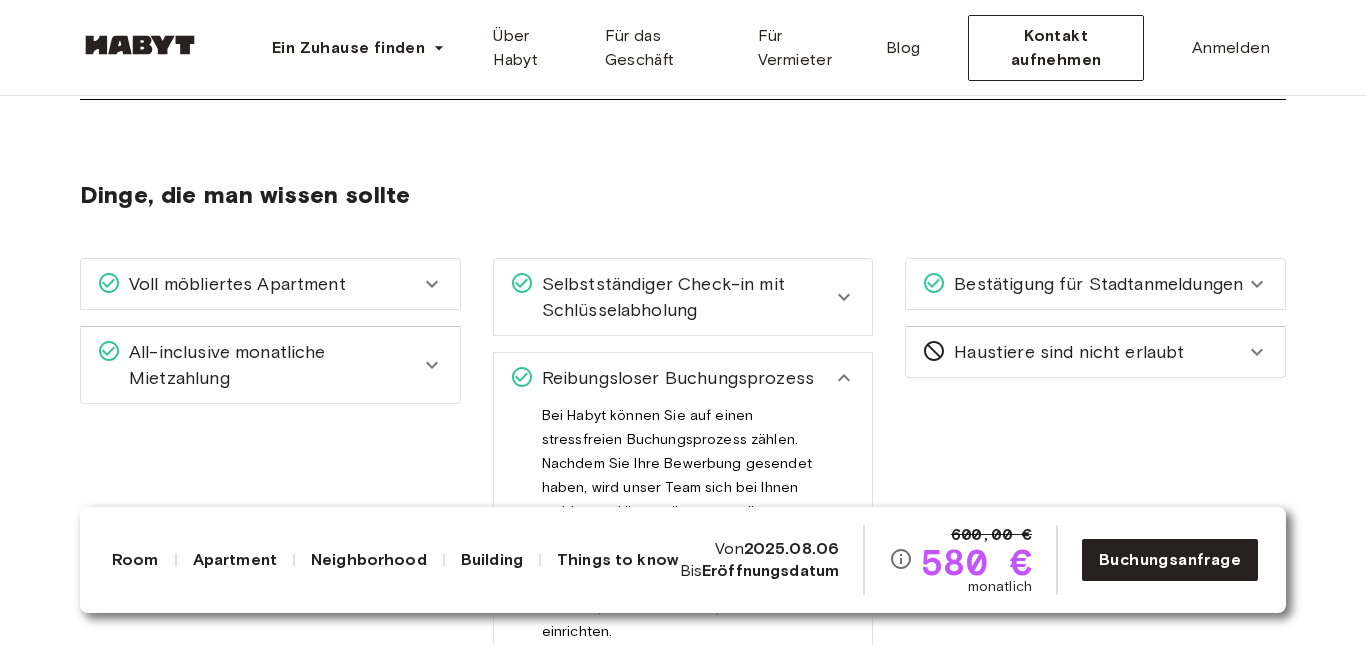 click on "Reibungsloser Buchungsprozess" at bounding box center (674, 378) 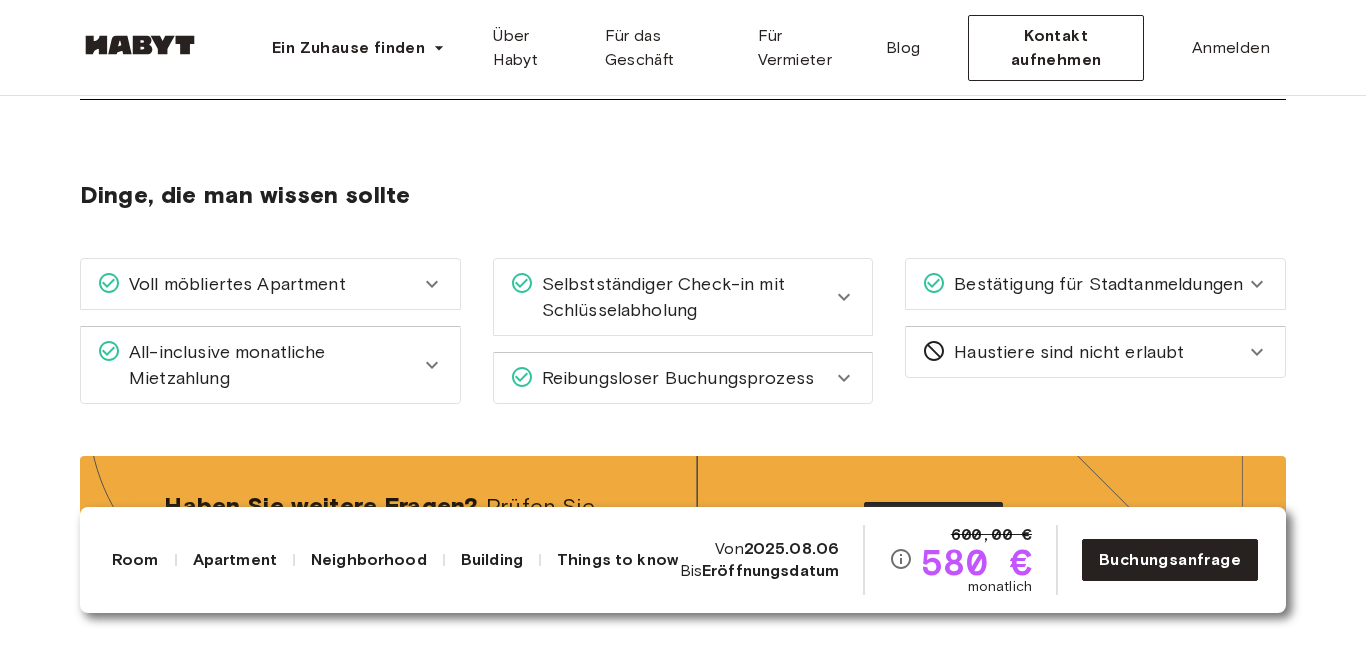 click 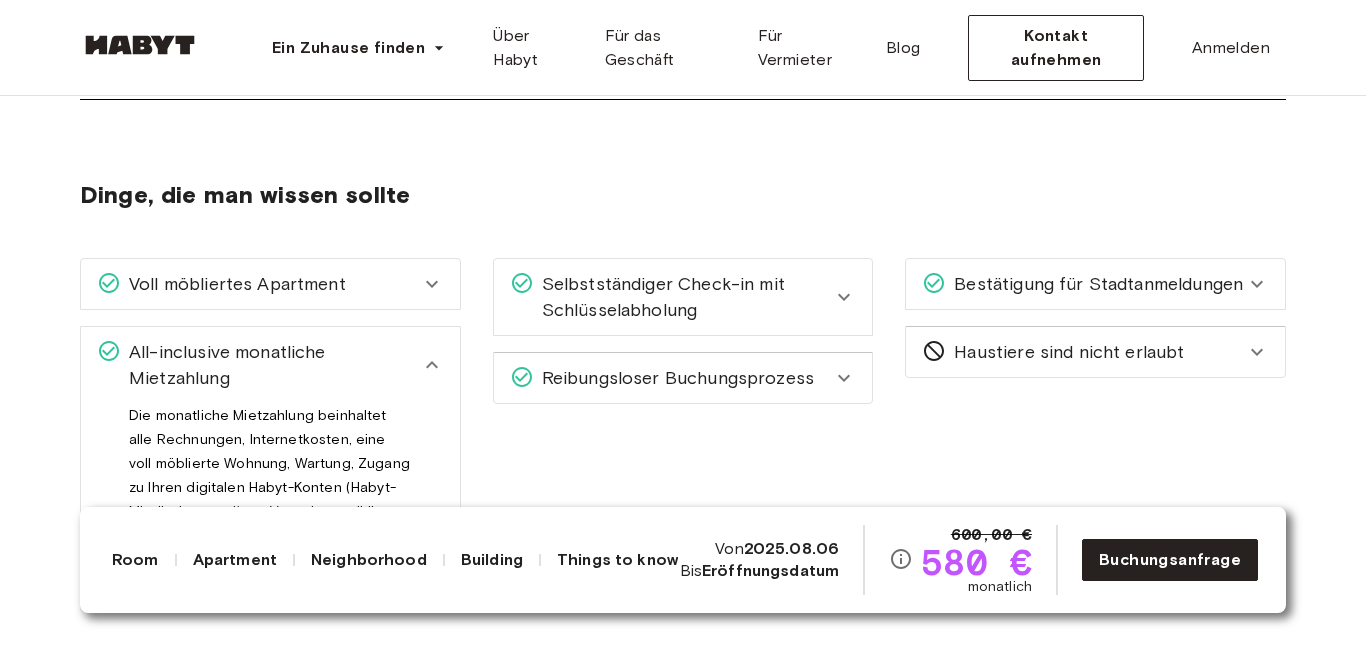 click on "All-inclusive monatliche Mietzahlung" at bounding box center [270, 365] 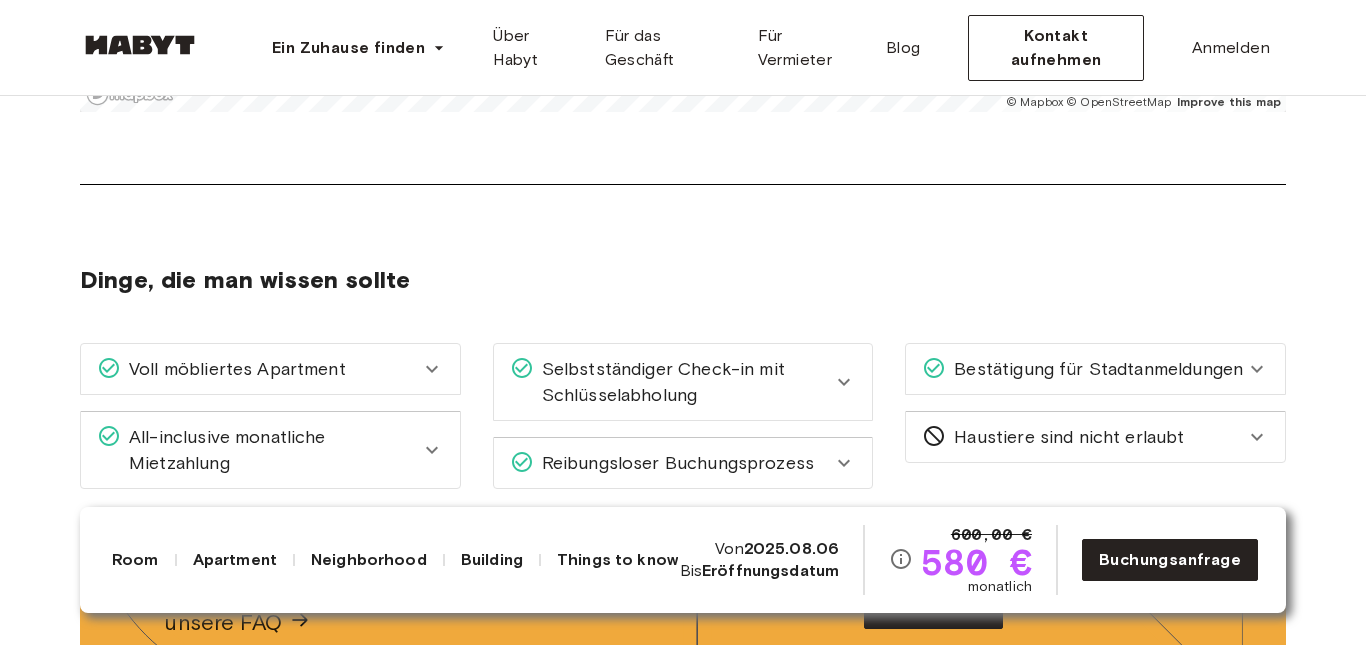 scroll, scrollTop: 2964, scrollLeft: 0, axis: vertical 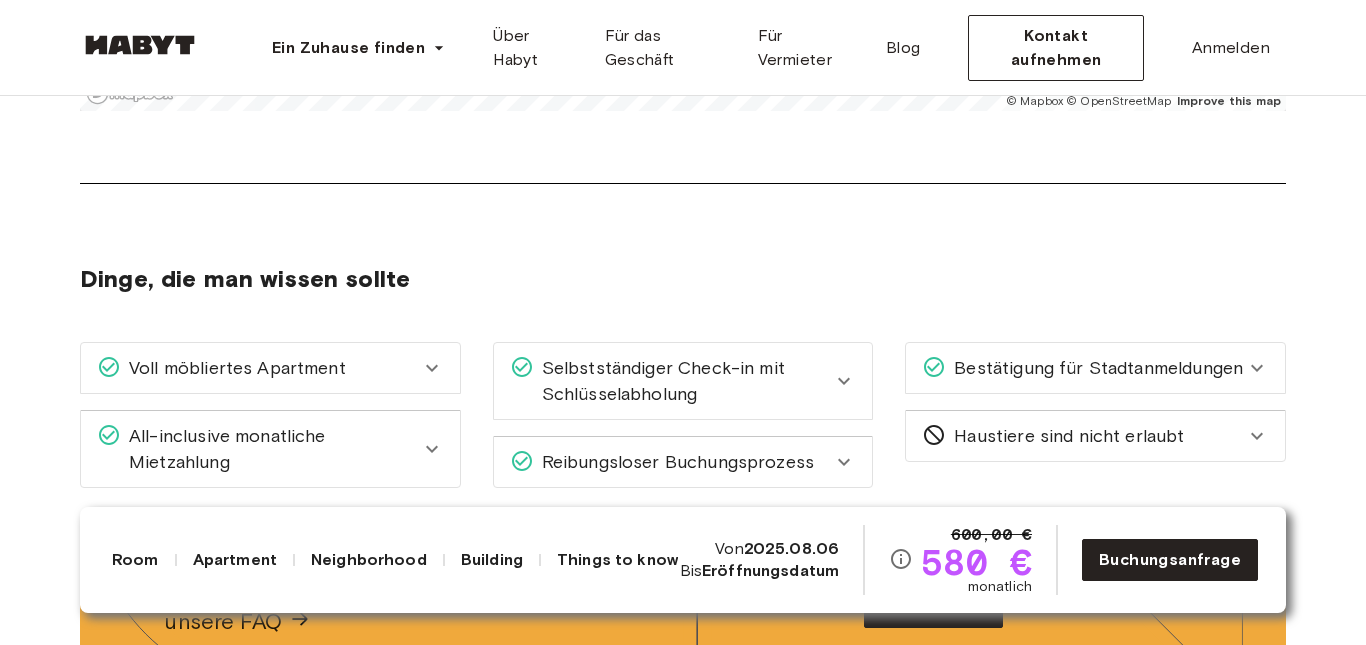 click on "Bestätigung für Stadtanmeldungen" at bounding box center (1094, 368) 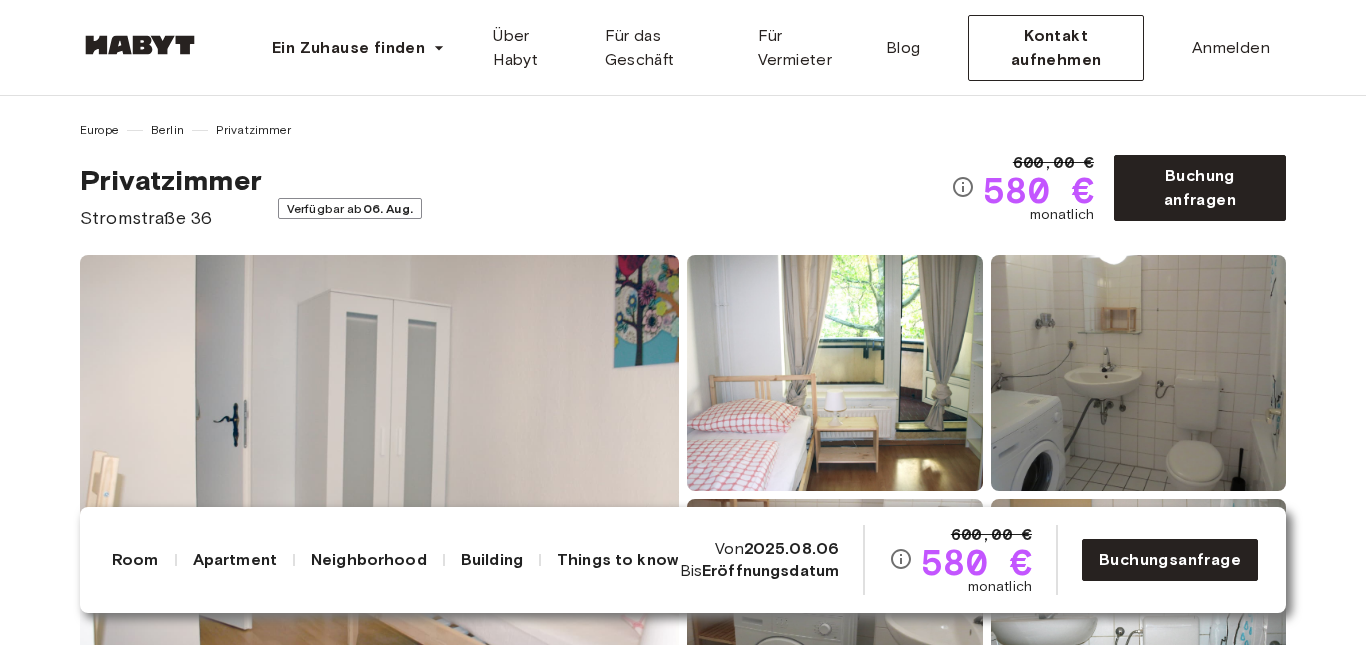 scroll, scrollTop: 0, scrollLeft: 0, axis: both 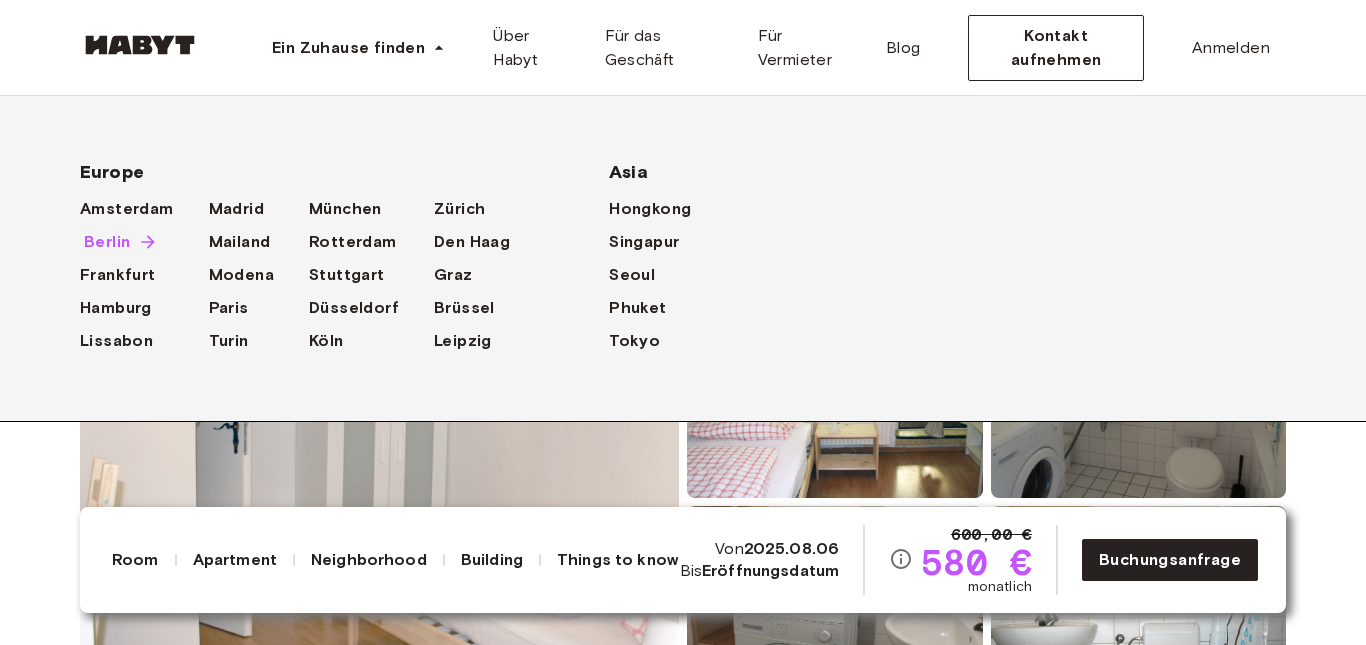 click on "Berlin" at bounding box center [107, 242] 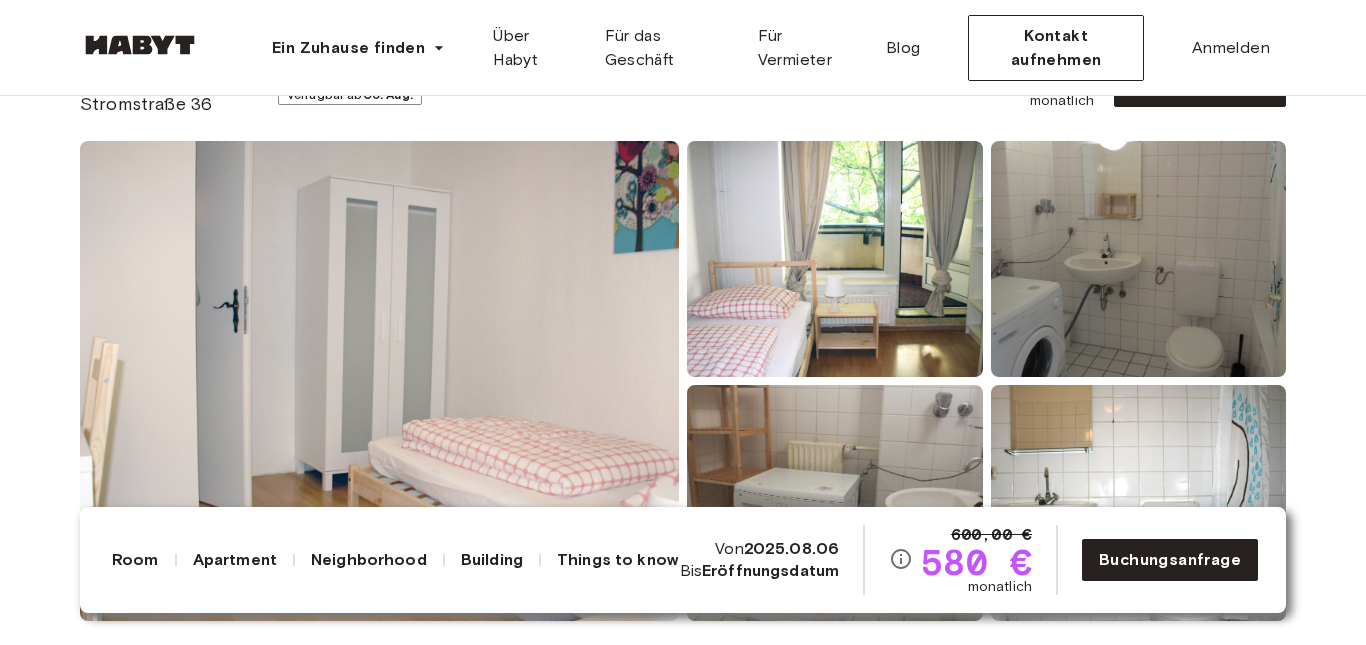 scroll, scrollTop: 122, scrollLeft: 0, axis: vertical 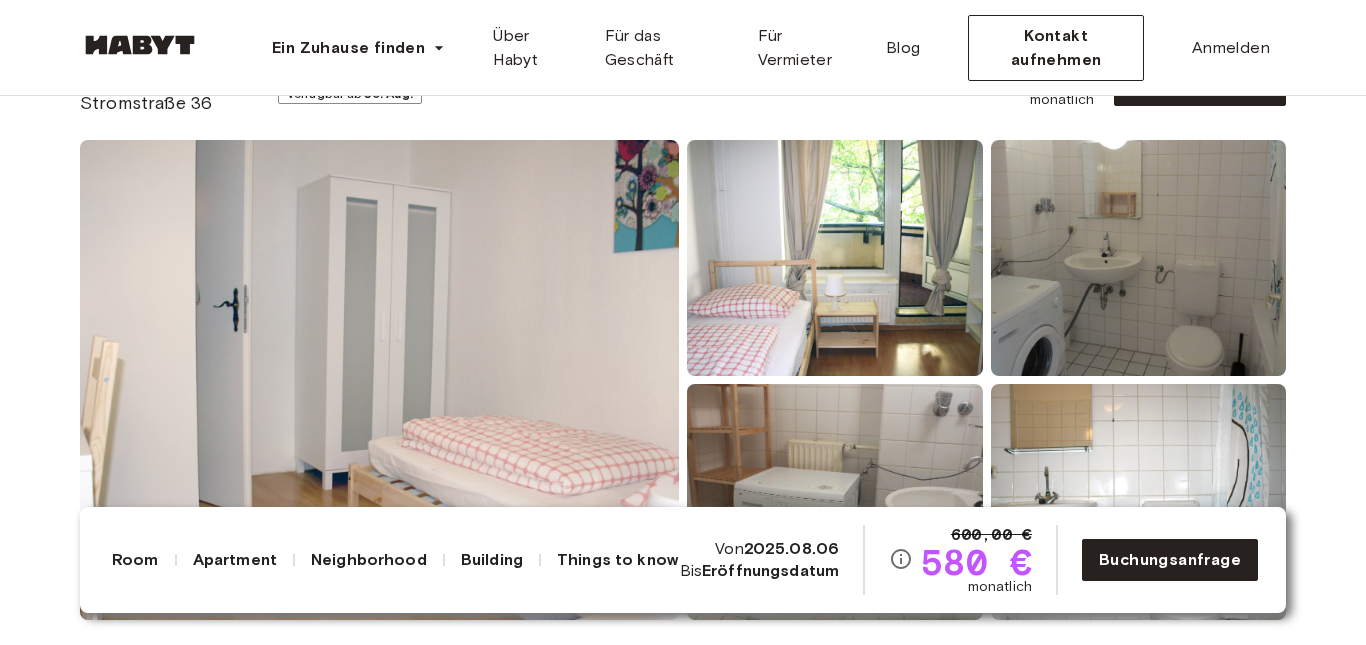 click at bounding box center (835, 258) 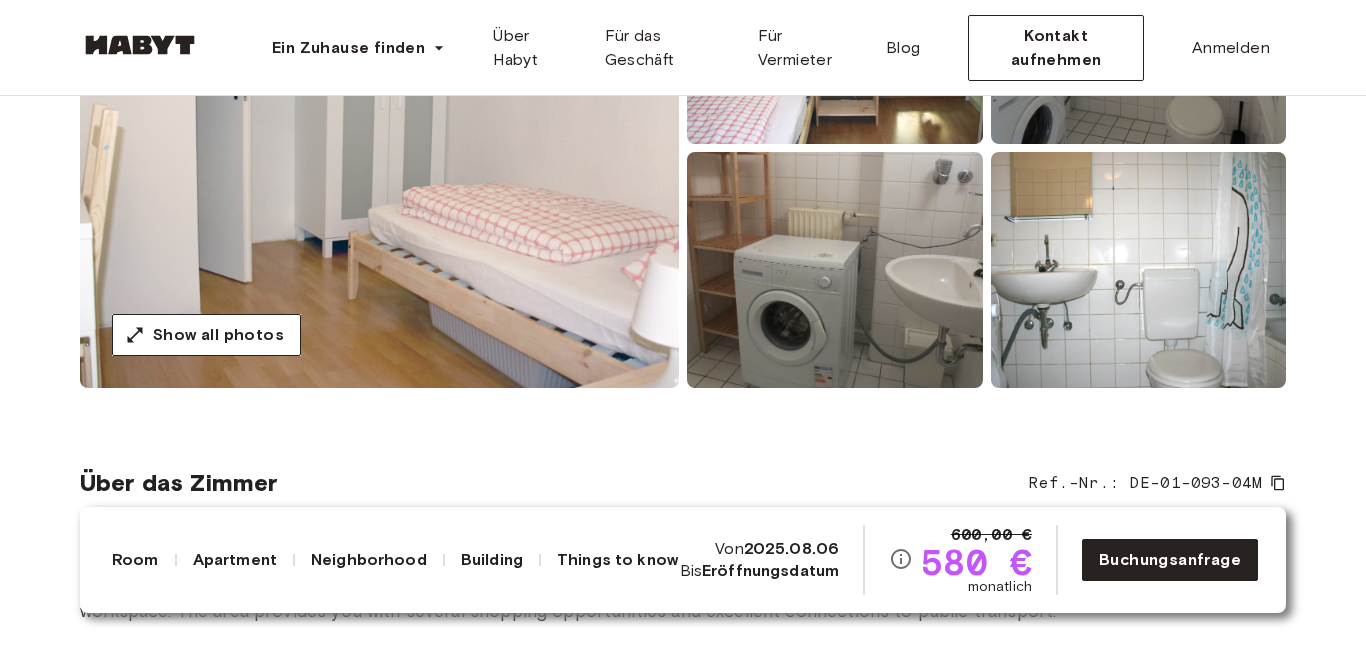 scroll, scrollTop: 388, scrollLeft: 0, axis: vertical 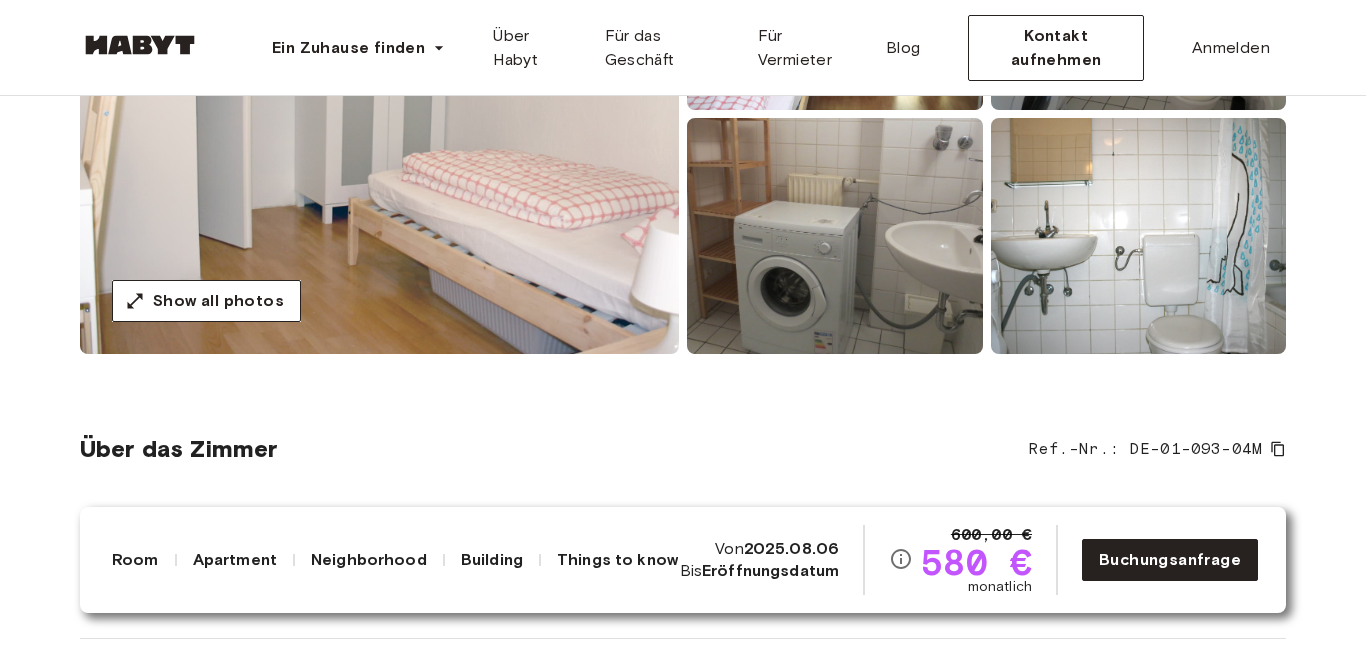 click on "600,00 € 580 € monatlich Von 2025.08.06 Bis Eröffnungsdatum Buchungsanfrage" at bounding box center (967, 560) 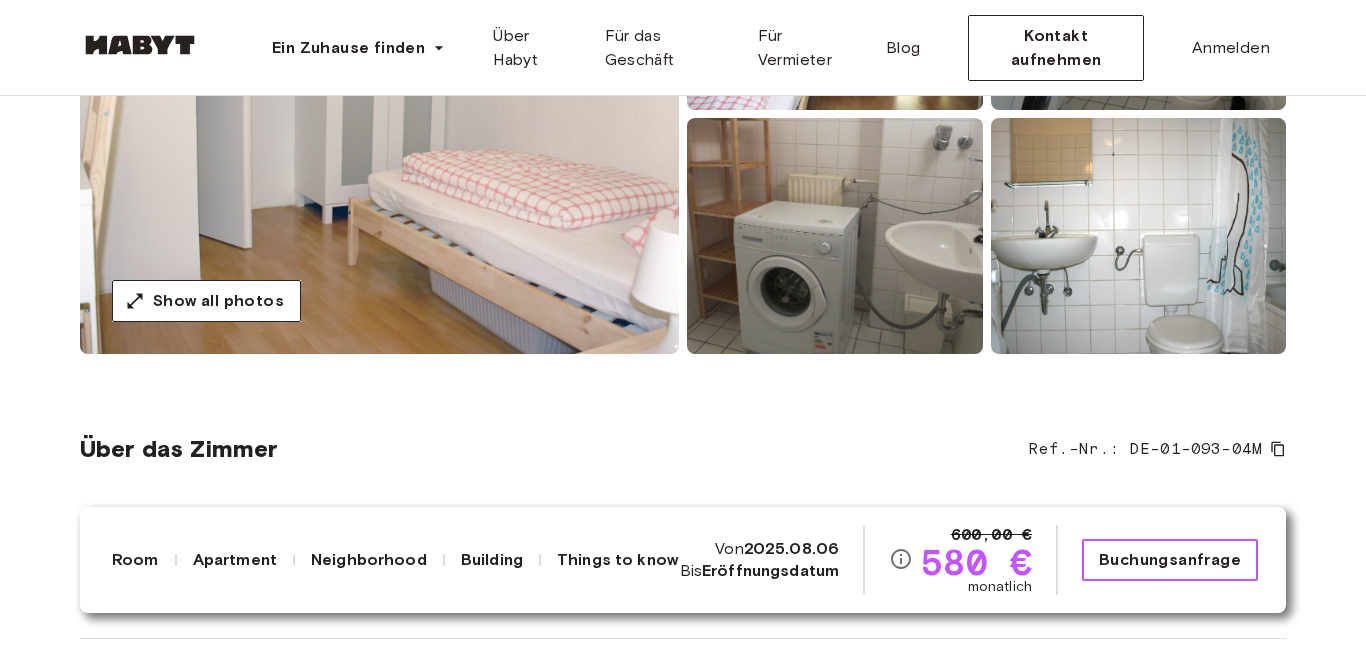 click on "Buchungsanfrage" at bounding box center (1170, 560) 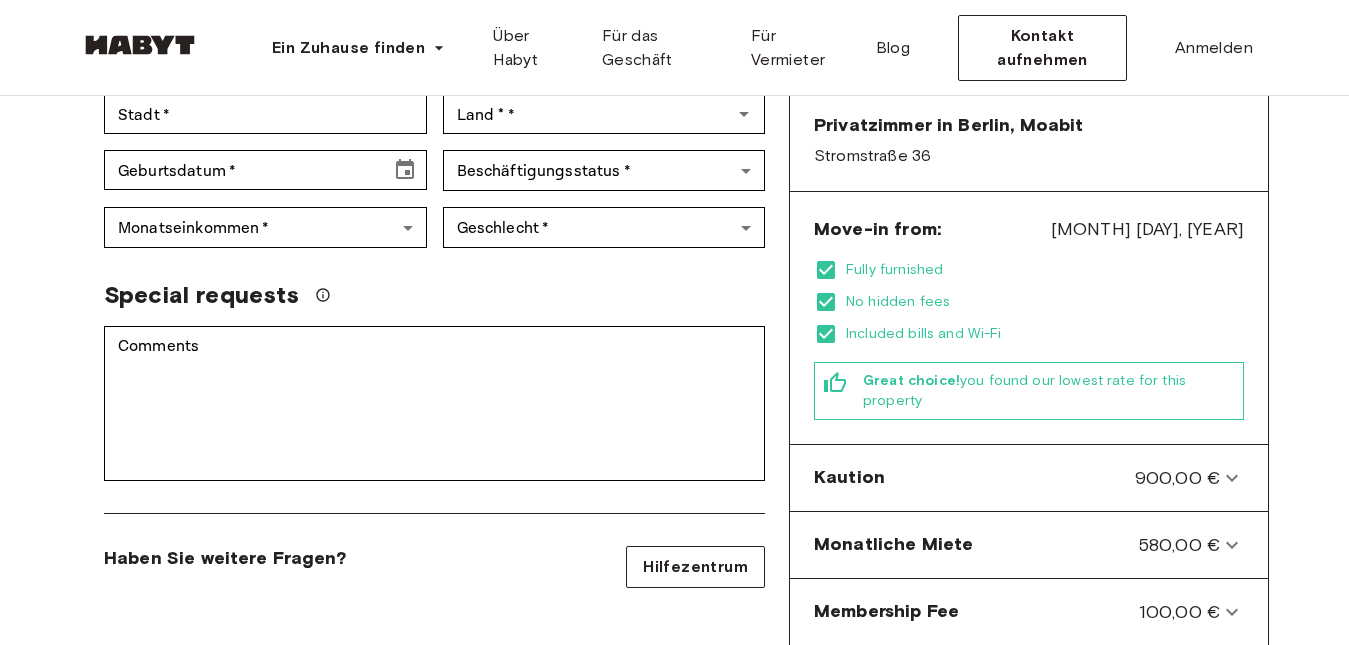 scroll, scrollTop: 443, scrollLeft: 0, axis: vertical 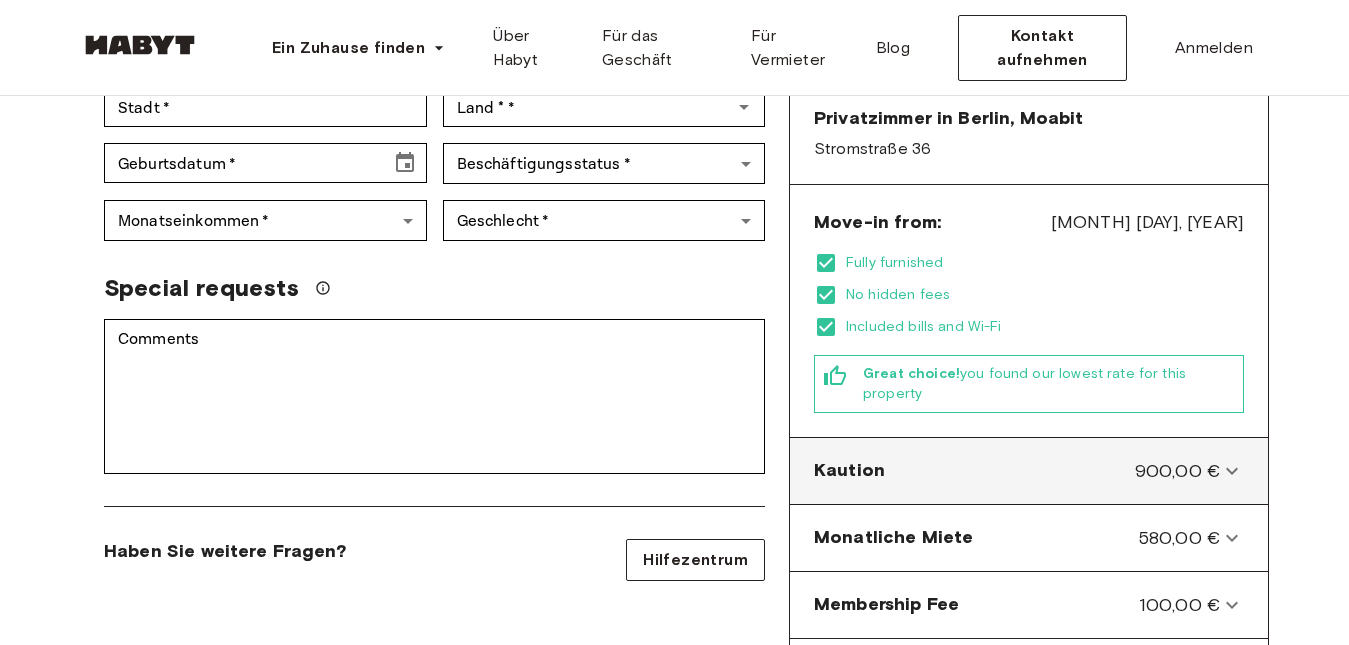 click on "Kaution 900,00 €" at bounding box center (1029, 471) 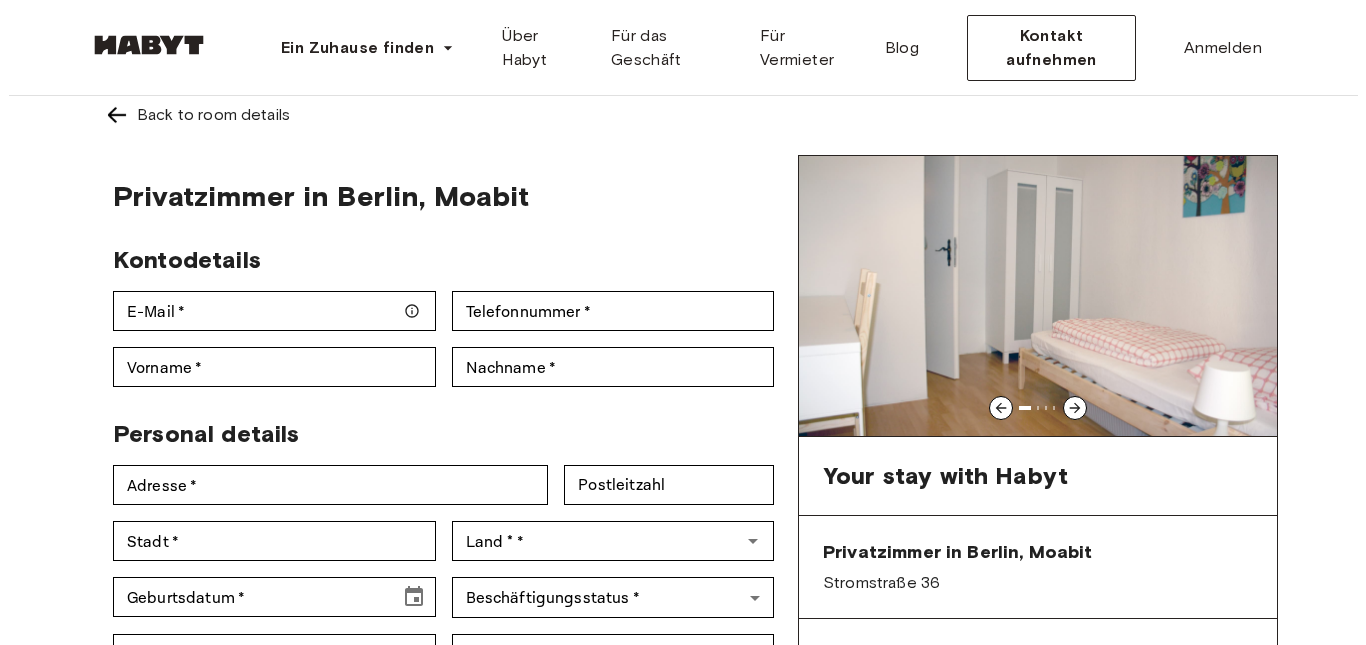 scroll, scrollTop: 0, scrollLeft: 0, axis: both 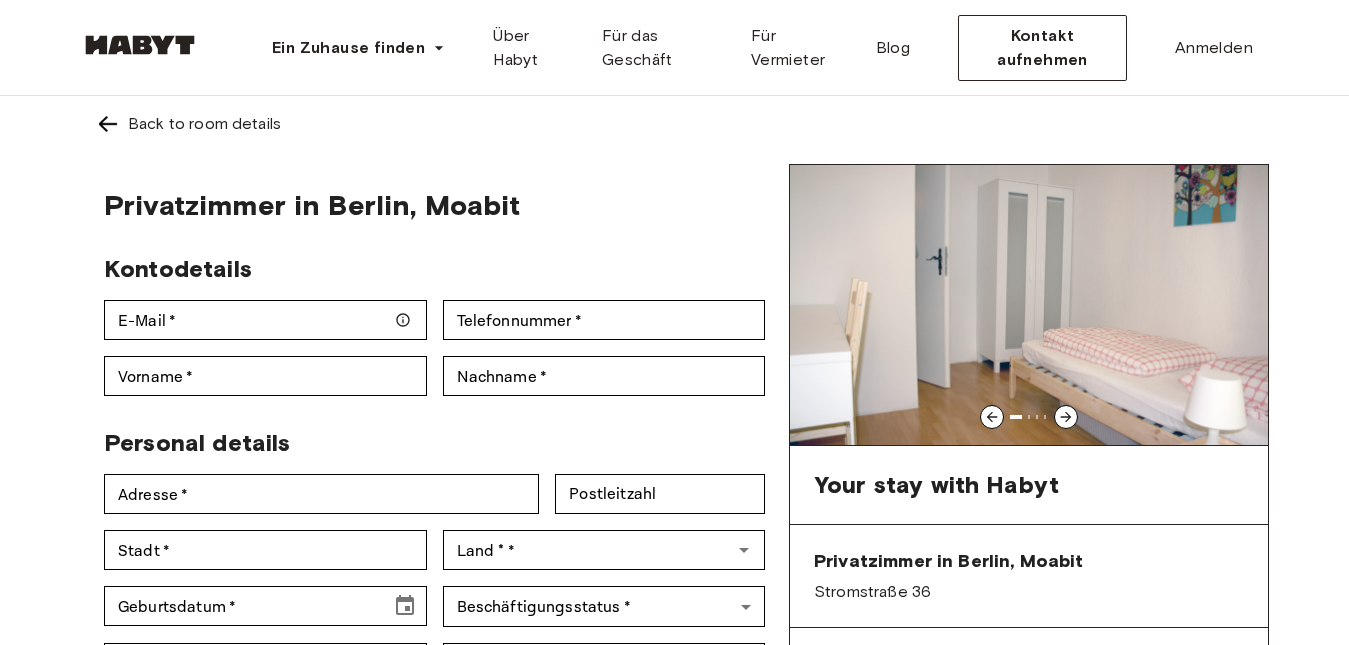 click at bounding box center (1029, 305) 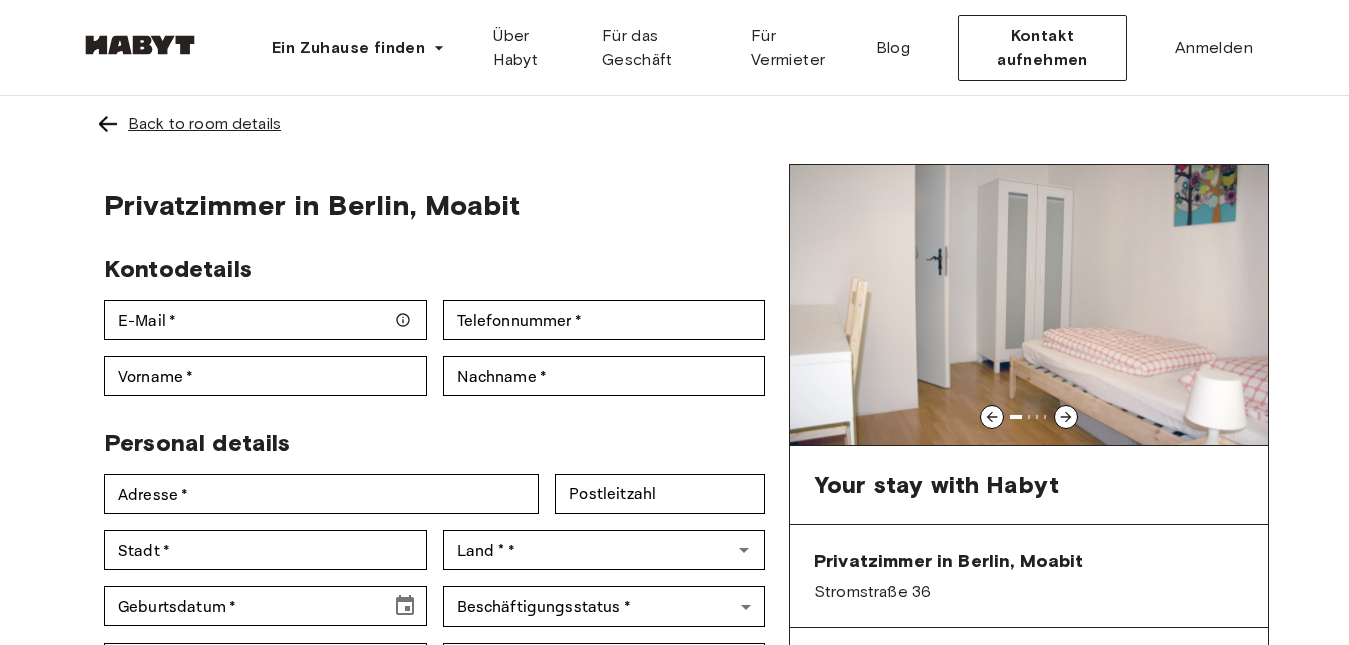 click on "Back to room details" at bounding box center [204, 124] 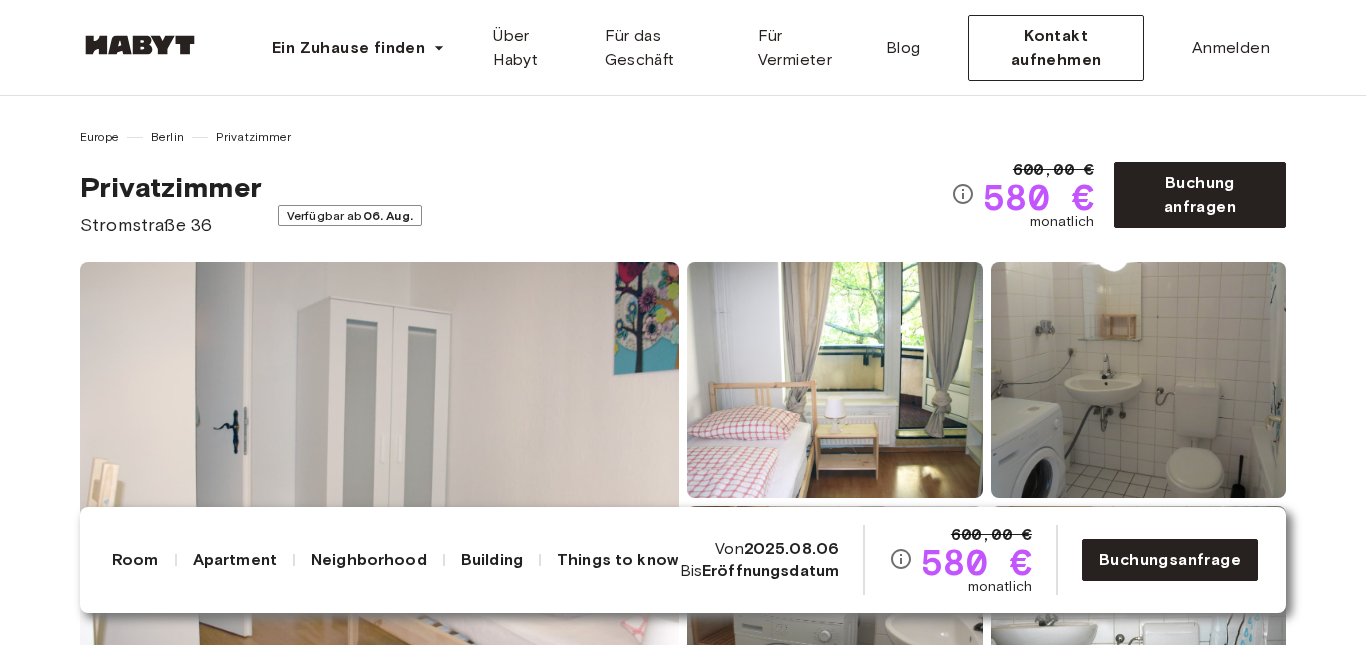 click at bounding box center [379, 502] 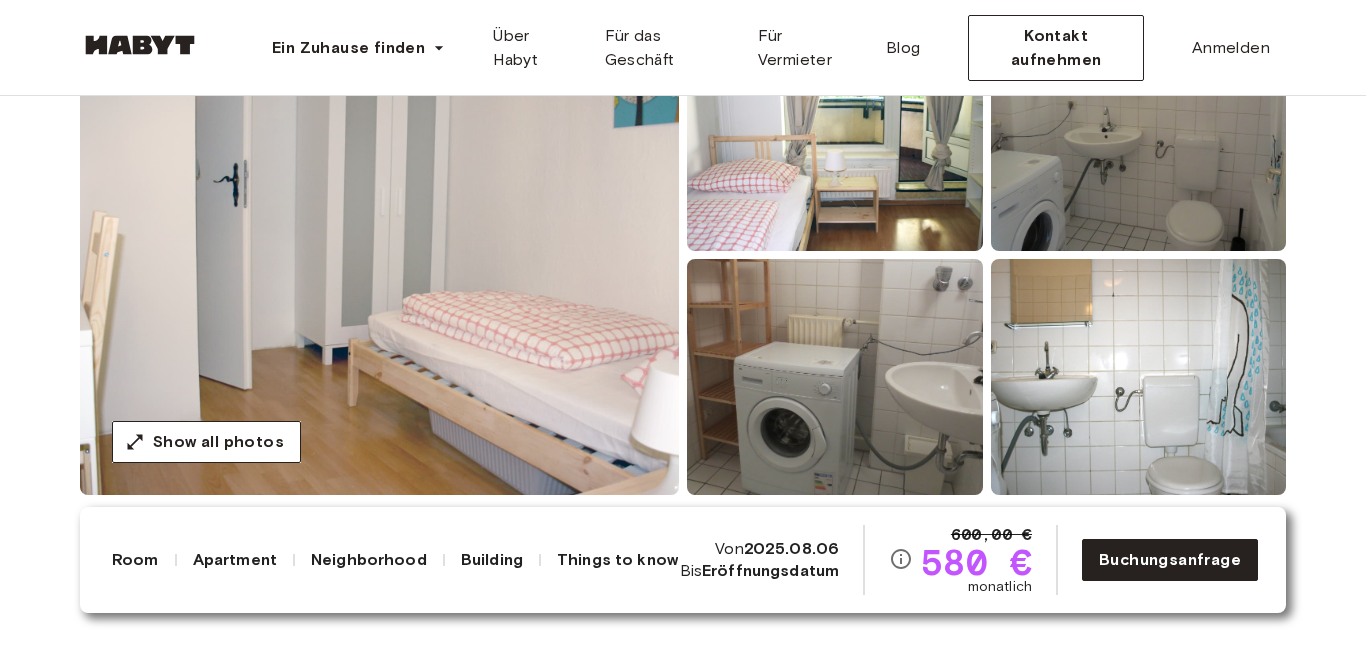 scroll, scrollTop: 247, scrollLeft: 0, axis: vertical 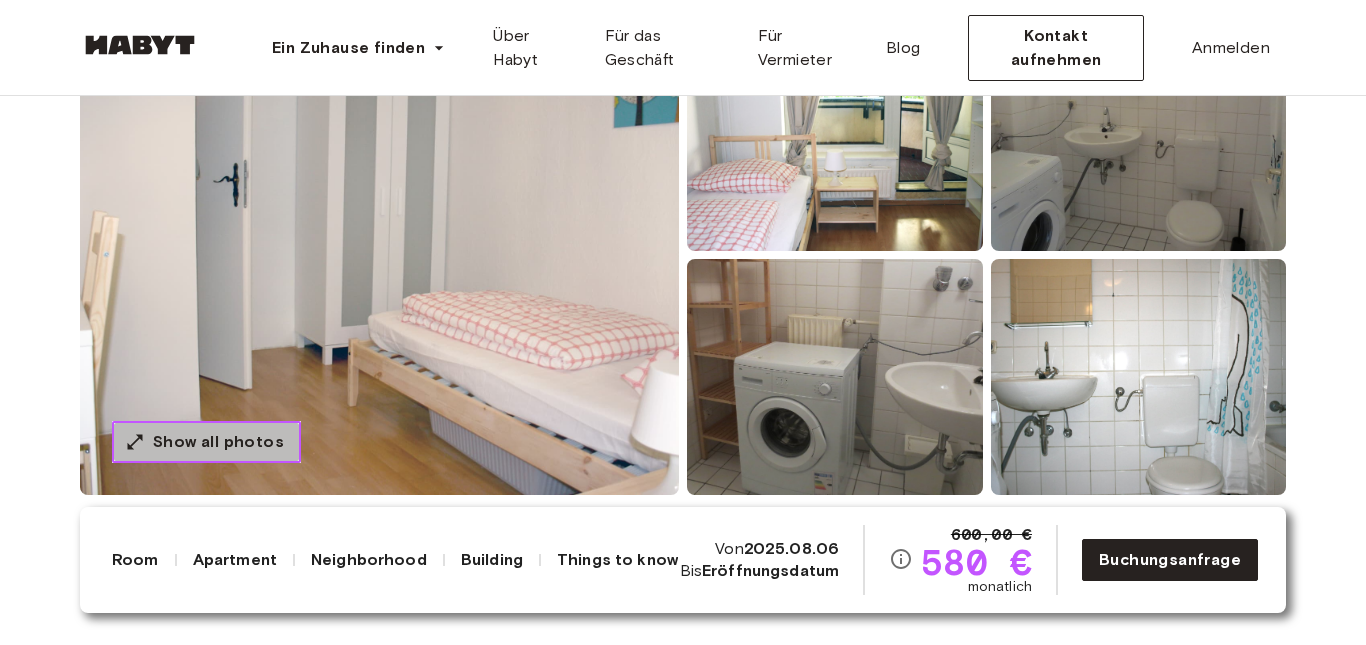 click on "Show all photos" at bounding box center (218, 442) 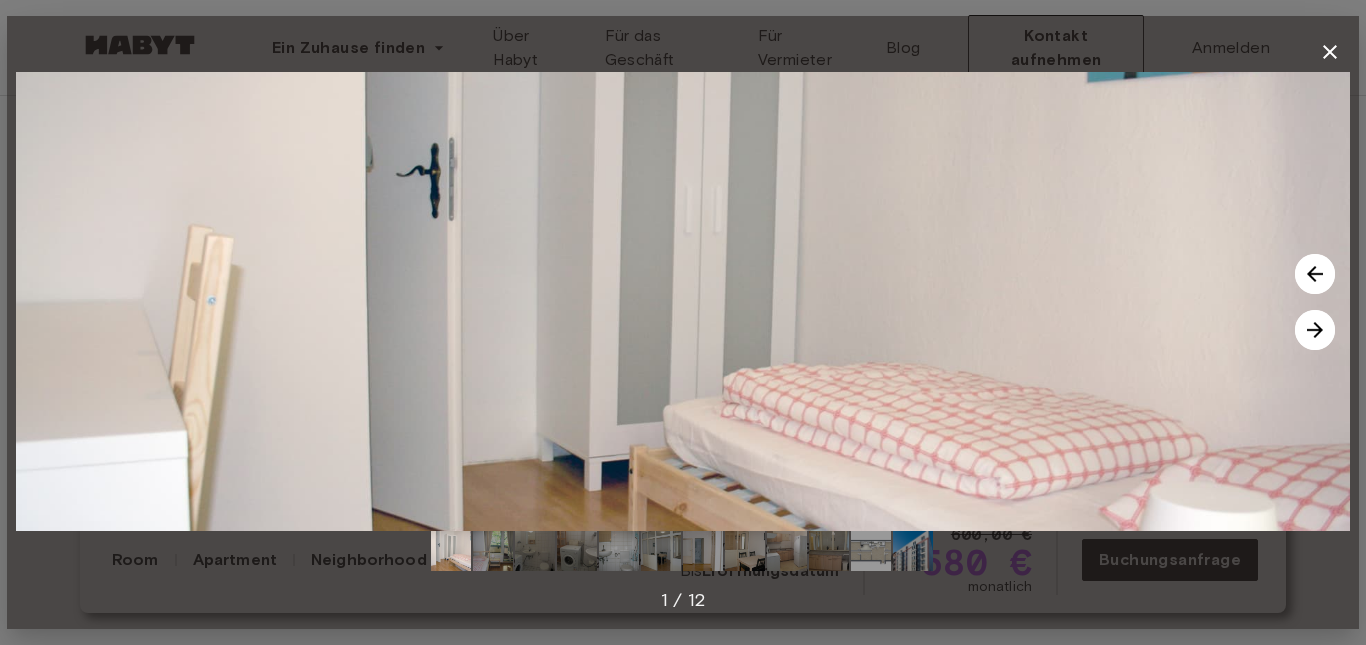 click at bounding box center [1315, 330] 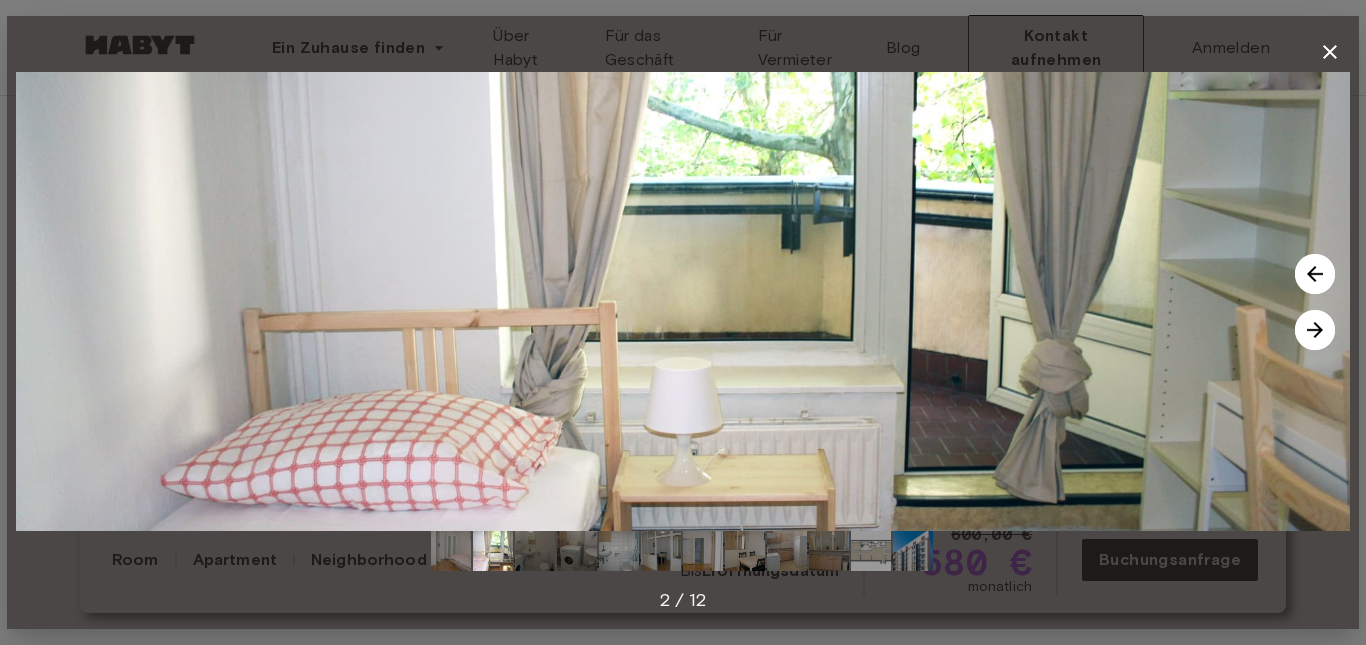 click at bounding box center [1315, 330] 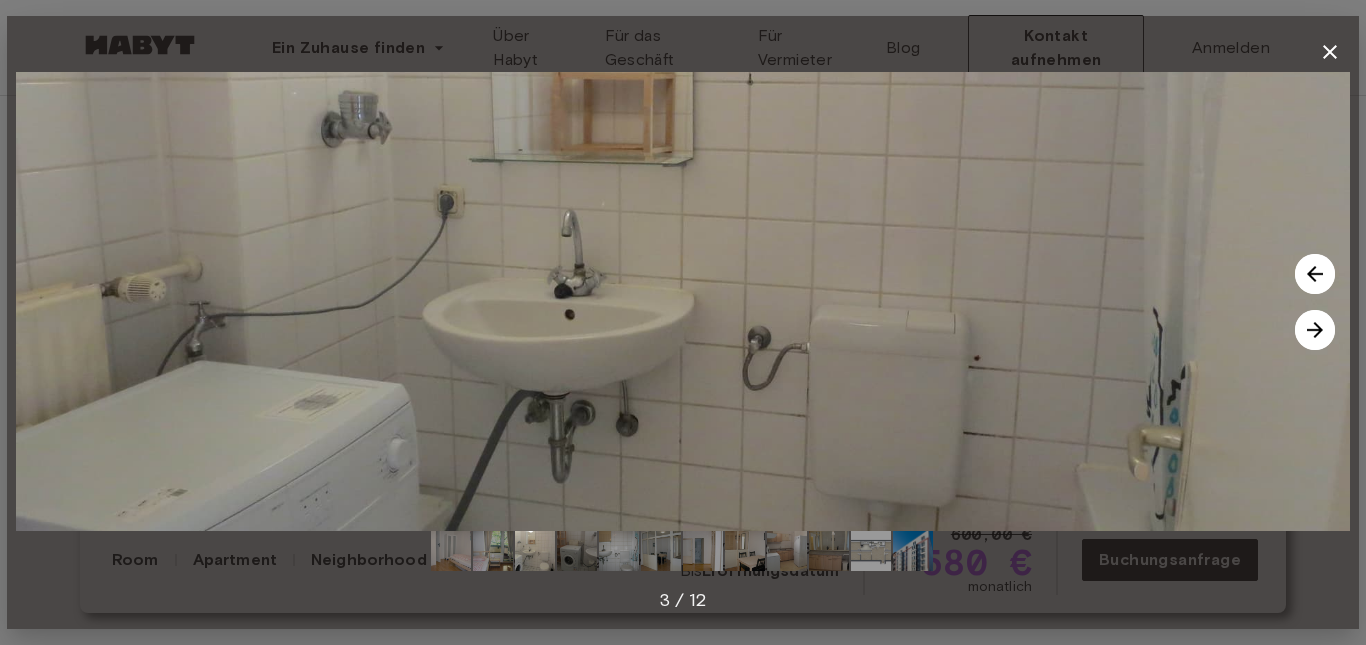 click at bounding box center (1315, 330) 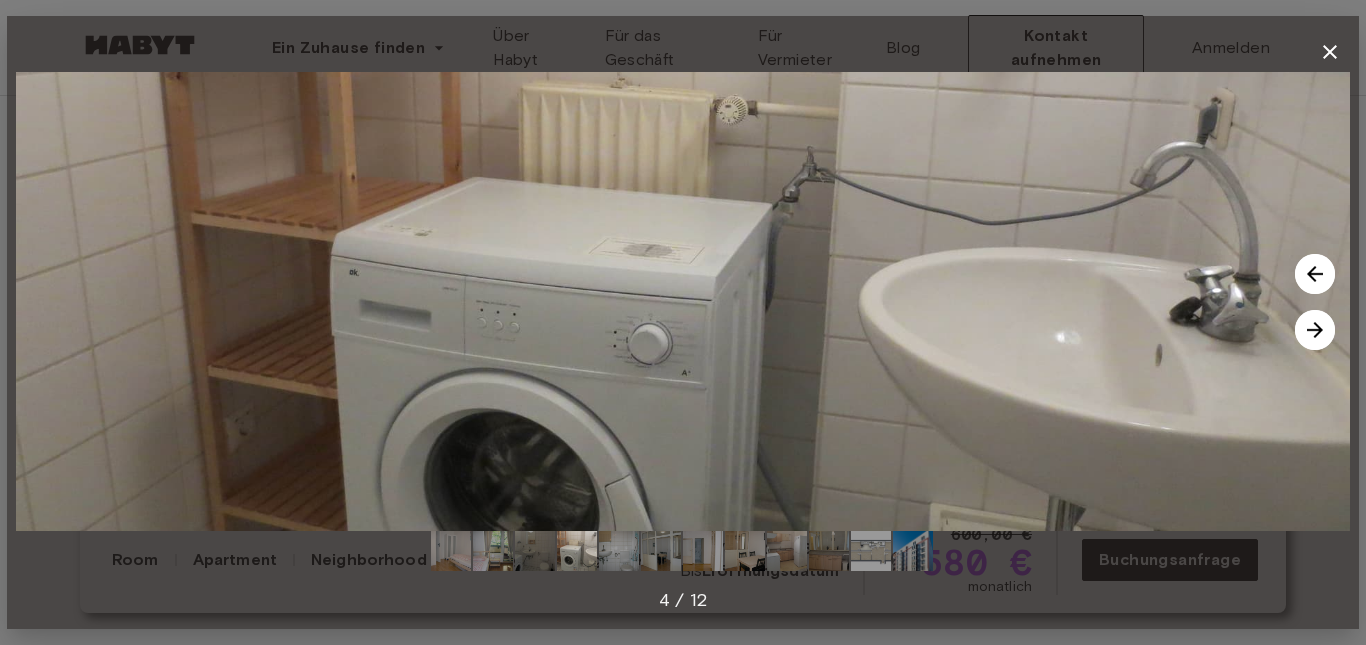 click at bounding box center [1315, 330] 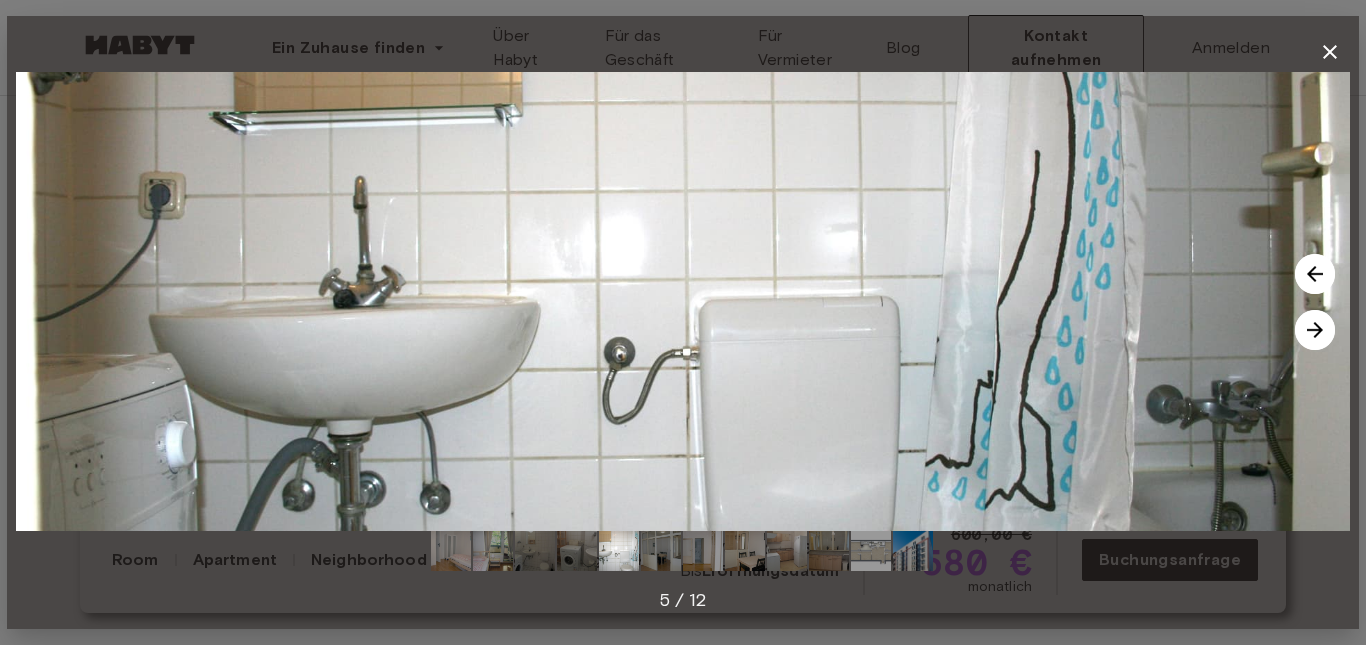 click 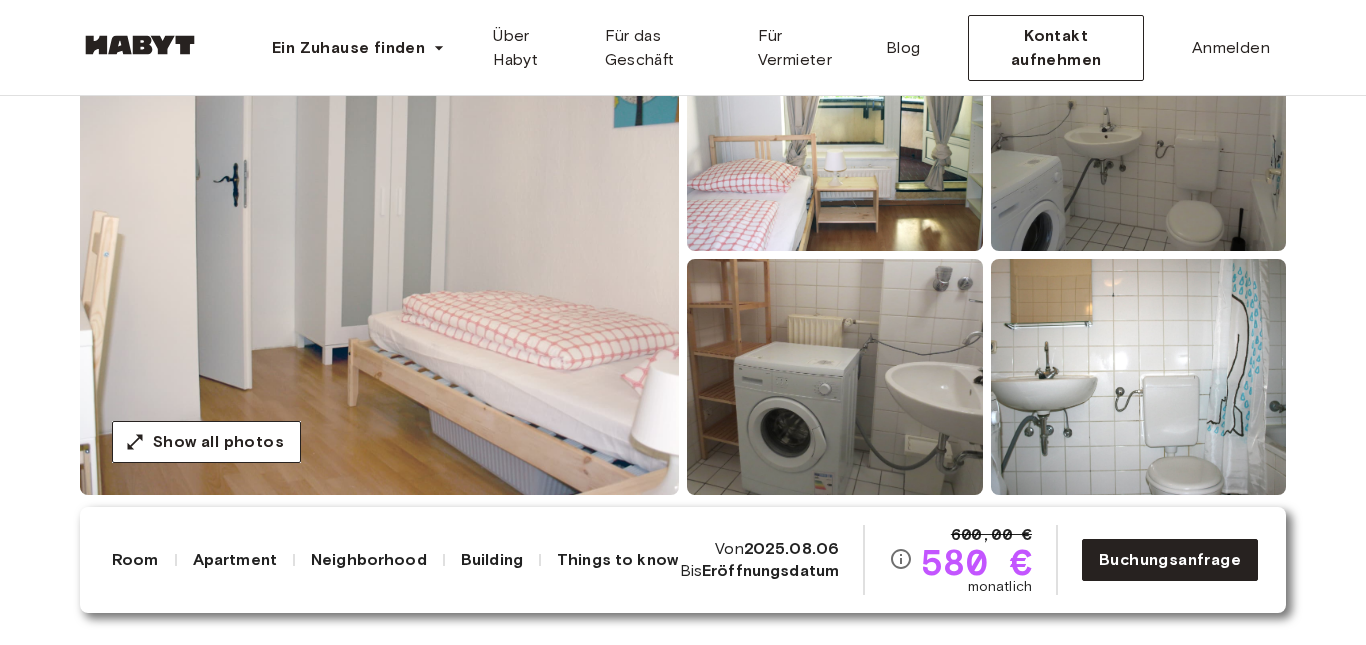 click at bounding box center (835, 133) 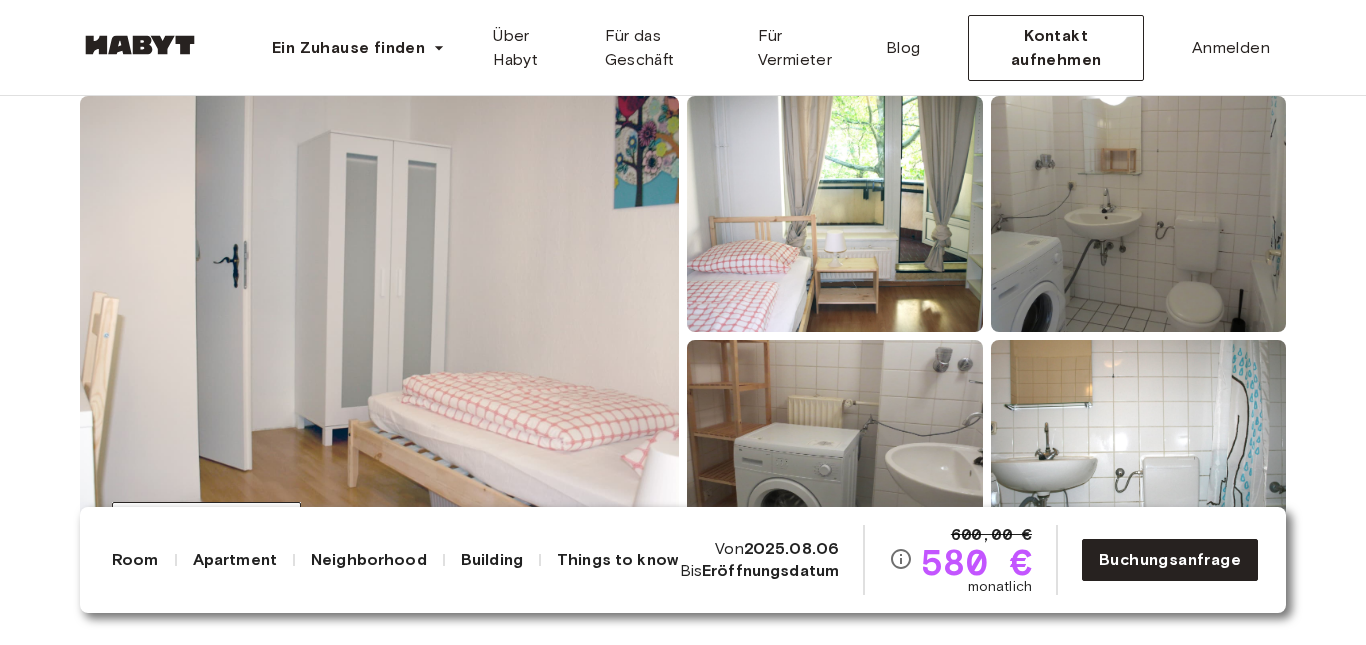 click at bounding box center [835, 214] 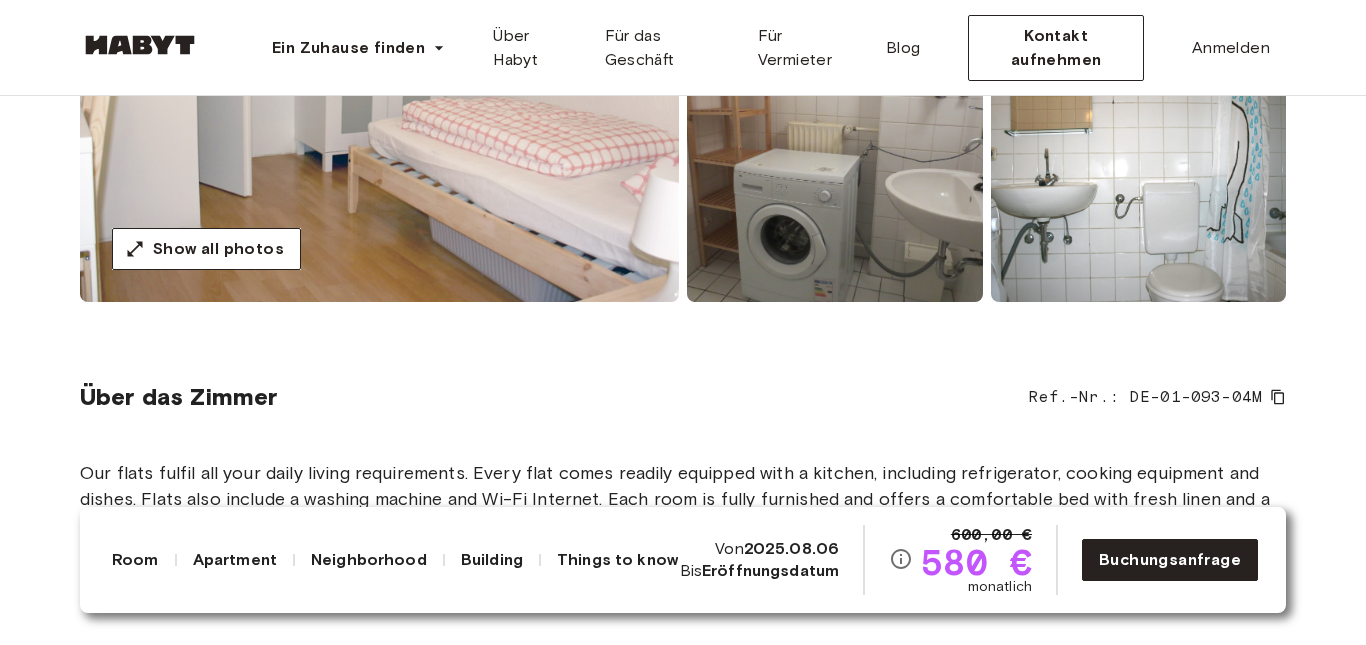scroll, scrollTop: 445, scrollLeft: 0, axis: vertical 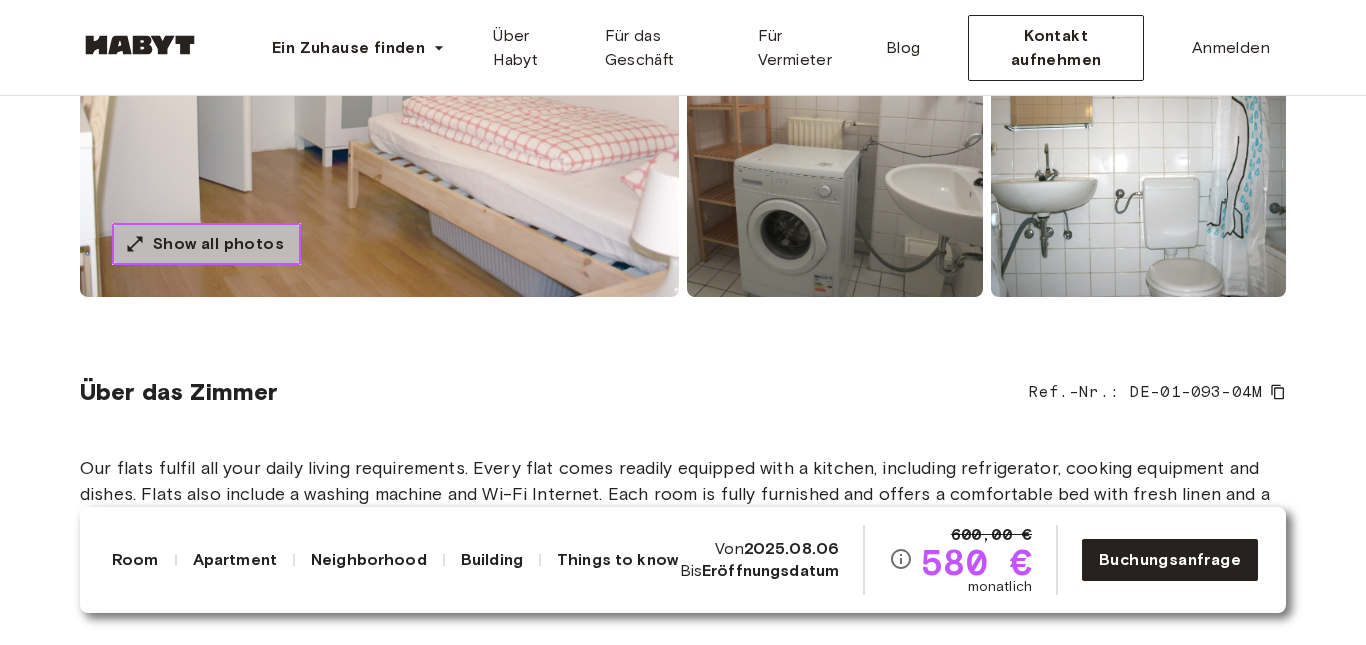click on "Show all photos" at bounding box center [218, 244] 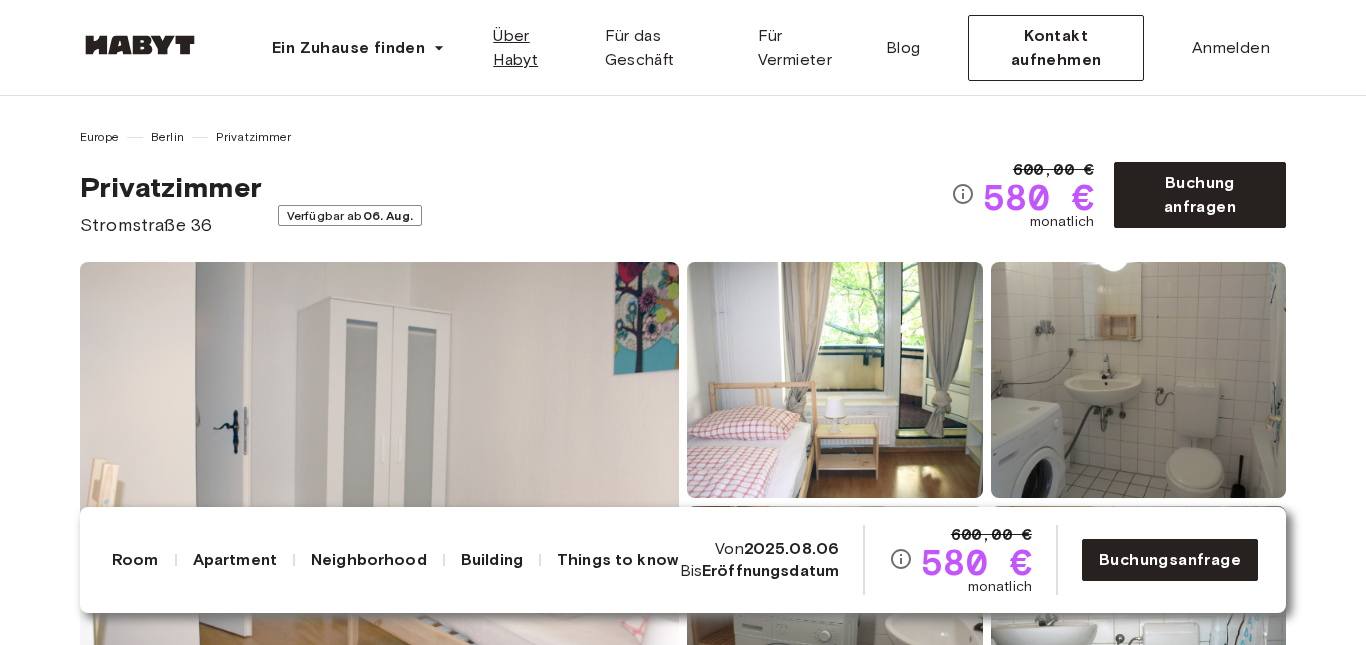 scroll, scrollTop: 0, scrollLeft: 0, axis: both 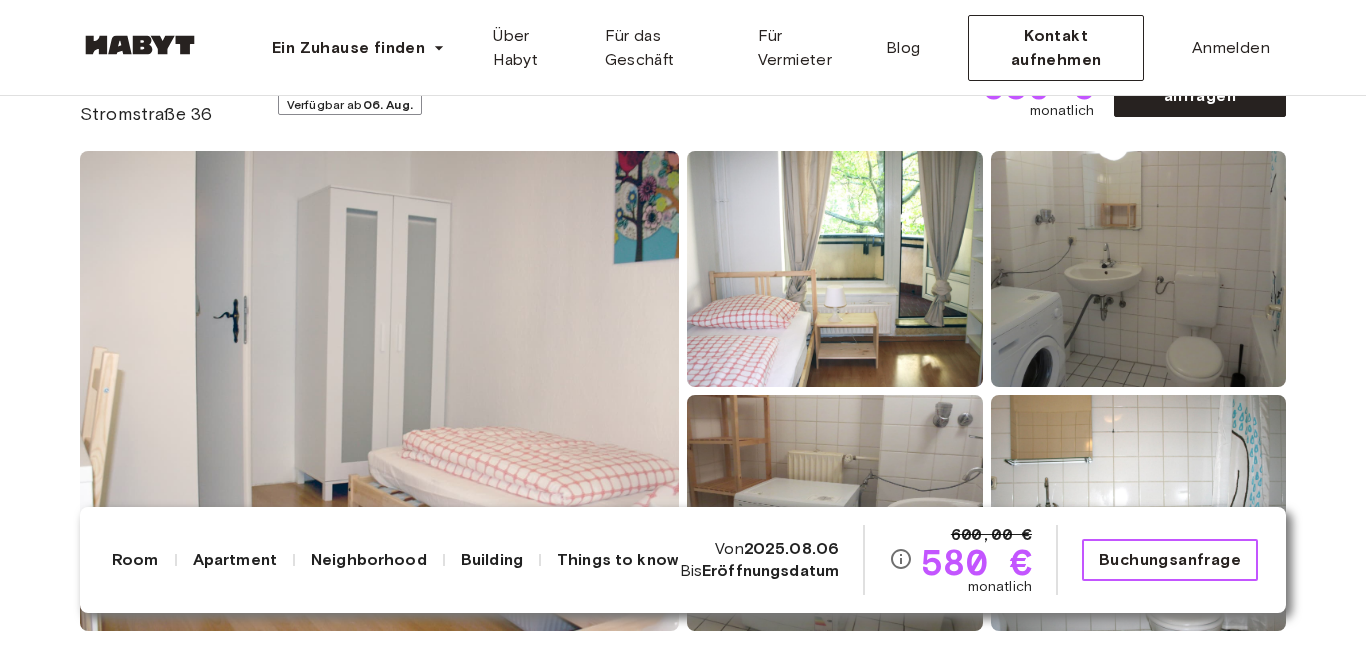 click on "Buchungsanfrage" at bounding box center (1170, 560) 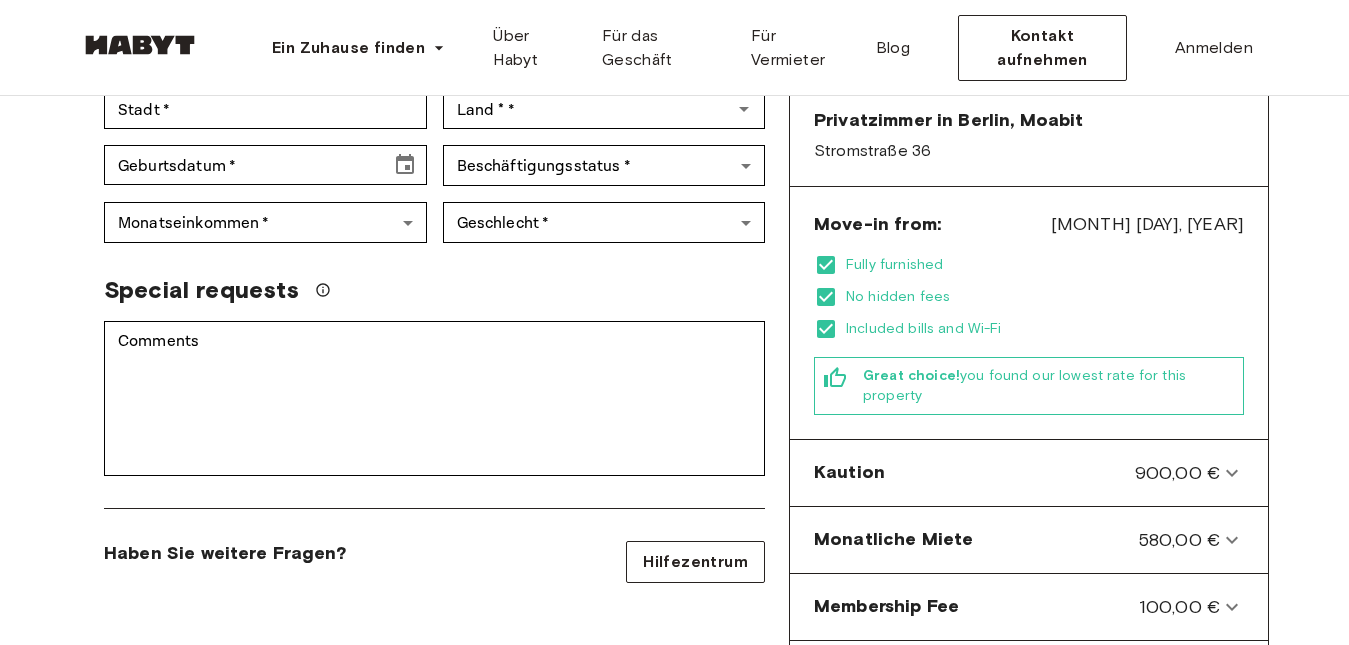 scroll, scrollTop: 442, scrollLeft: 0, axis: vertical 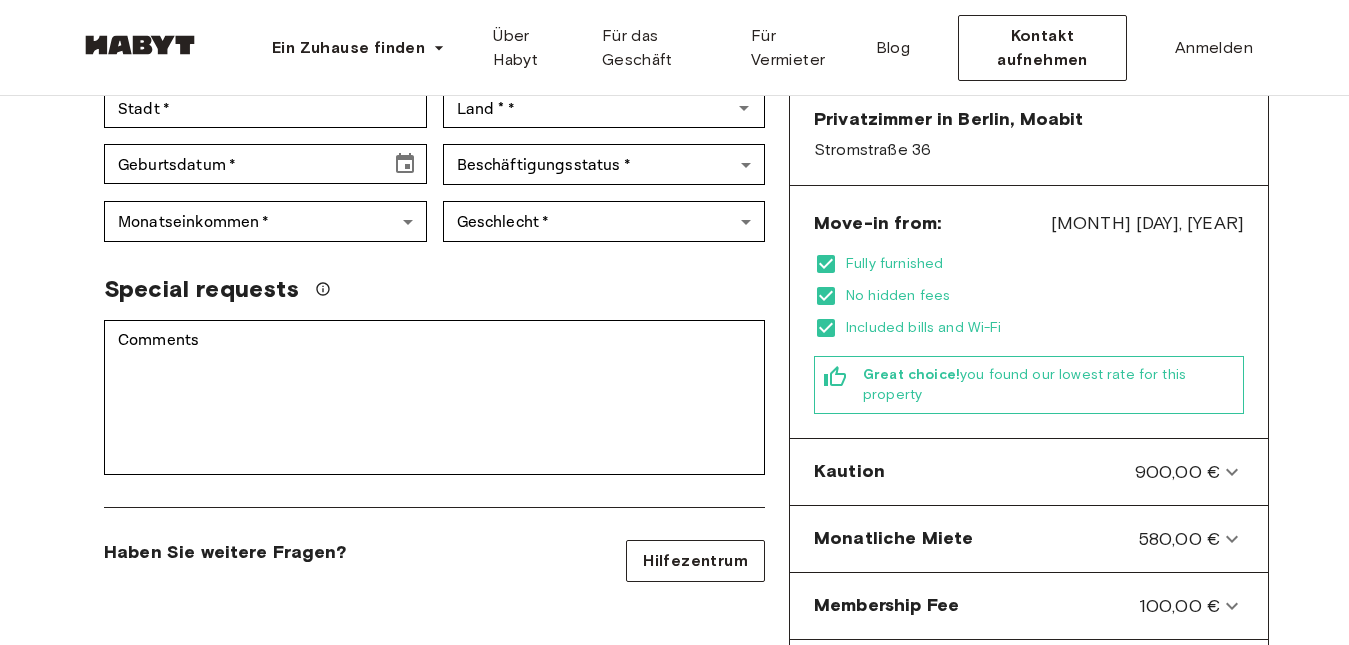 click on "Fully furnished" at bounding box center (1045, 264) 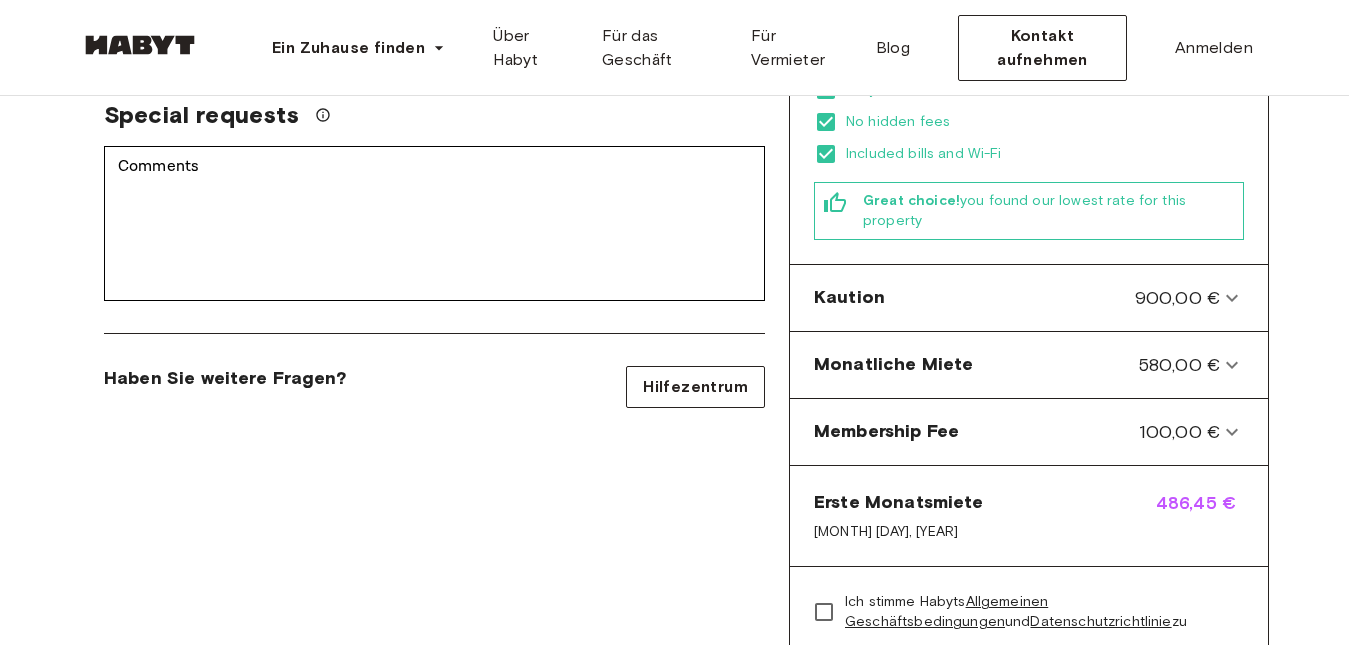 scroll, scrollTop: 611, scrollLeft: 0, axis: vertical 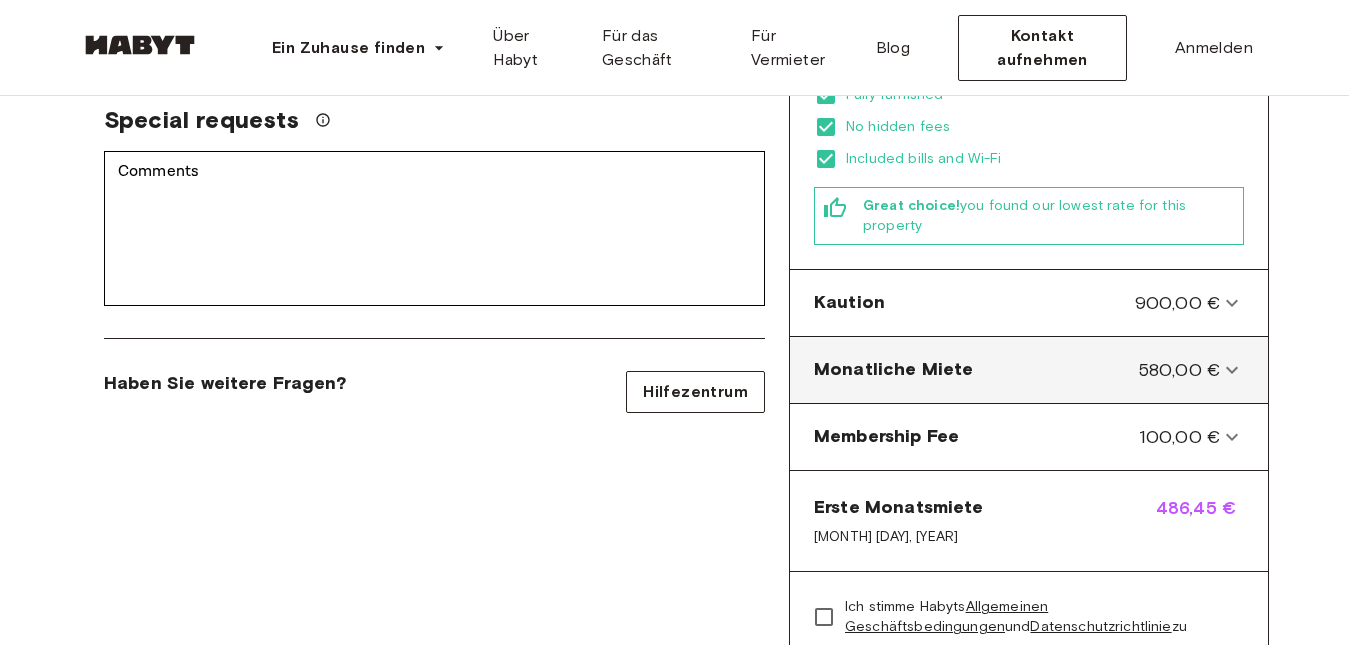 click on "Monatliche Miete 580,00 €" at bounding box center (1017, 370) 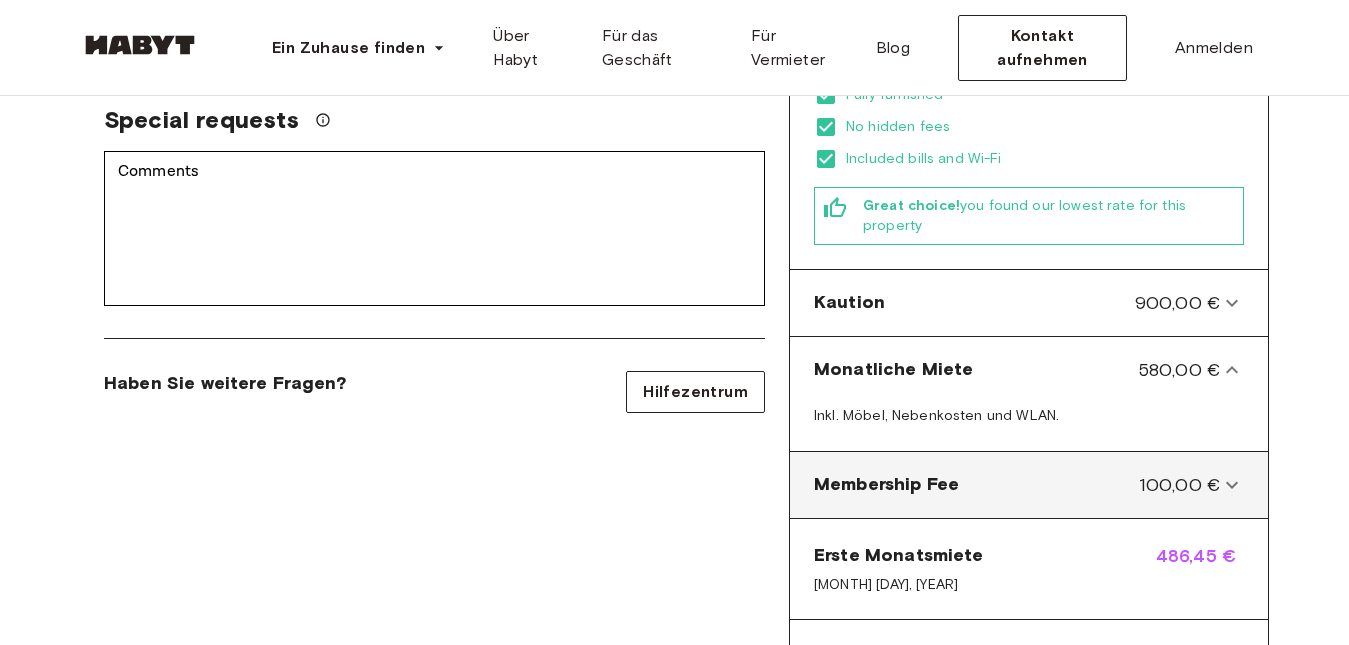 click on "100,00 €" at bounding box center [1179, 485] 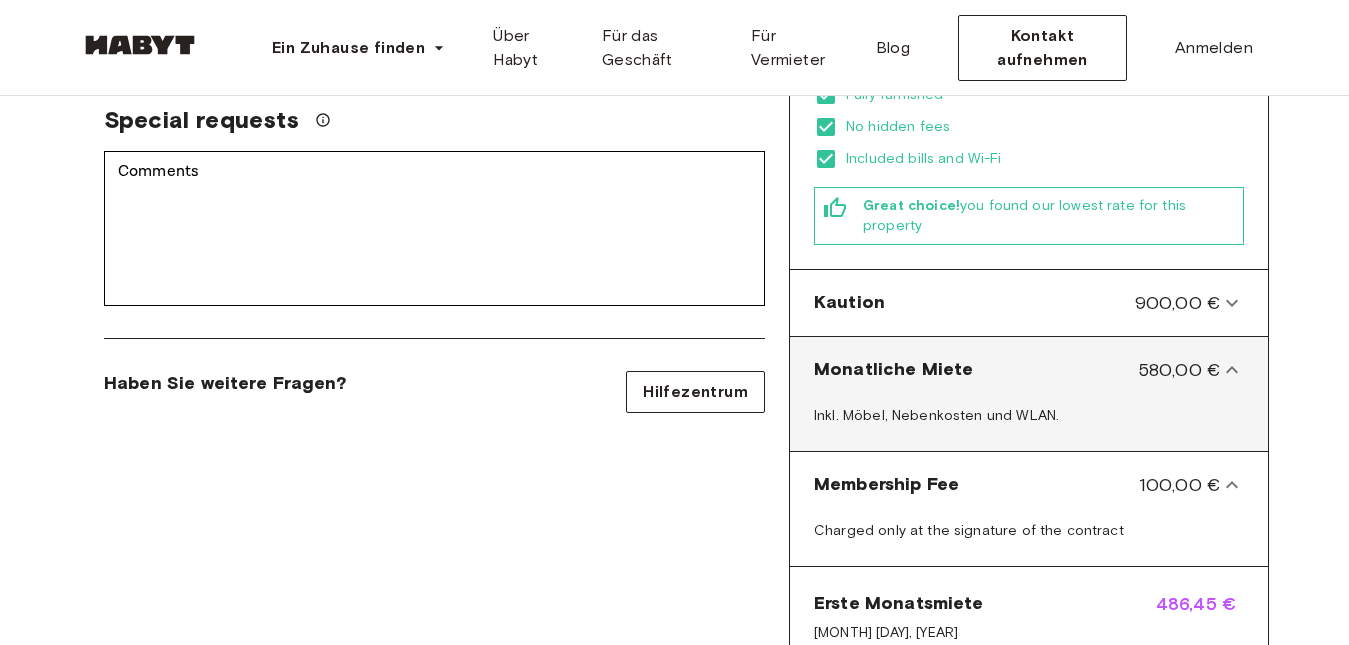 click on "Inkl. Möbel, Nebenkosten und WLAN." at bounding box center (1029, 419) 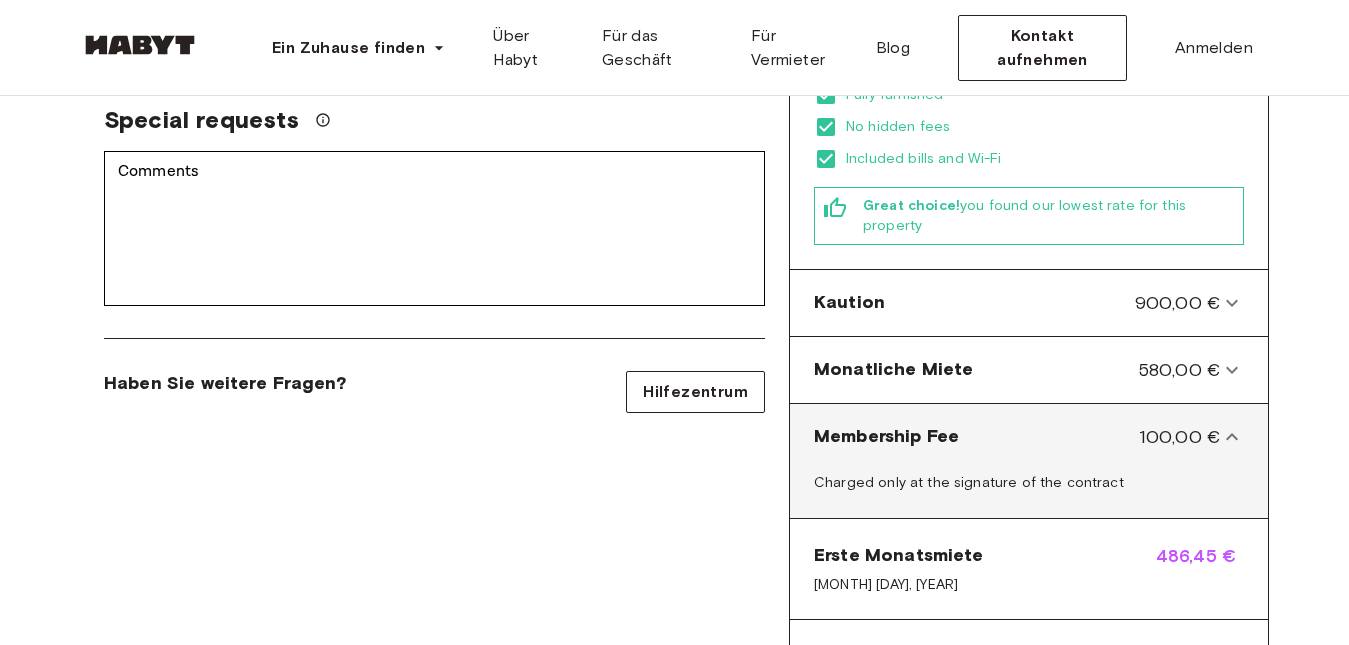 click 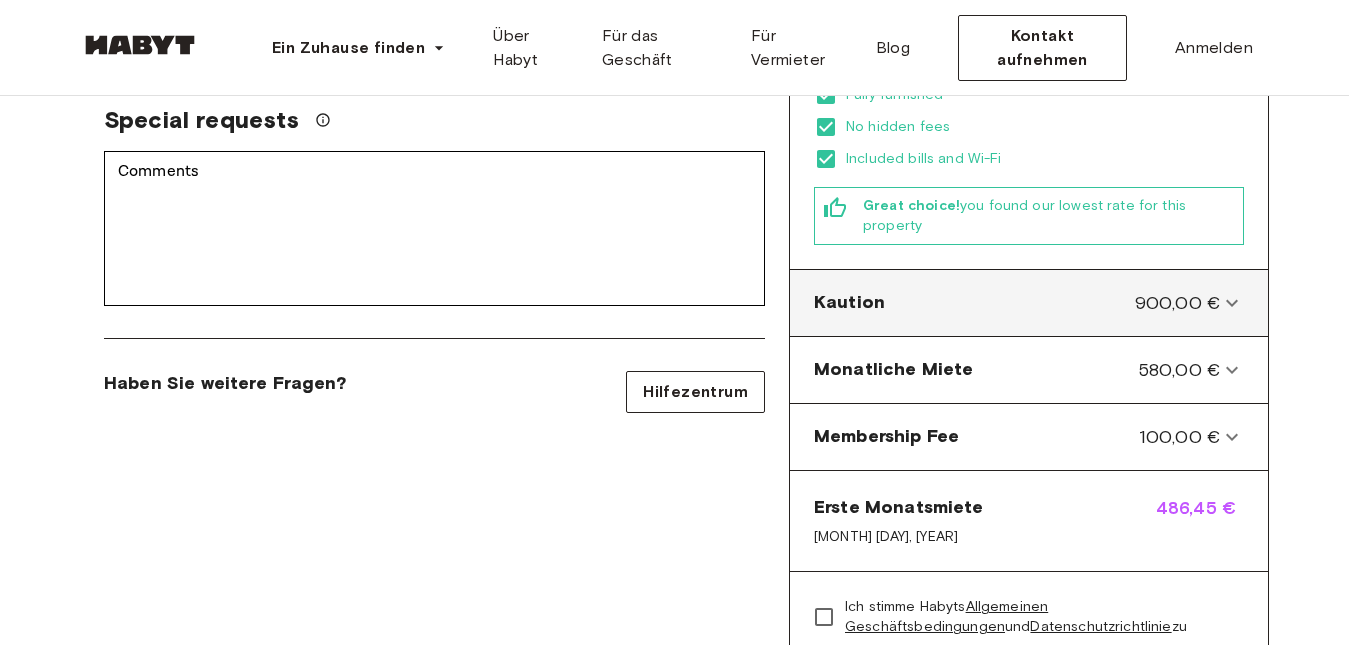 click on "Kaution 900,00 €" at bounding box center (1029, 303) 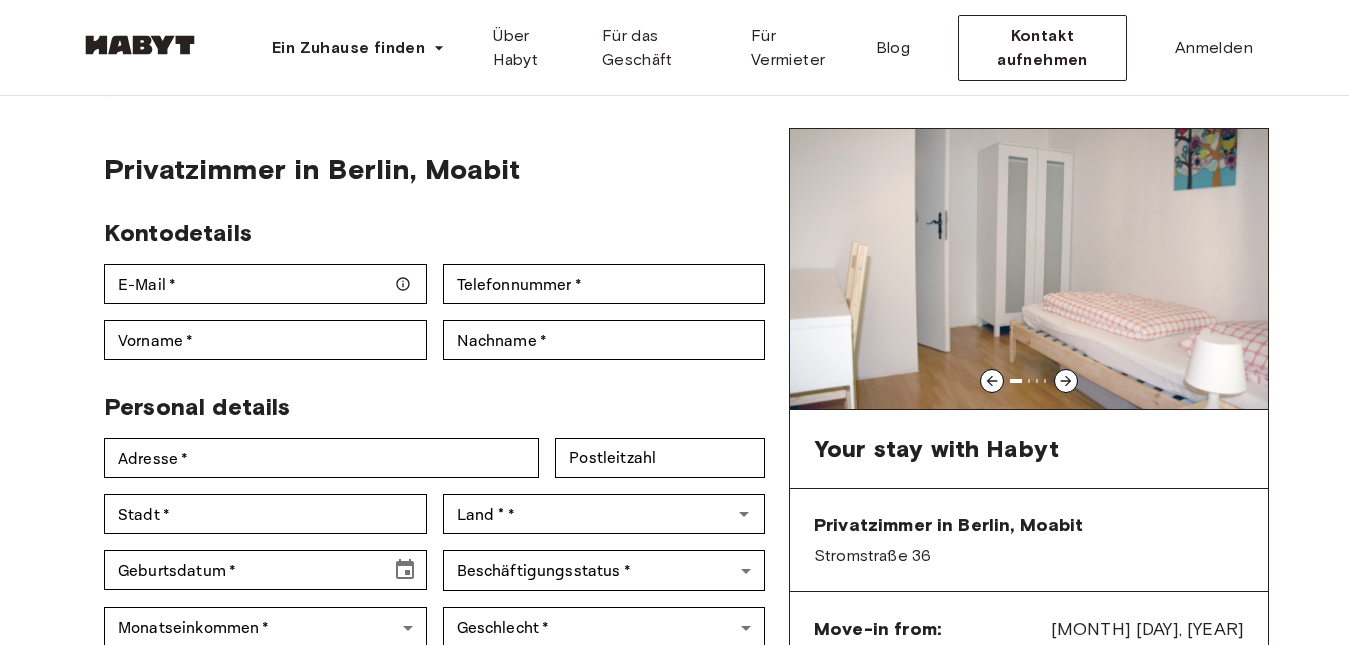 scroll, scrollTop: 35, scrollLeft: 0, axis: vertical 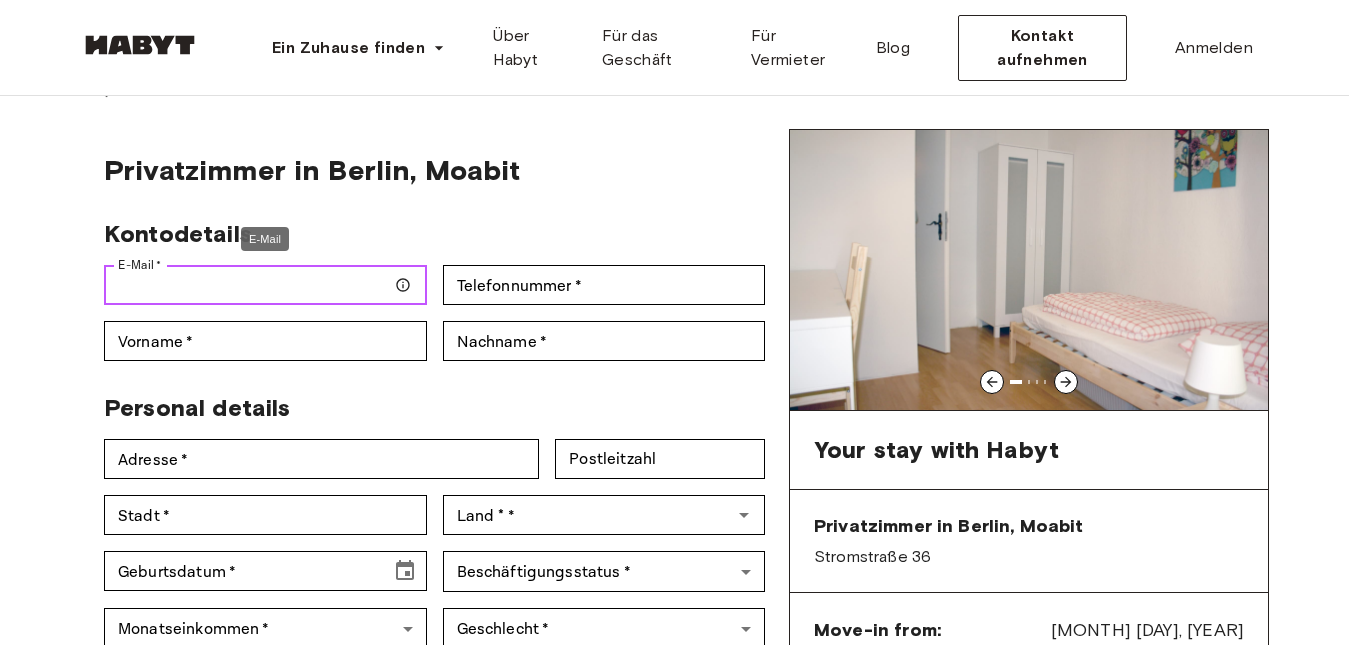 click on "E-Mail   *" at bounding box center [265, 285] 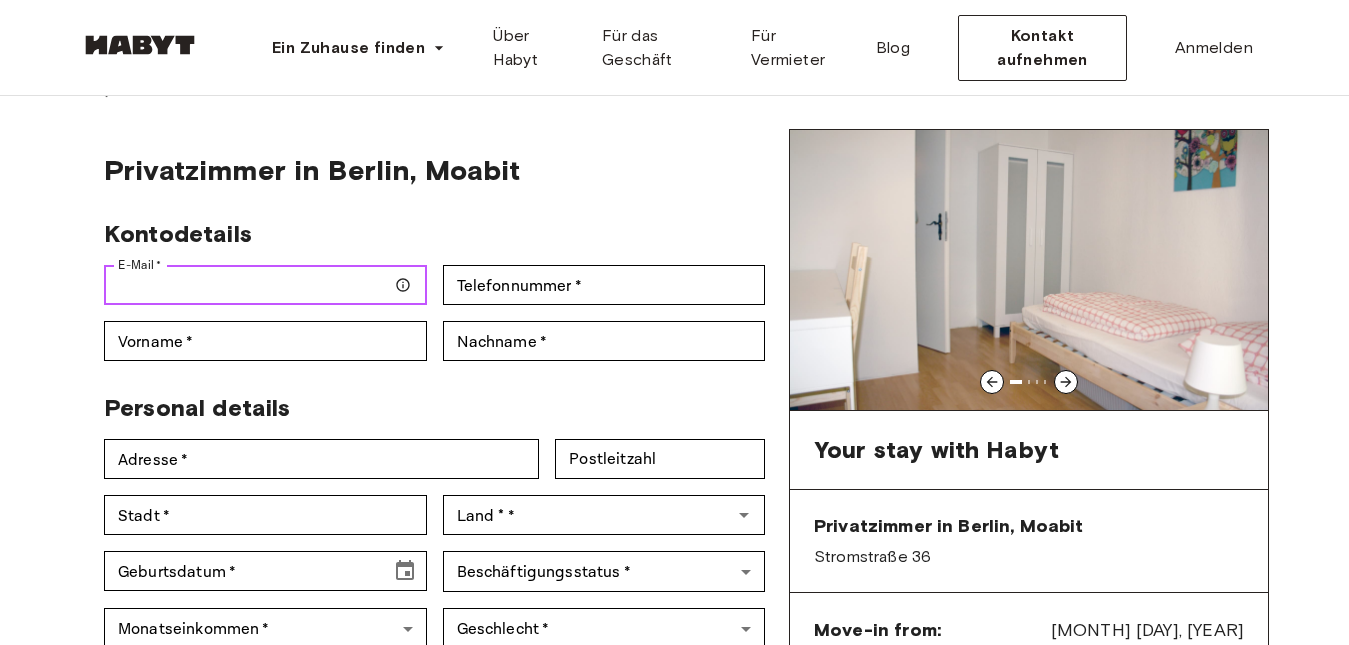 type on "**********" 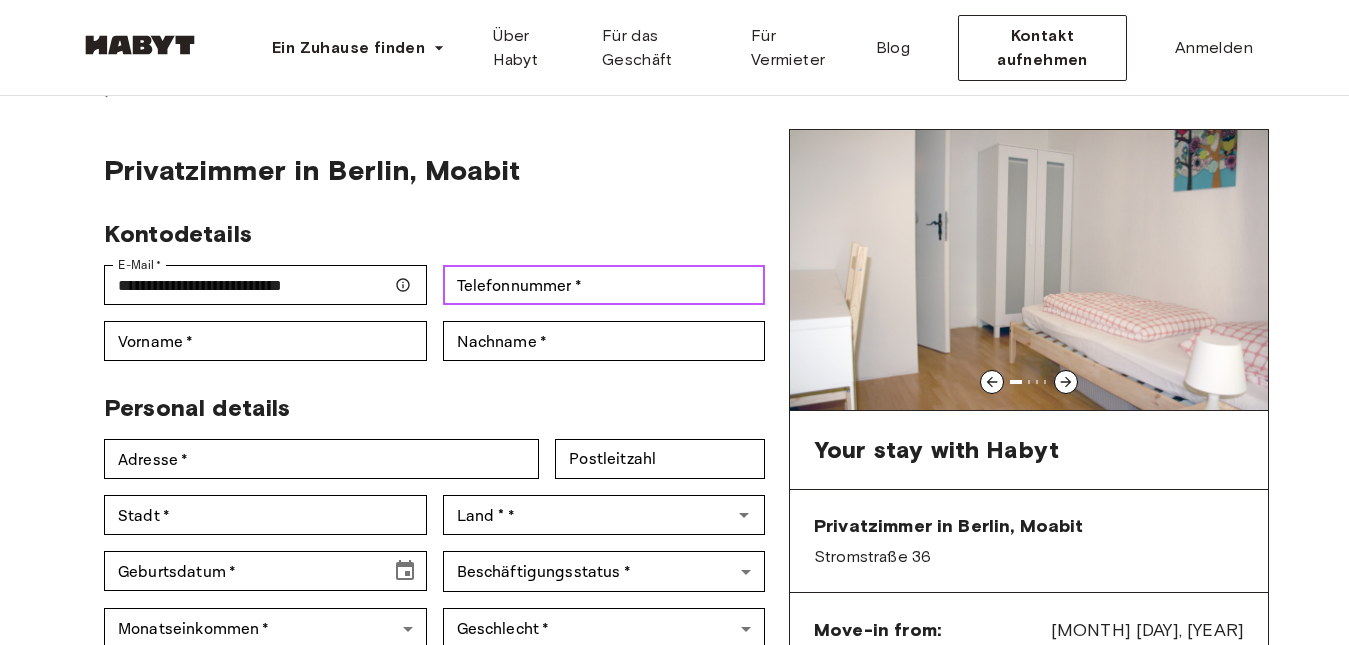 type on "**********" 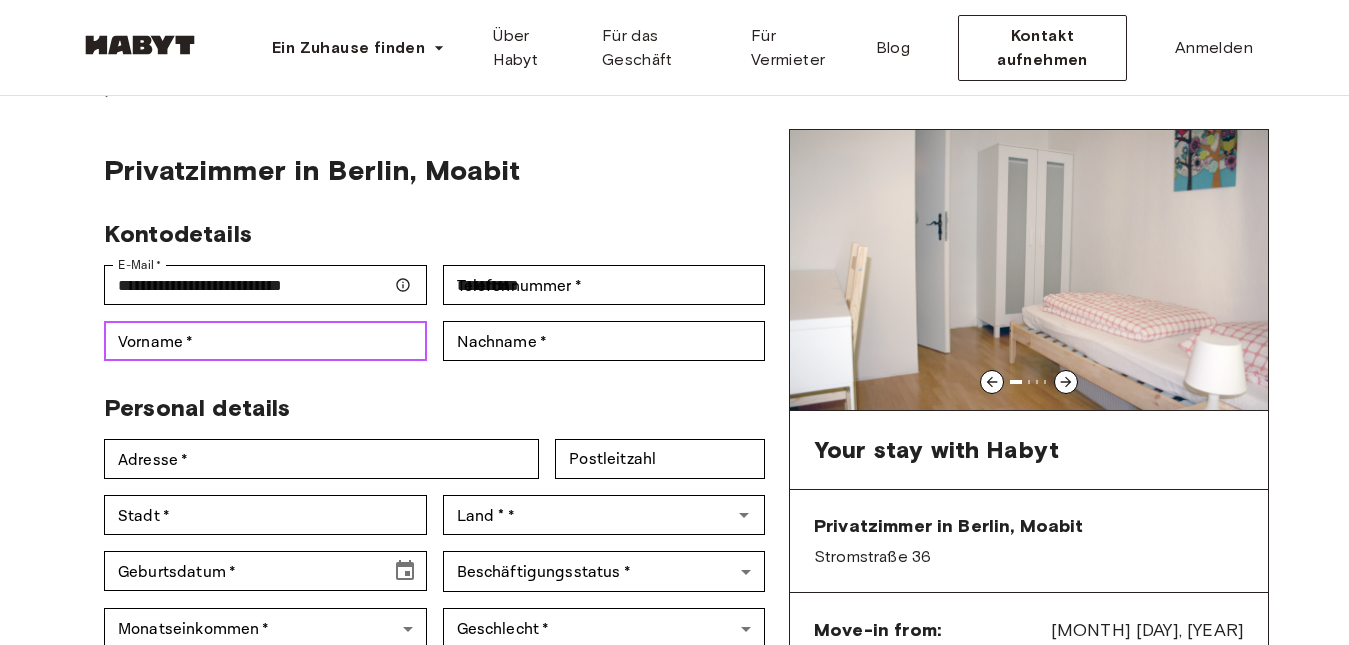 type on "***" 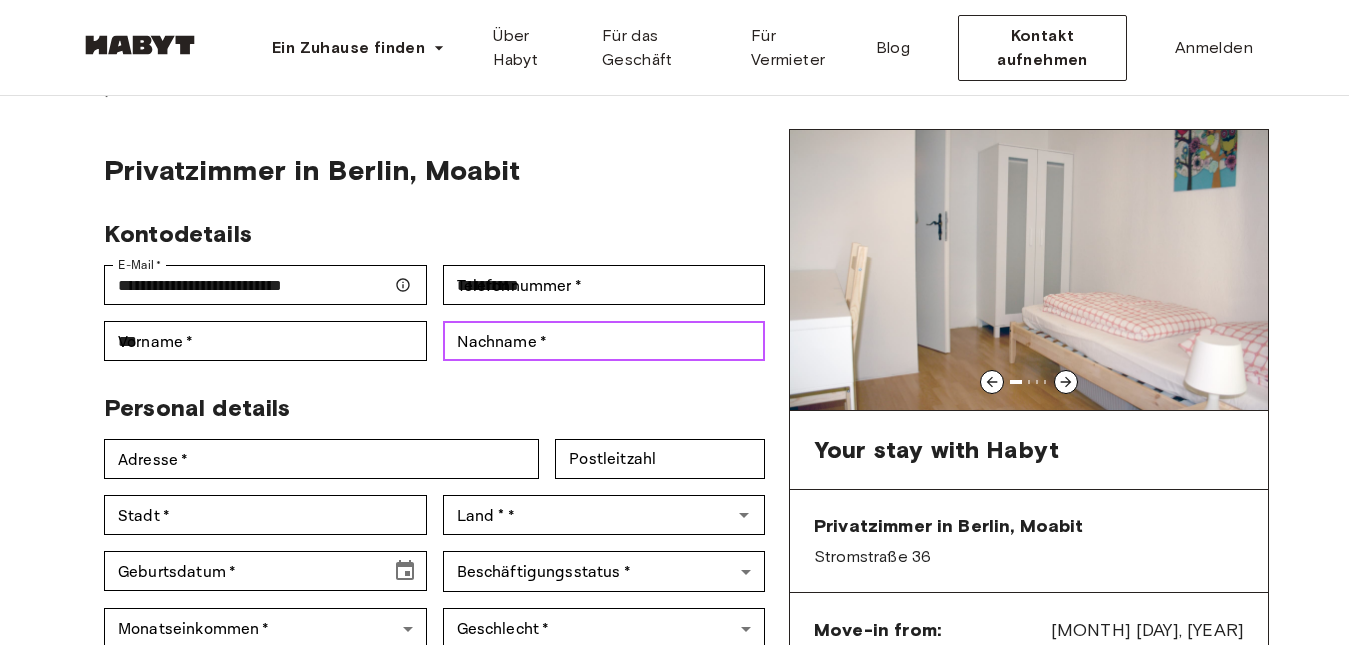 type on "*******" 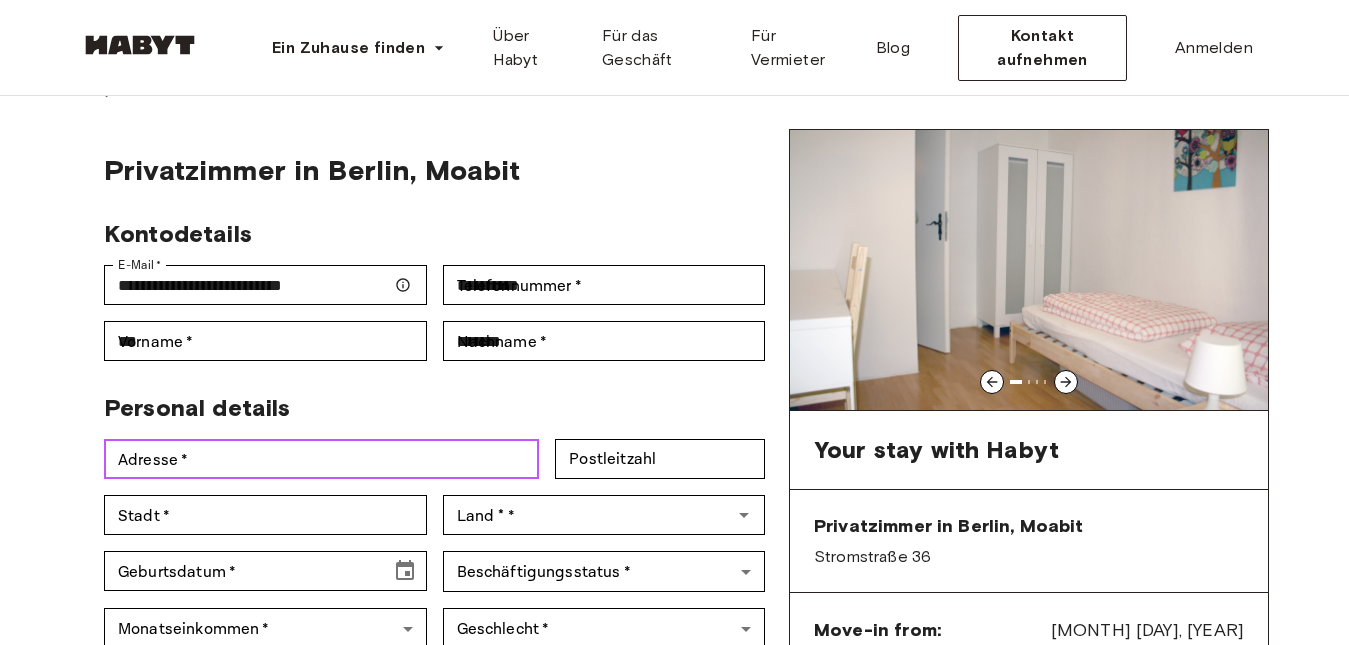 type on "**********" 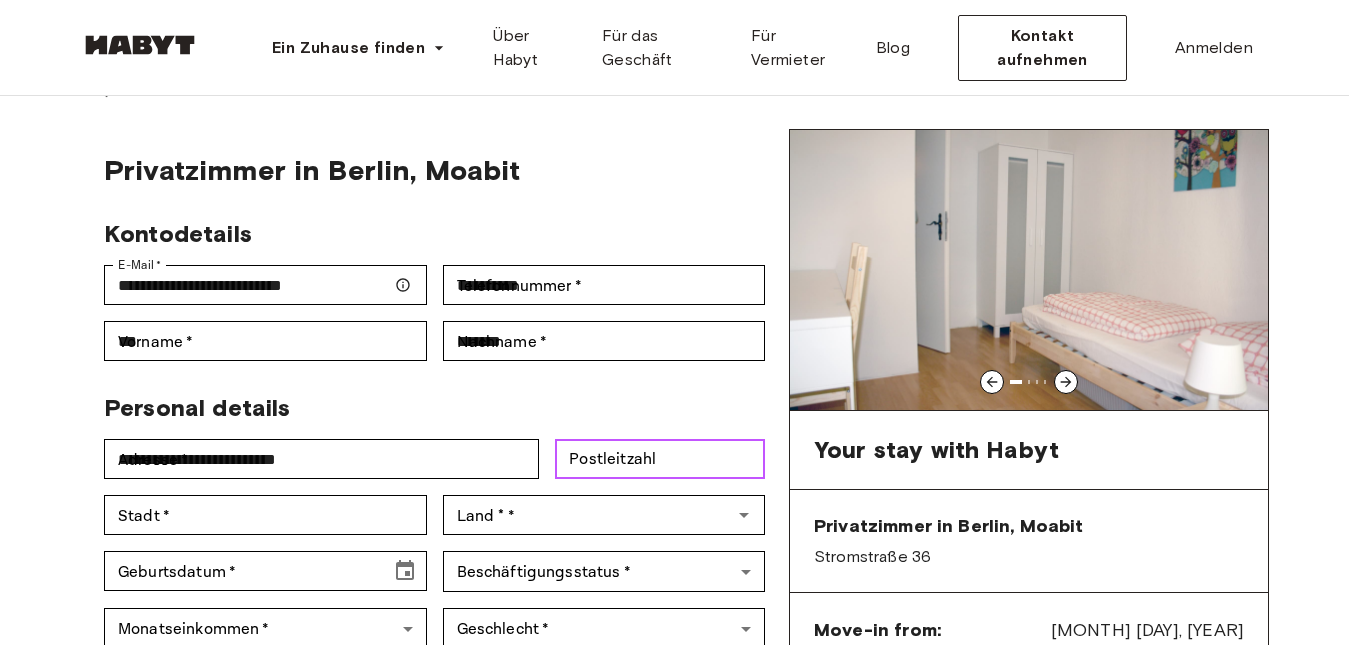 type on "*****" 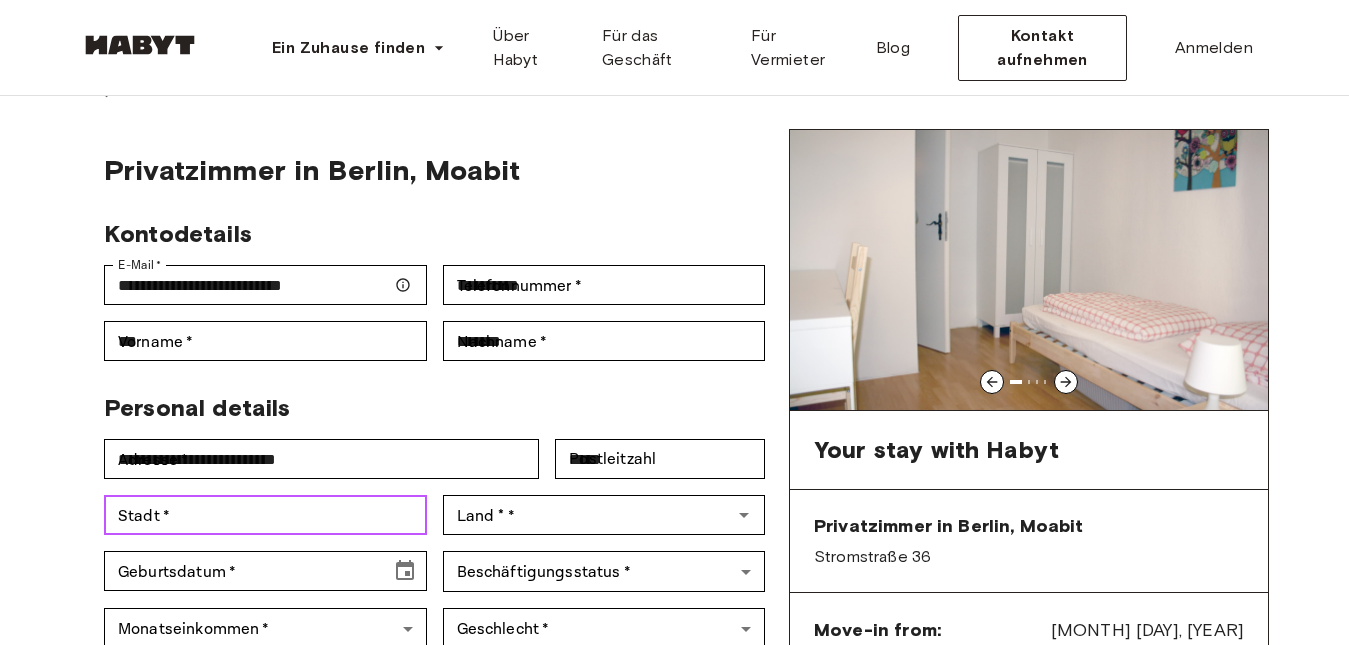 type on "**********" 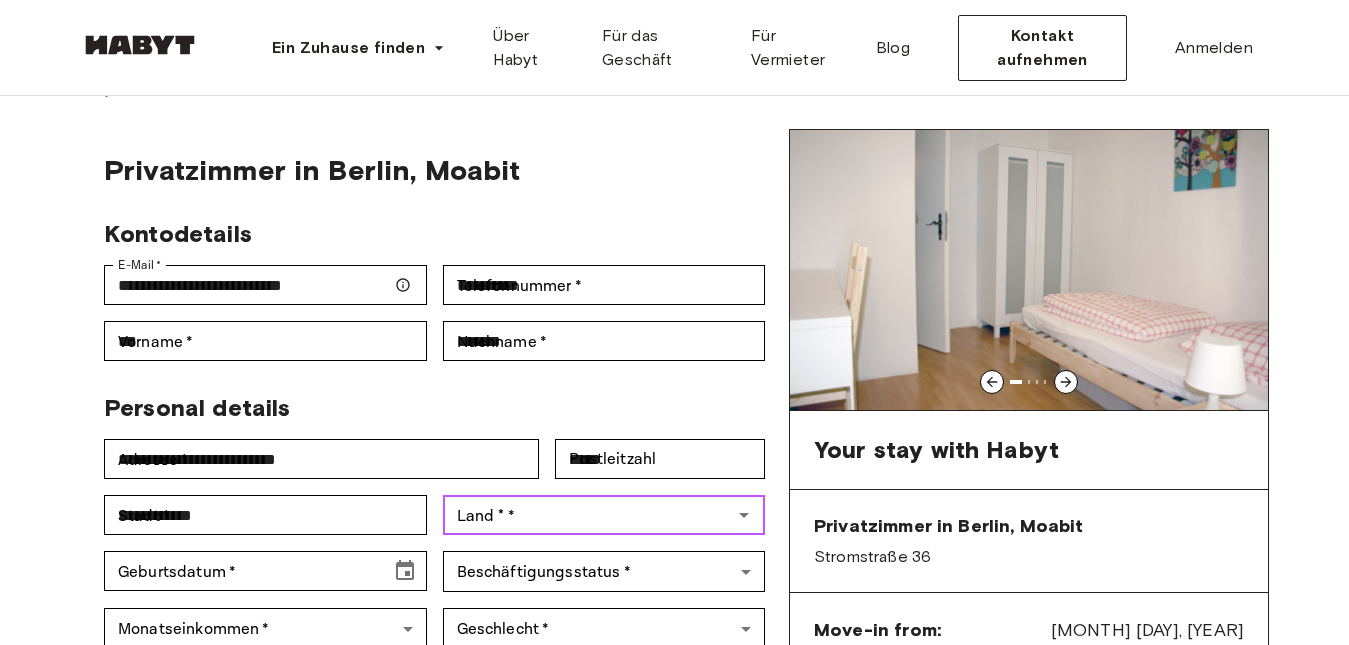 type on "******" 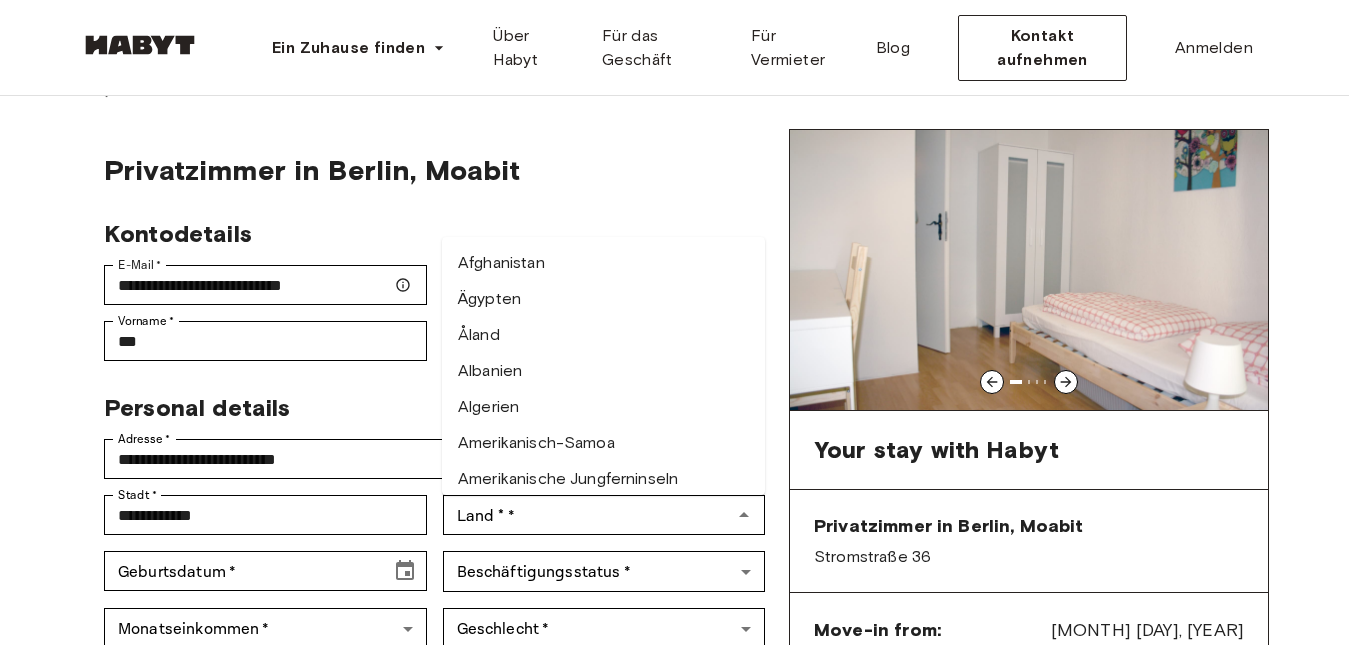 click on "Personal details" at bounding box center (426, 400) 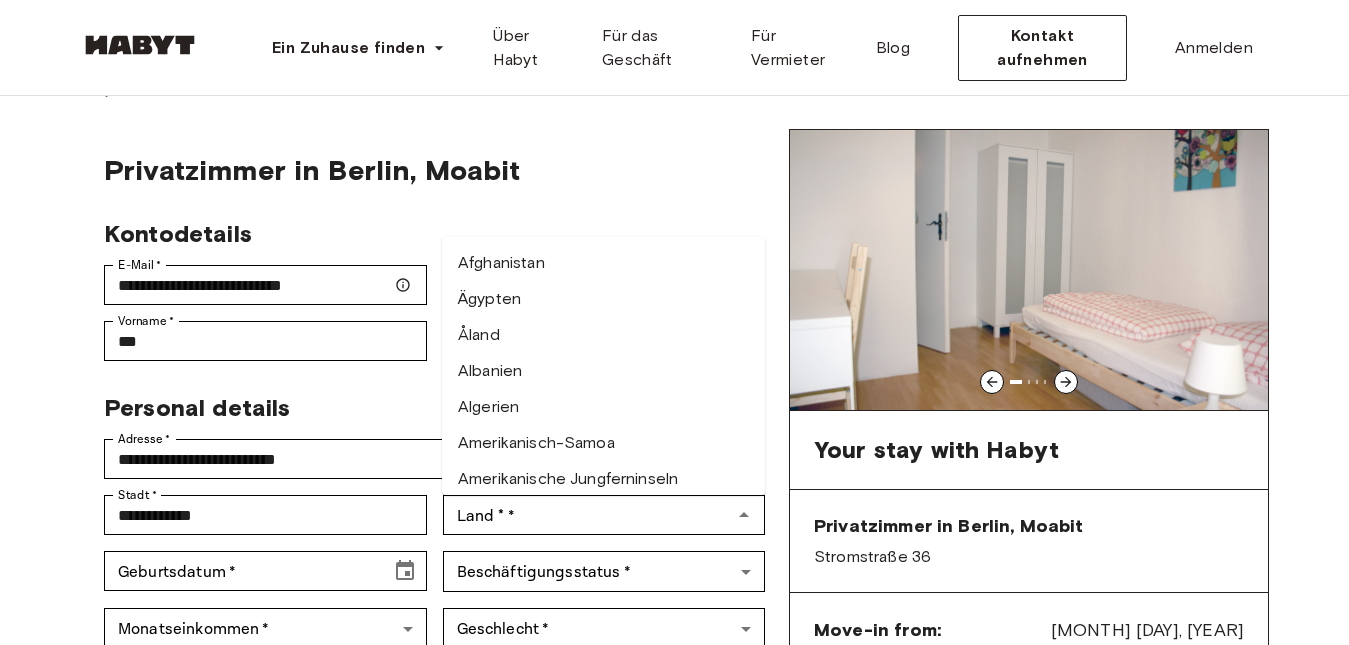click on "Personal details" at bounding box center [426, 400] 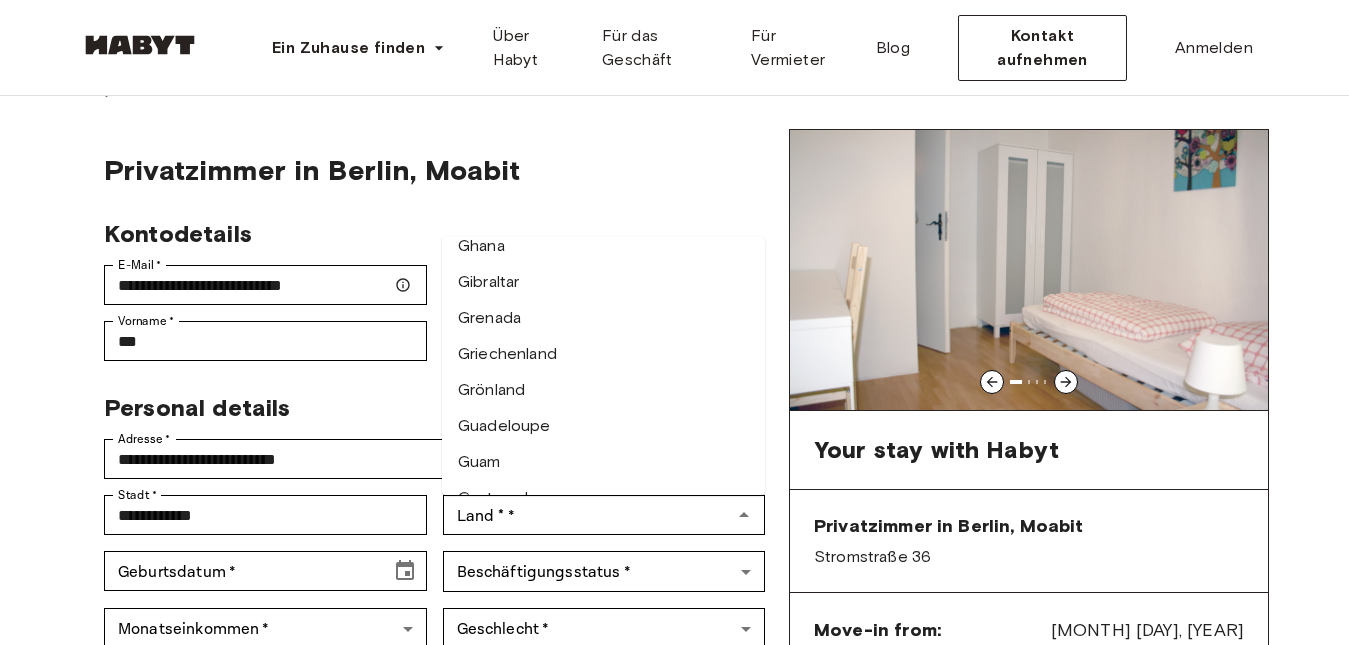 scroll, scrollTop: 2478, scrollLeft: 0, axis: vertical 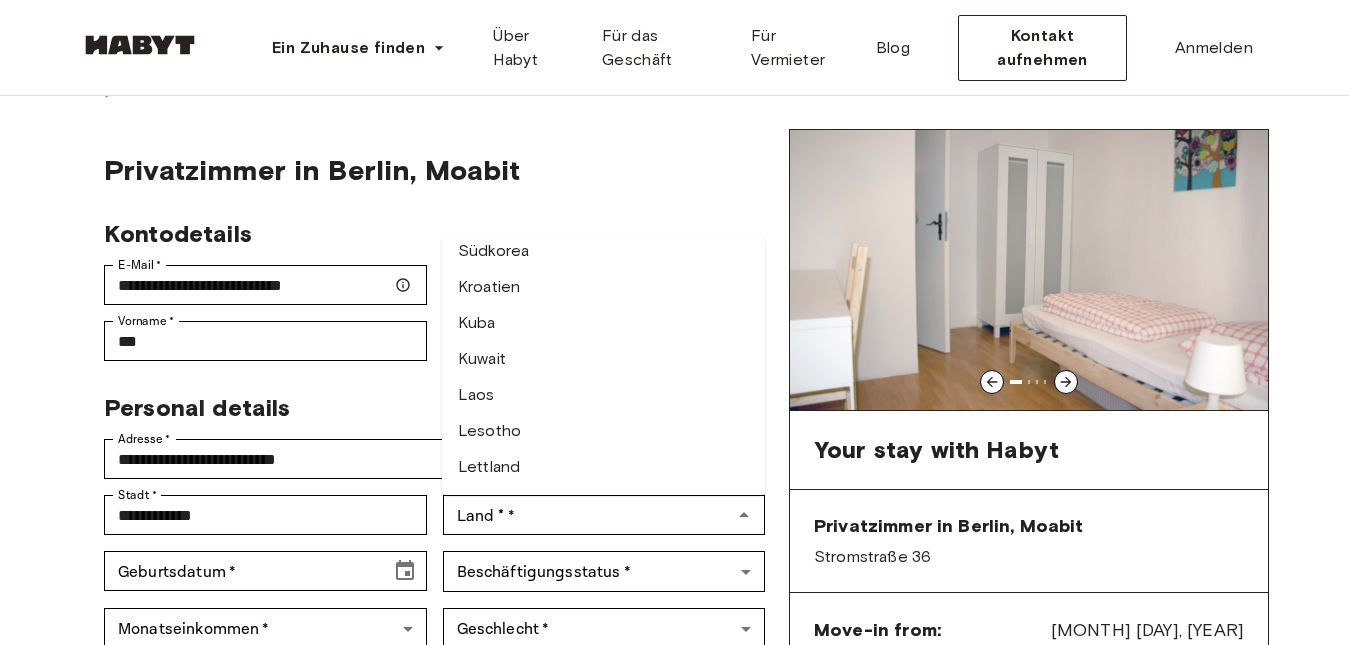 click 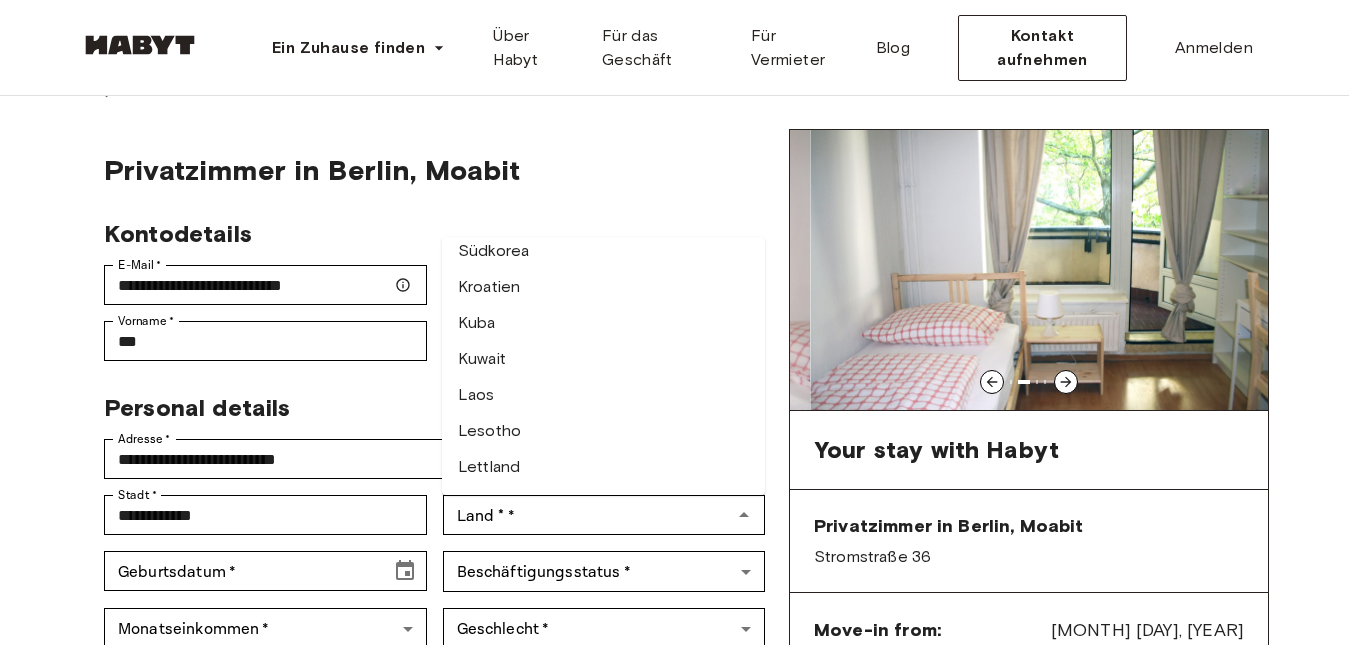 click 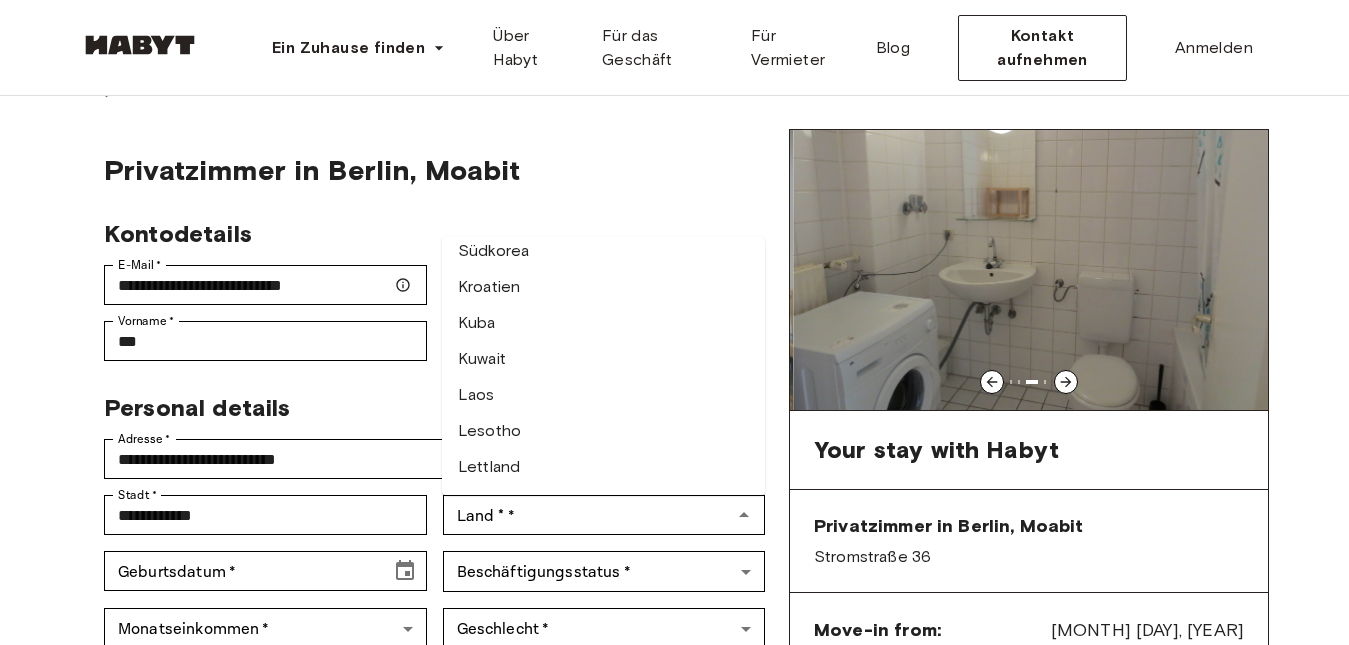 click at bounding box center (1032, 270) 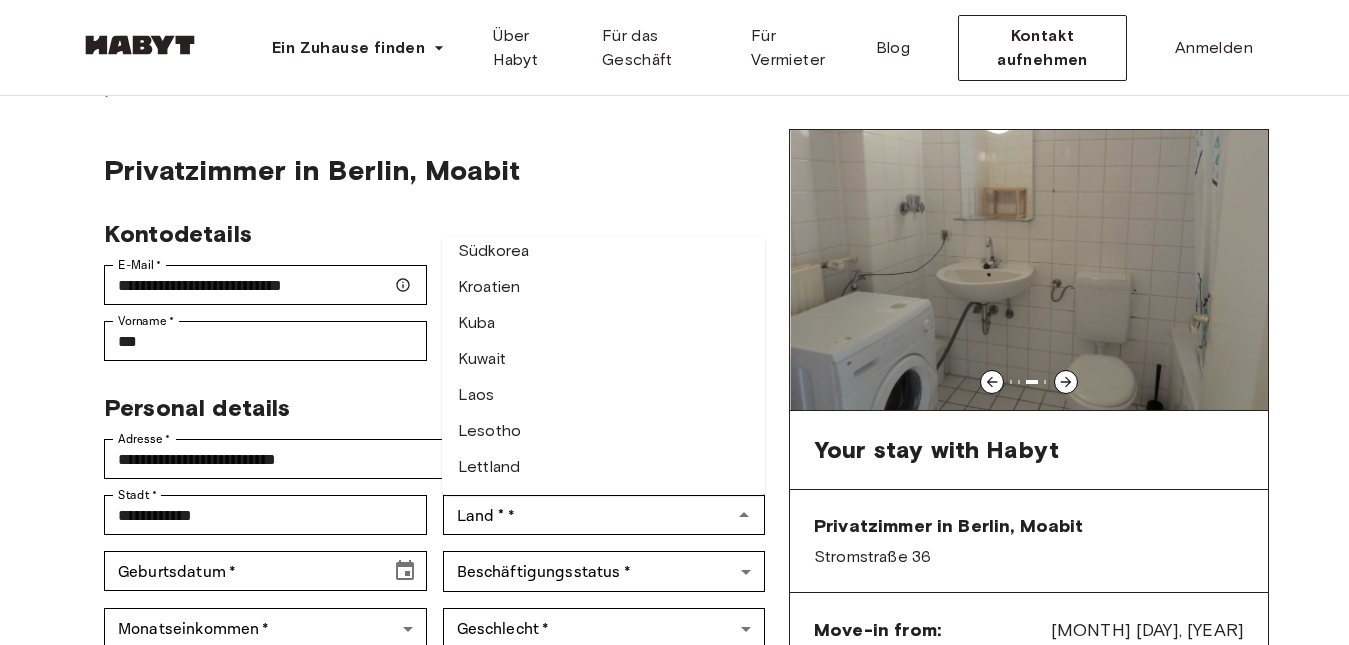 click 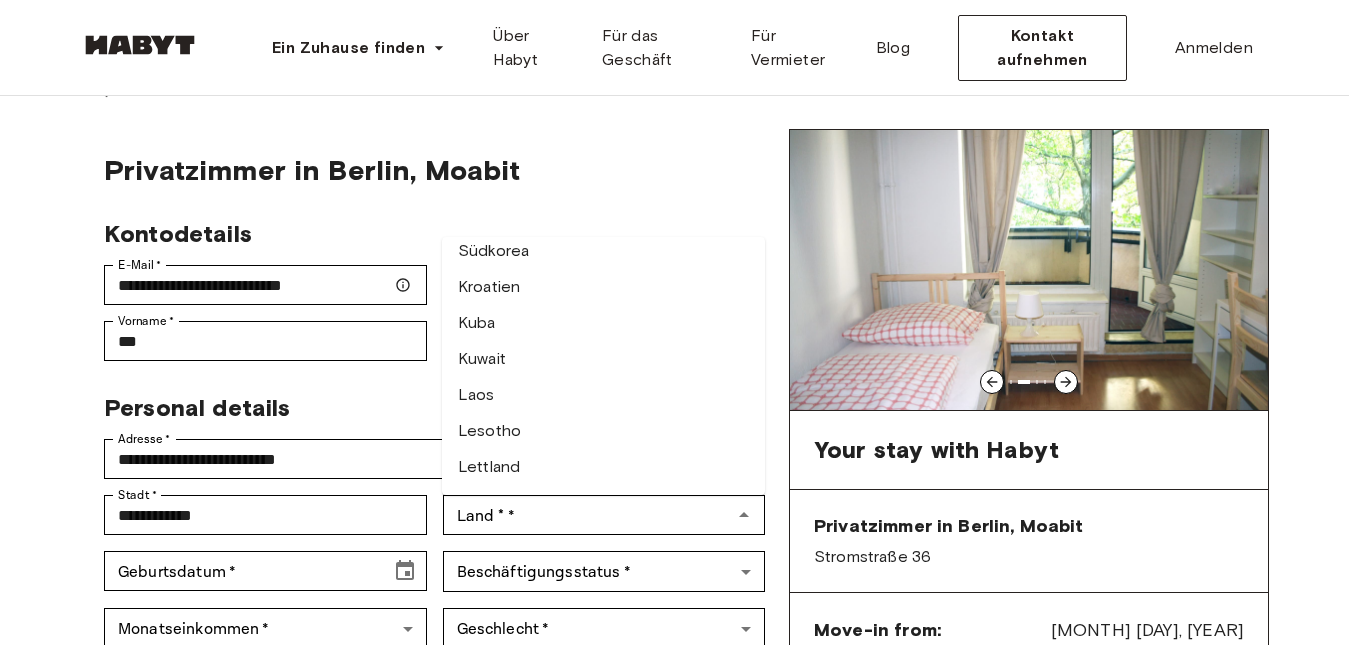 drag, startPoint x: 1174, startPoint y: 79, endPoint x: 1139, endPoint y: 172, distance: 99.368004 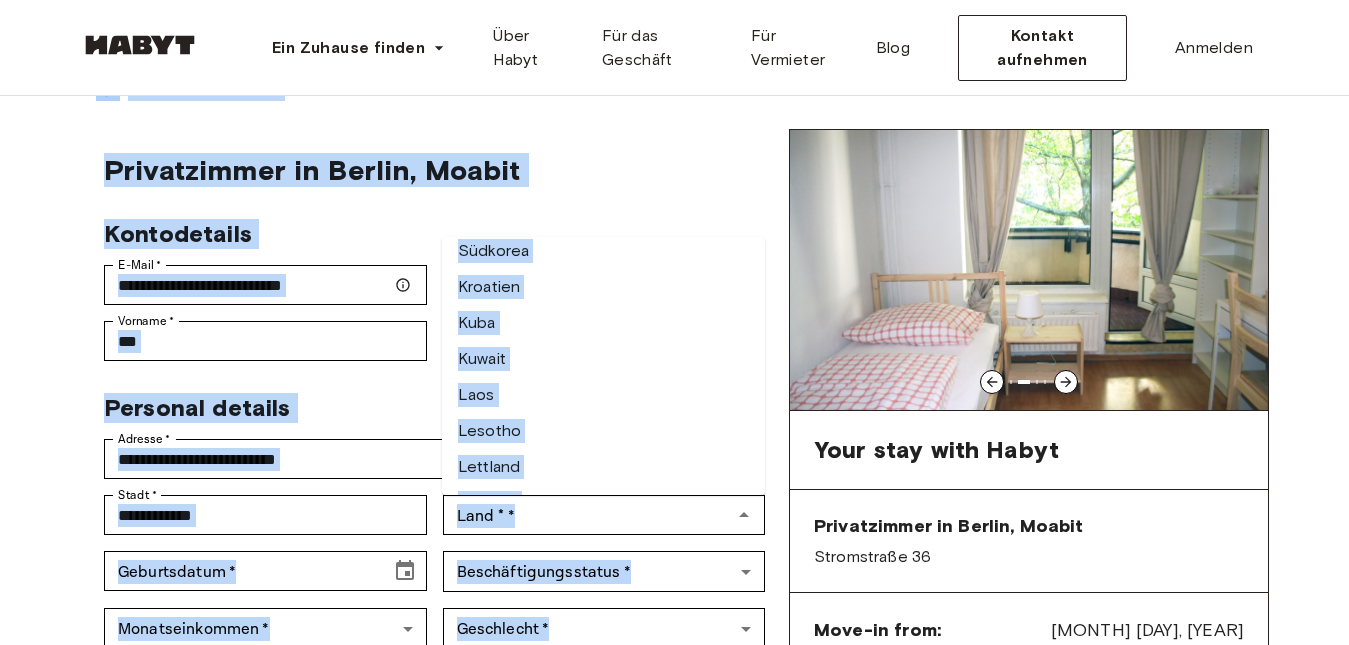 click at bounding box center (1029, 270) 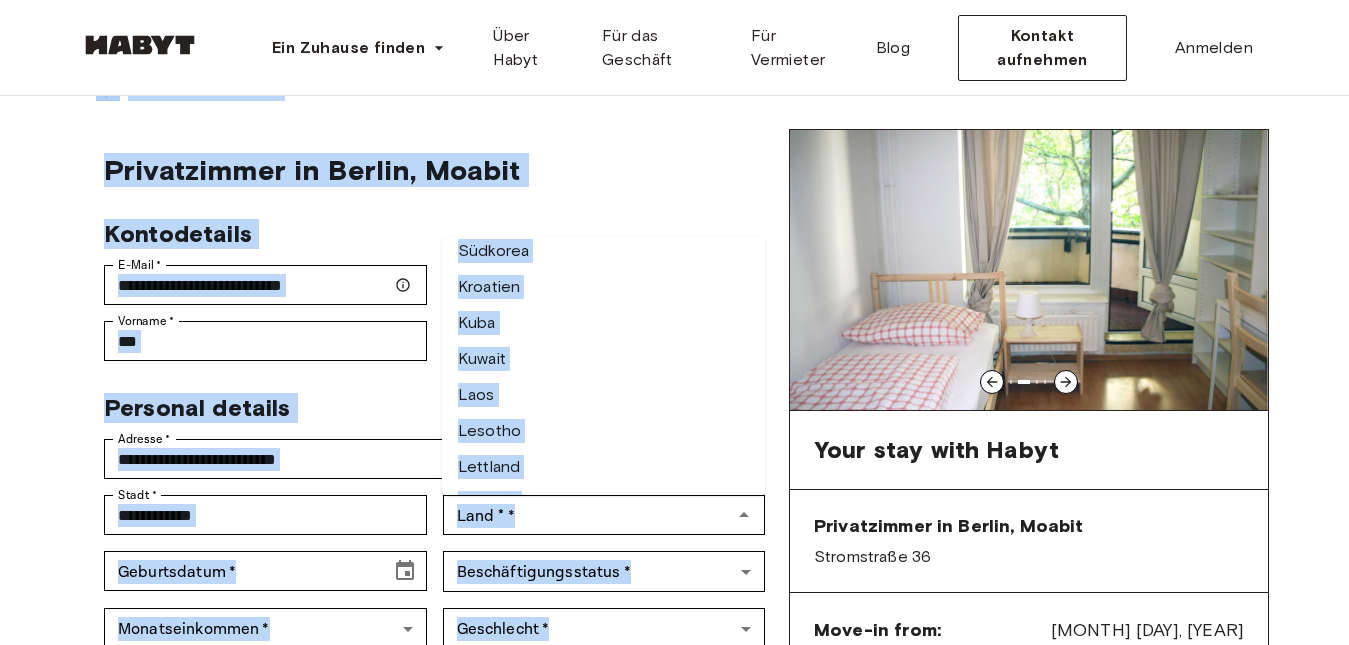 click at bounding box center (1029, 270) 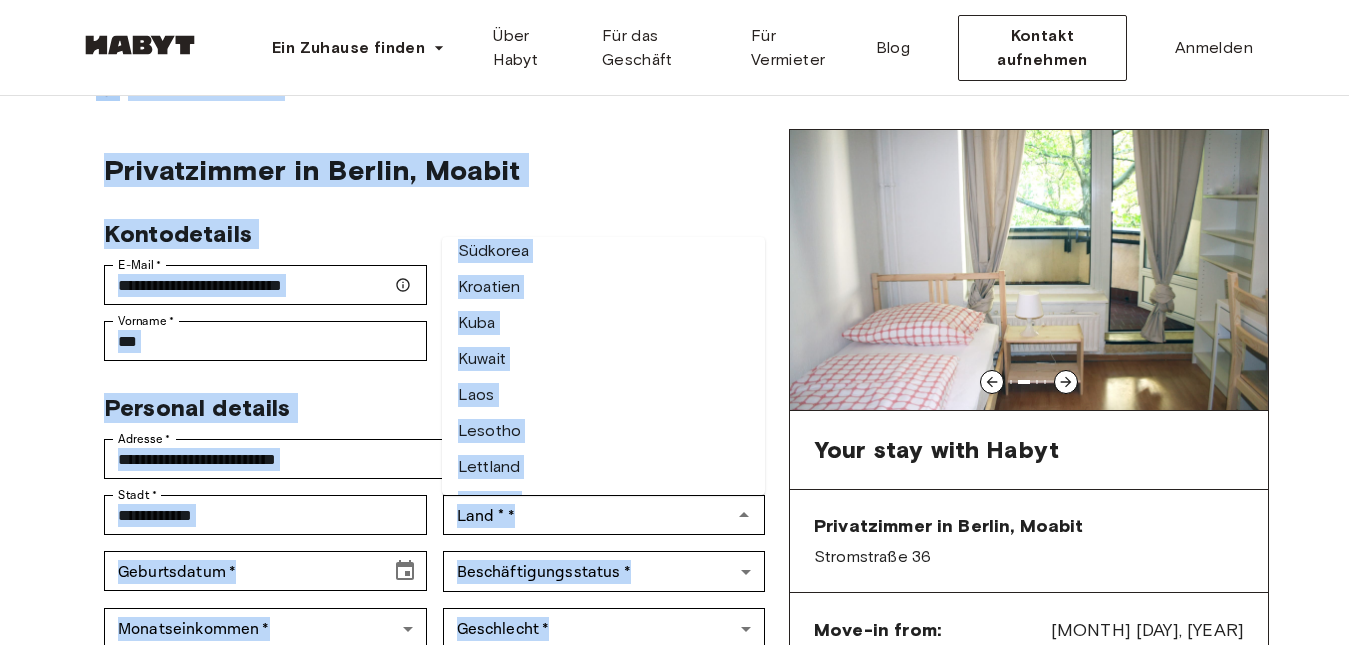 drag, startPoint x: 1115, startPoint y: 238, endPoint x: 1112, endPoint y: 248, distance: 10.440307 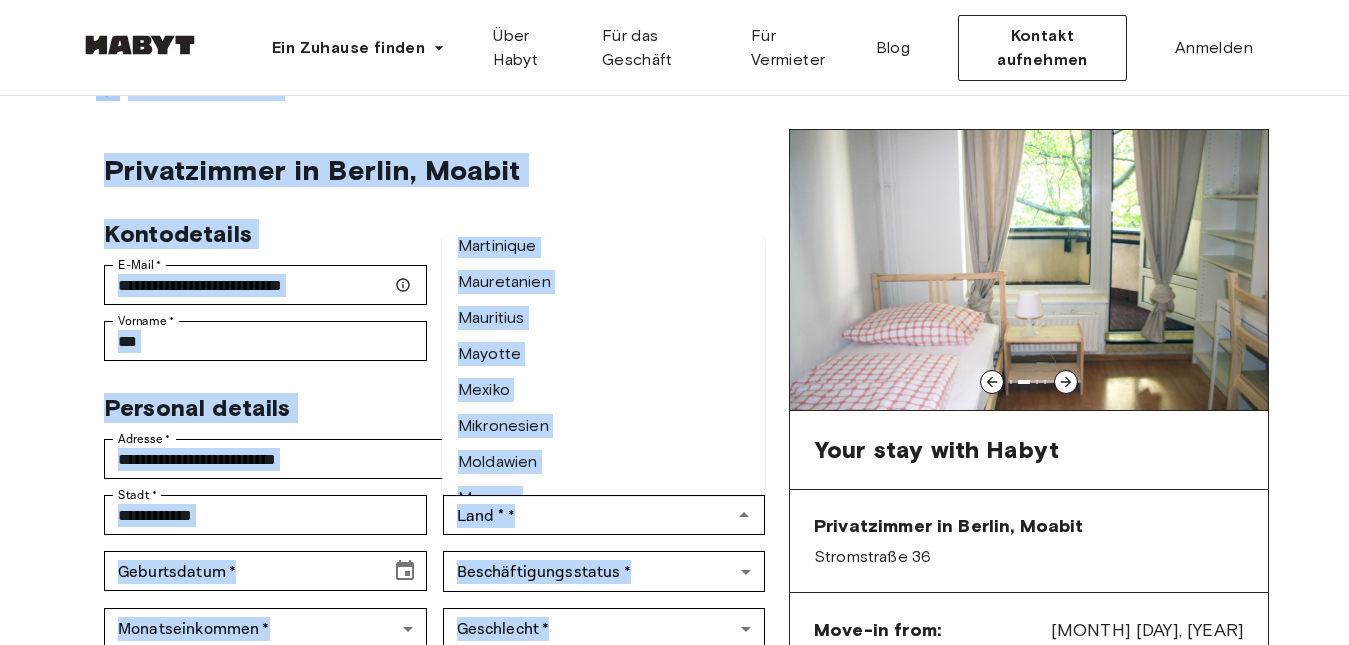 scroll, scrollTop: 4895, scrollLeft: 0, axis: vertical 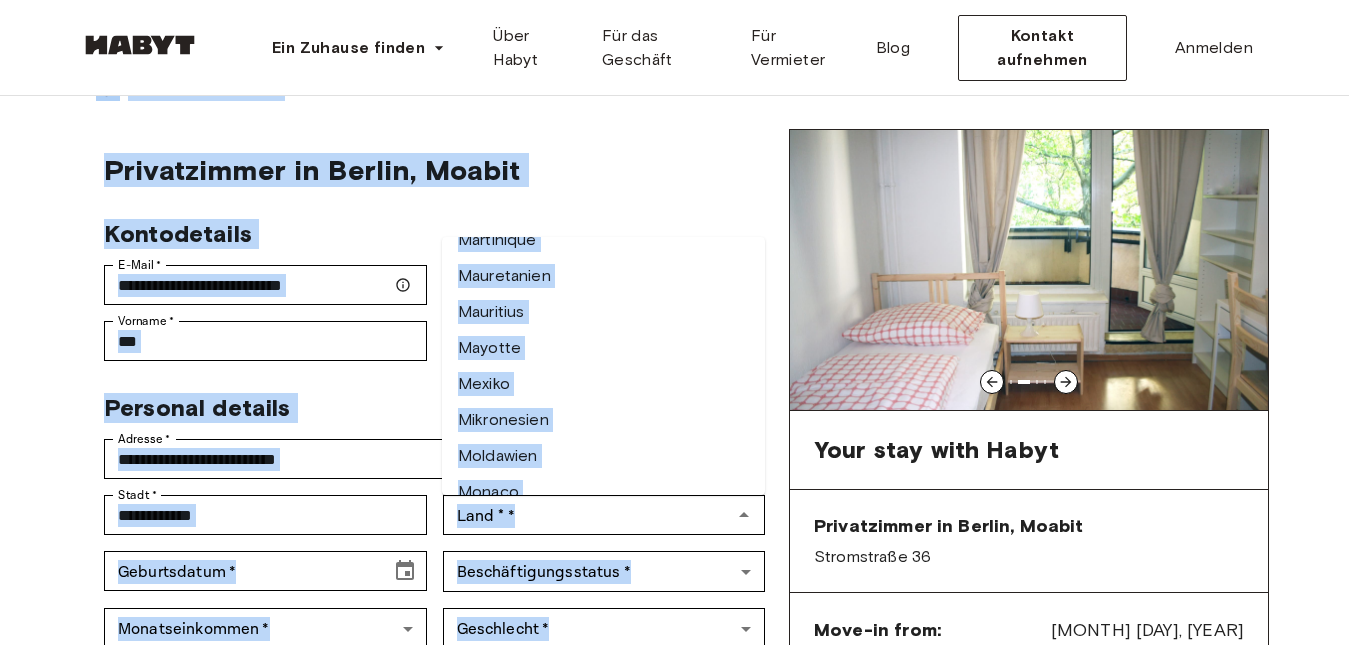 click on "Mexiko" at bounding box center [603, 384] 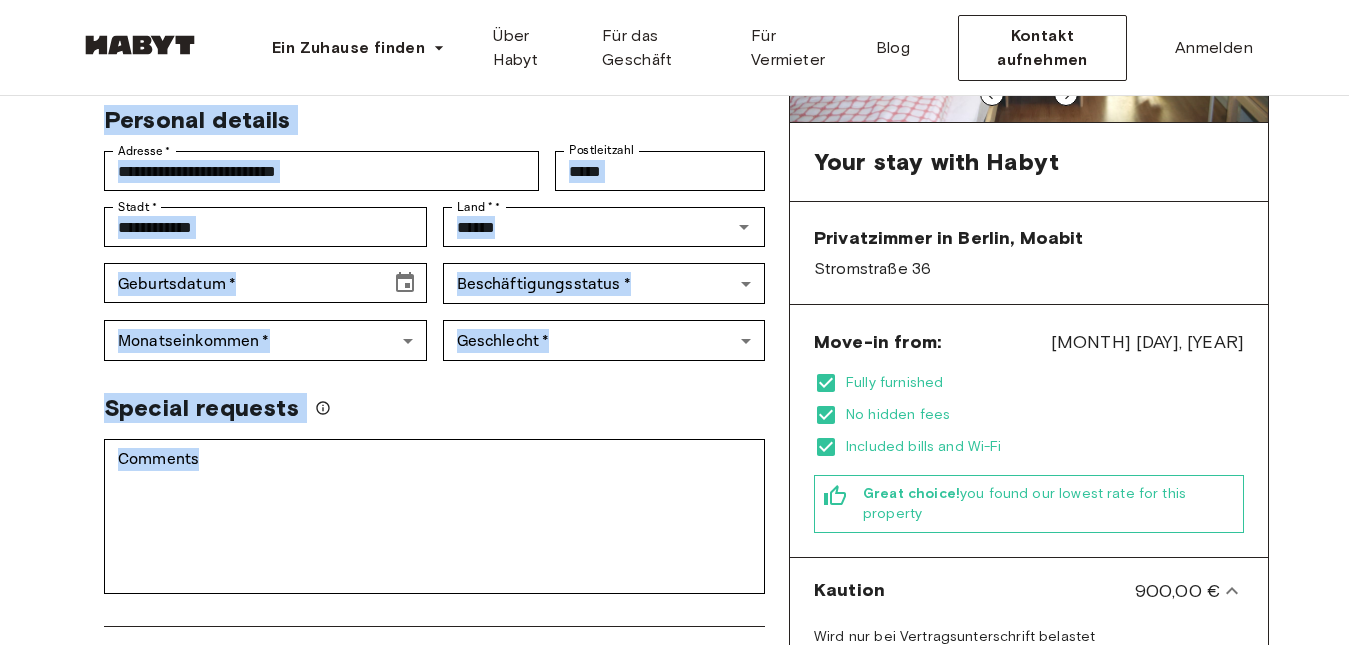 scroll, scrollTop: 327, scrollLeft: 0, axis: vertical 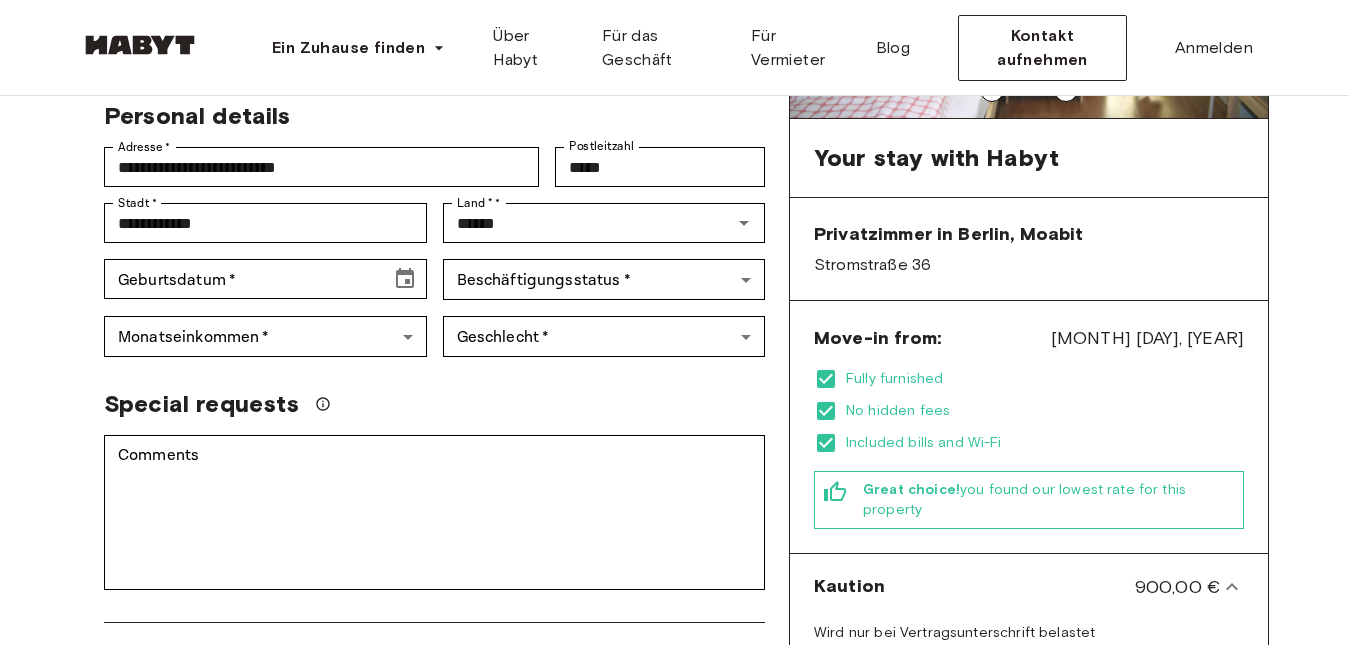 click on "Move-in from: Aug 6, 2025 Fully furnished No hidden fees Included bills and Wi-Fi Great choice!  you found our lowest rate for this property" at bounding box center (1029, 427) 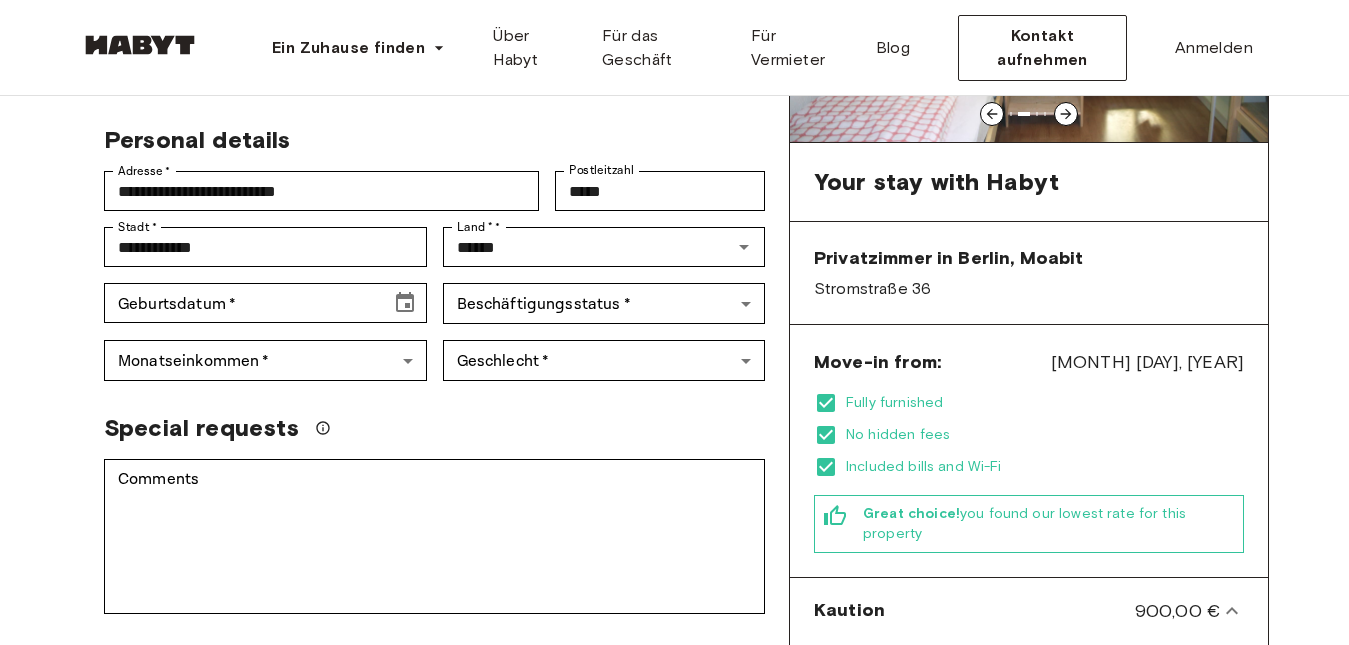 scroll, scrollTop: 304, scrollLeft: 0, axis: vertical 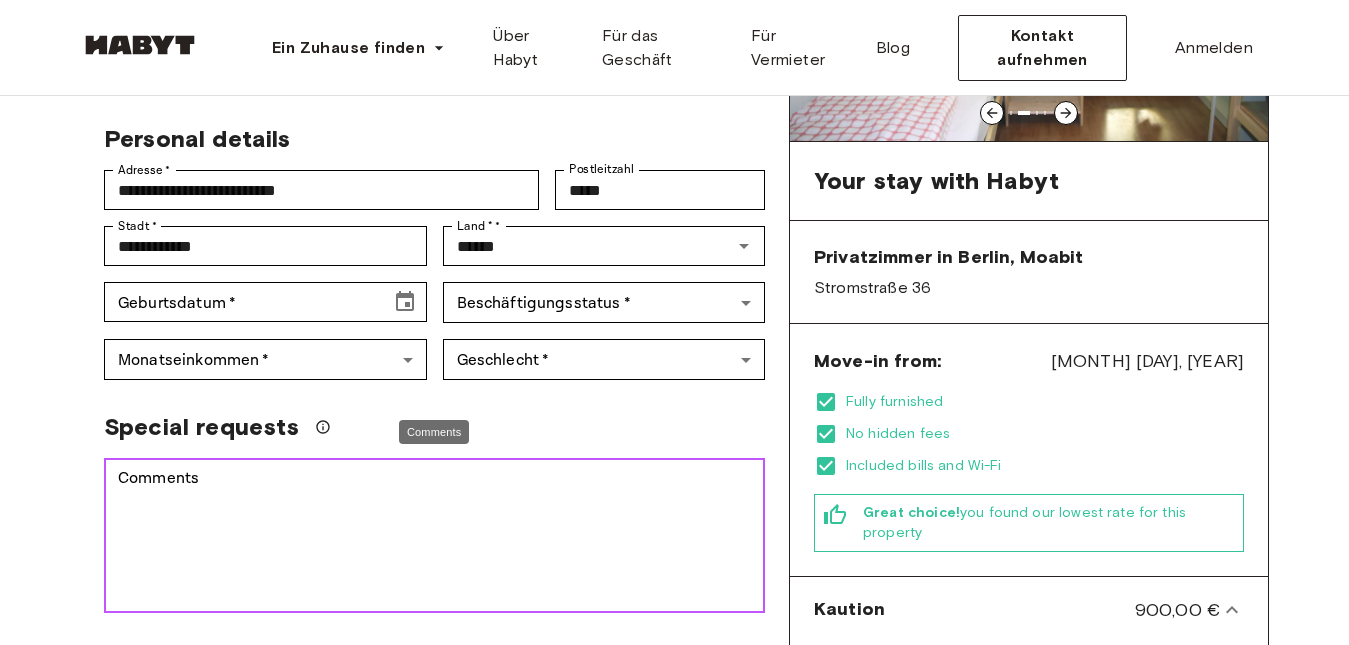 click on "Comments" at bounding box center (434, 536) 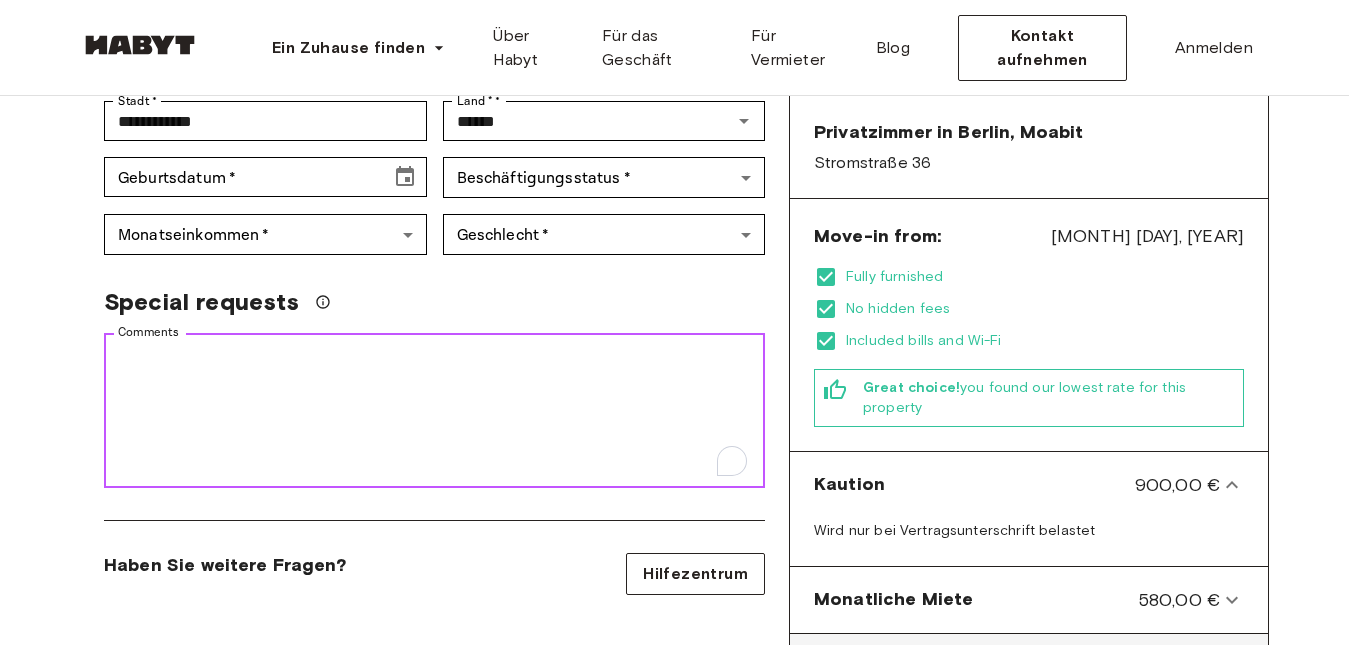 scroll, scrollTop: 346, scrollLeft: 0, axis: vertical 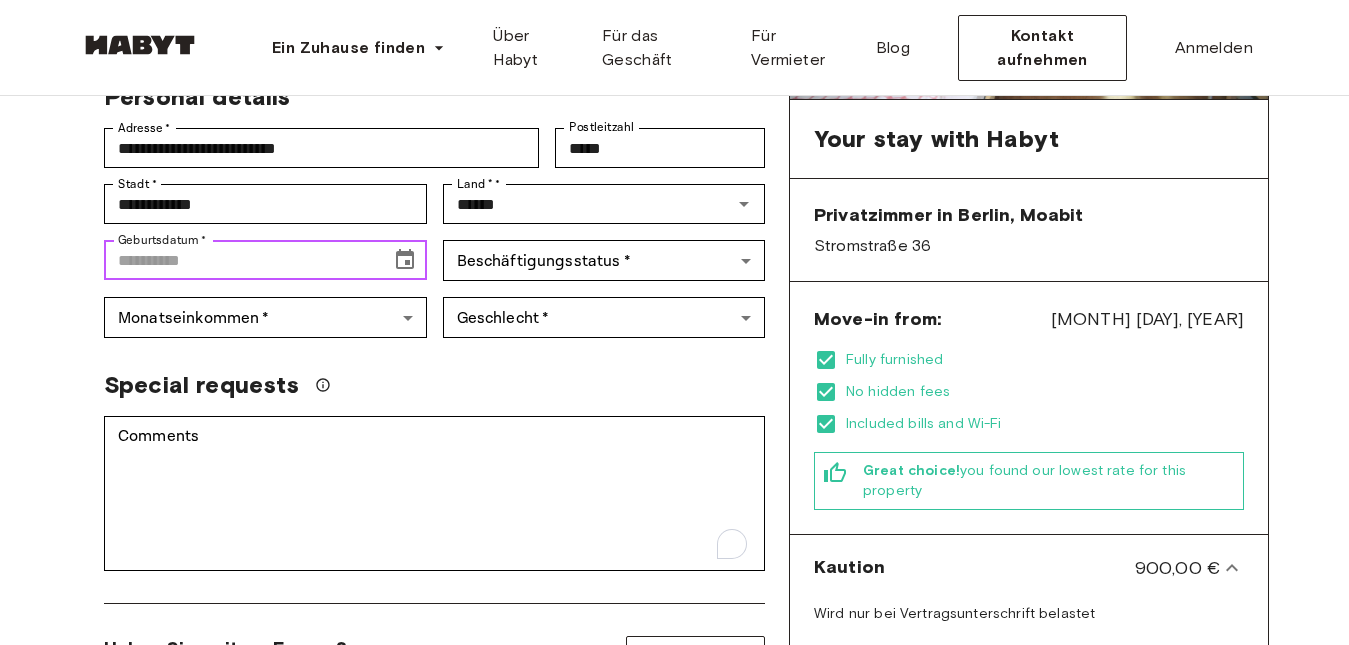 click on "Geburtsdatum   *" at bounding box center (240, 260) 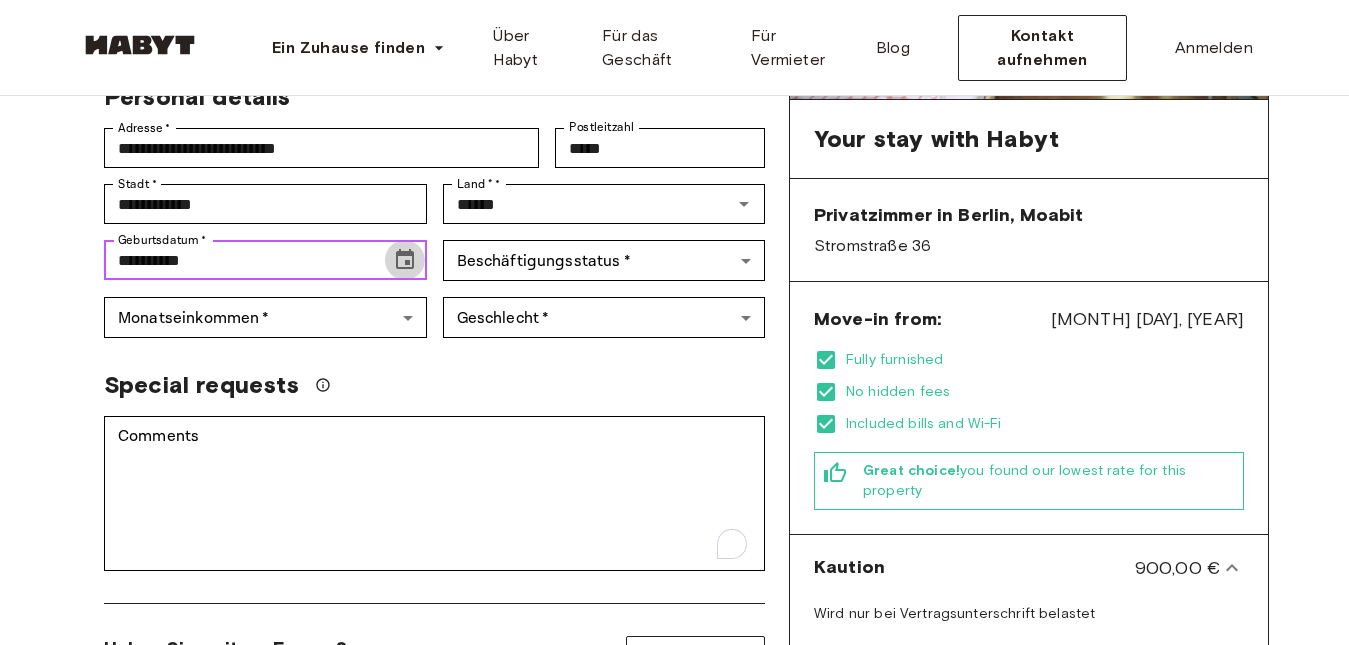 click 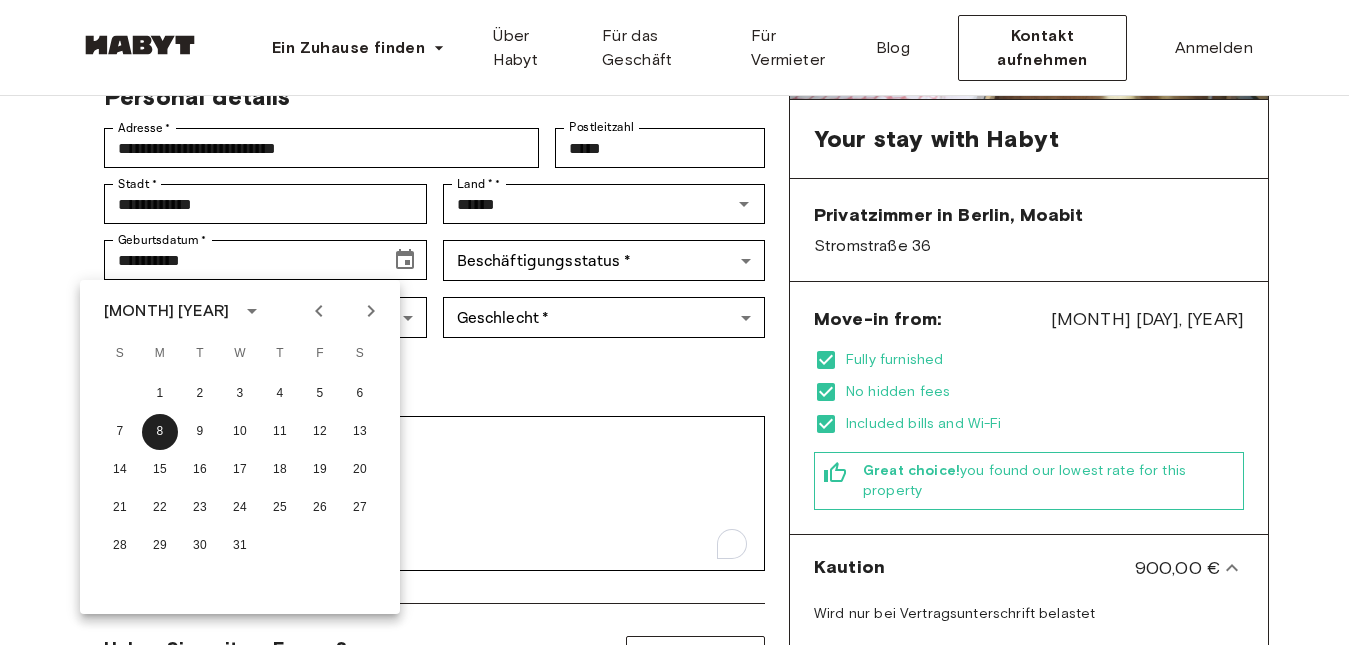 click 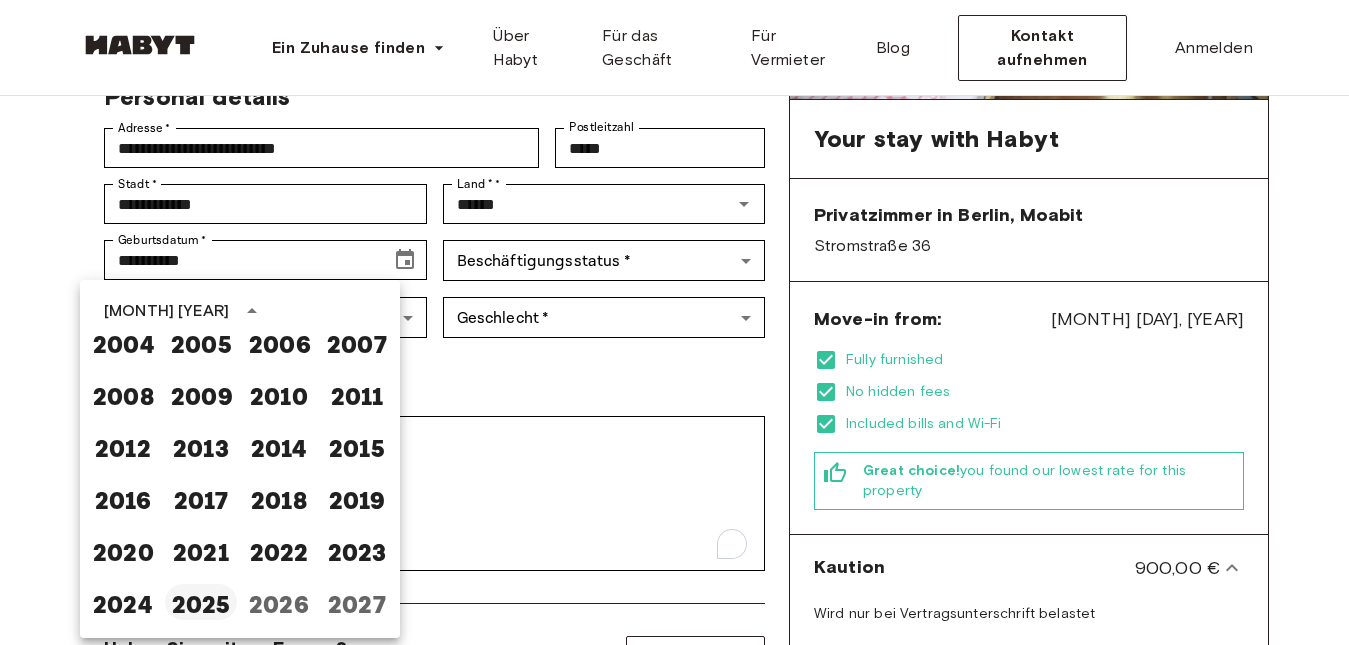scroll, scrollTop: 1325, scrollLeft: 0, axis: vertical 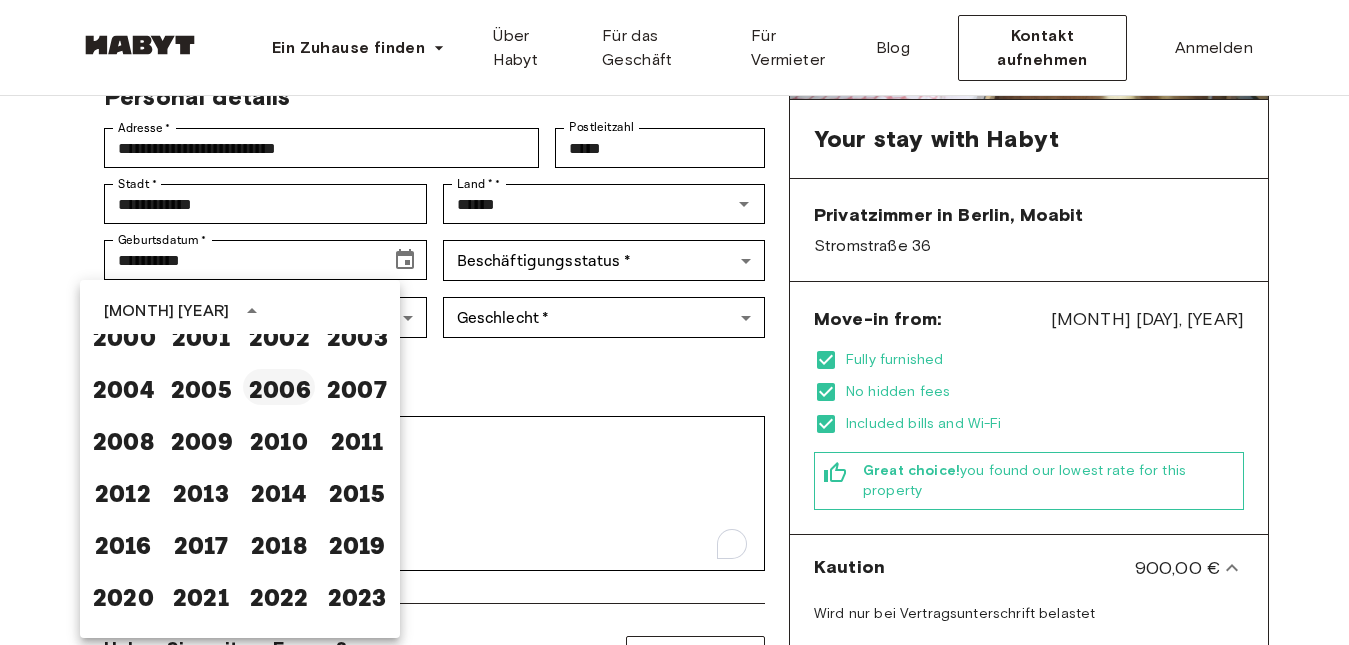 click on "2006" at bounding box center (279, 387) 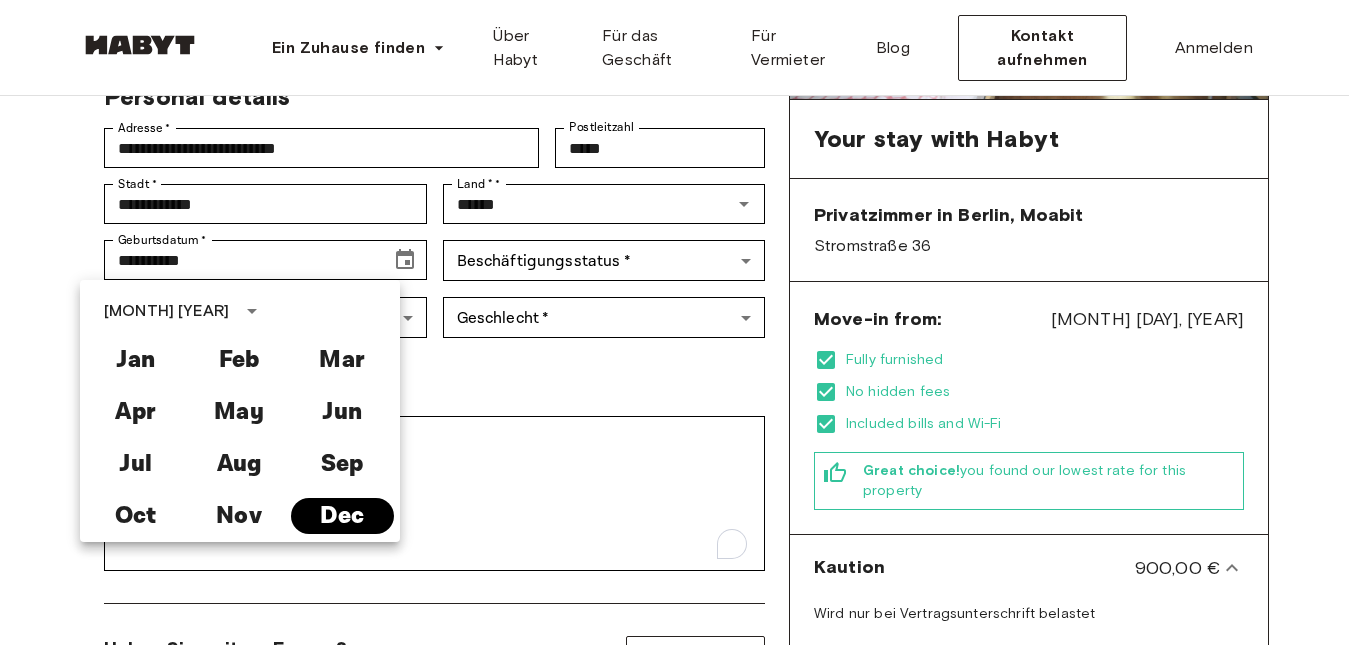 click on "Dec" at bounding box center (342, 516) 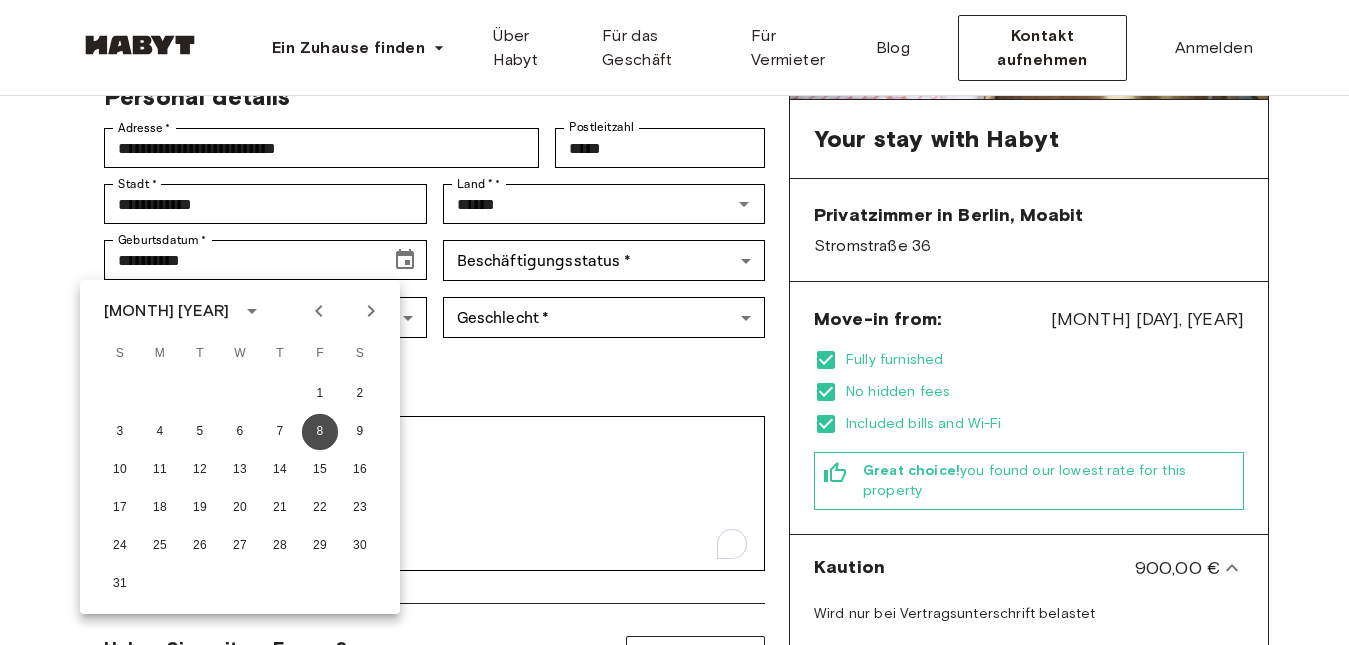 click on "8" at bounding box center [320, 432] 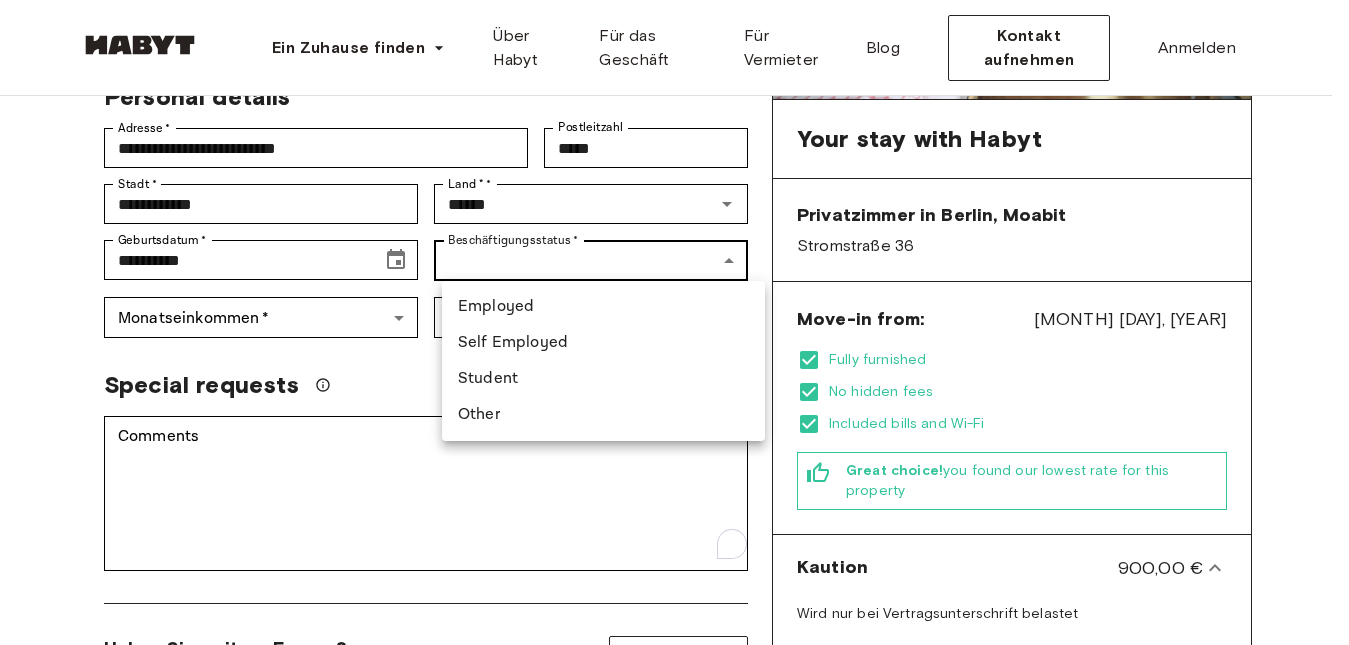 click on "**********" at bounding box center (674, 863) 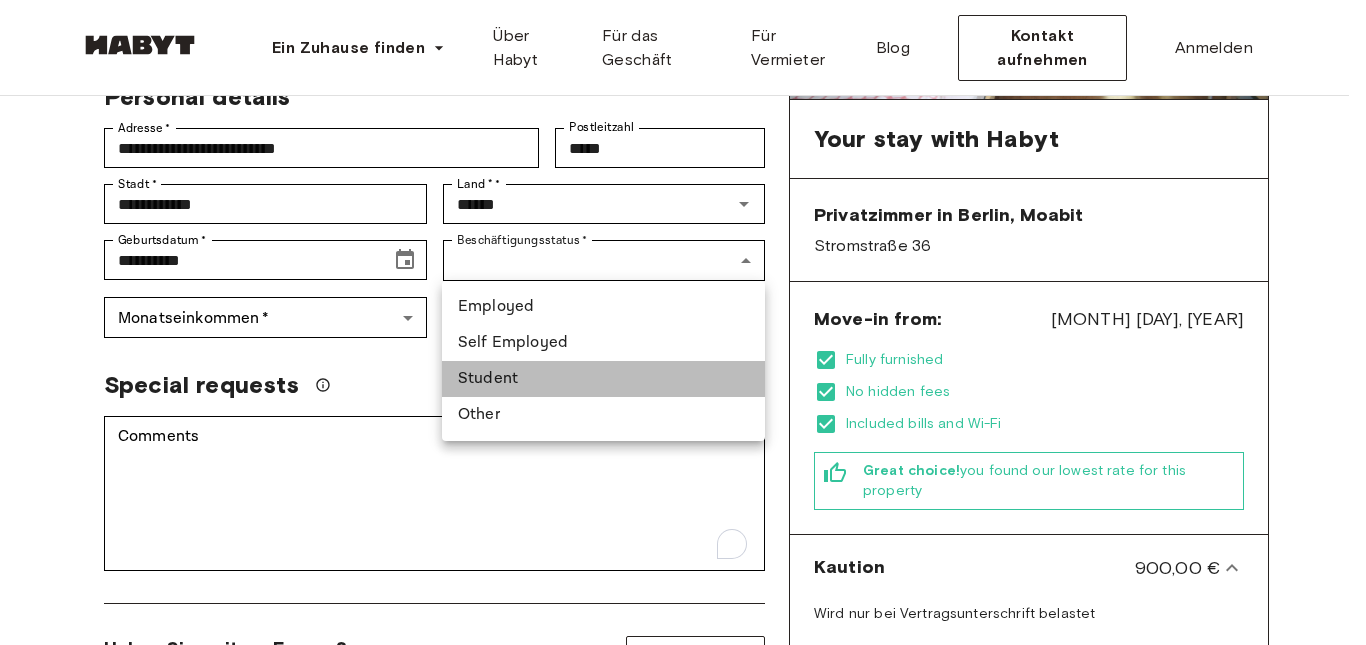 click on "Student" at bounding box center [603, 379] 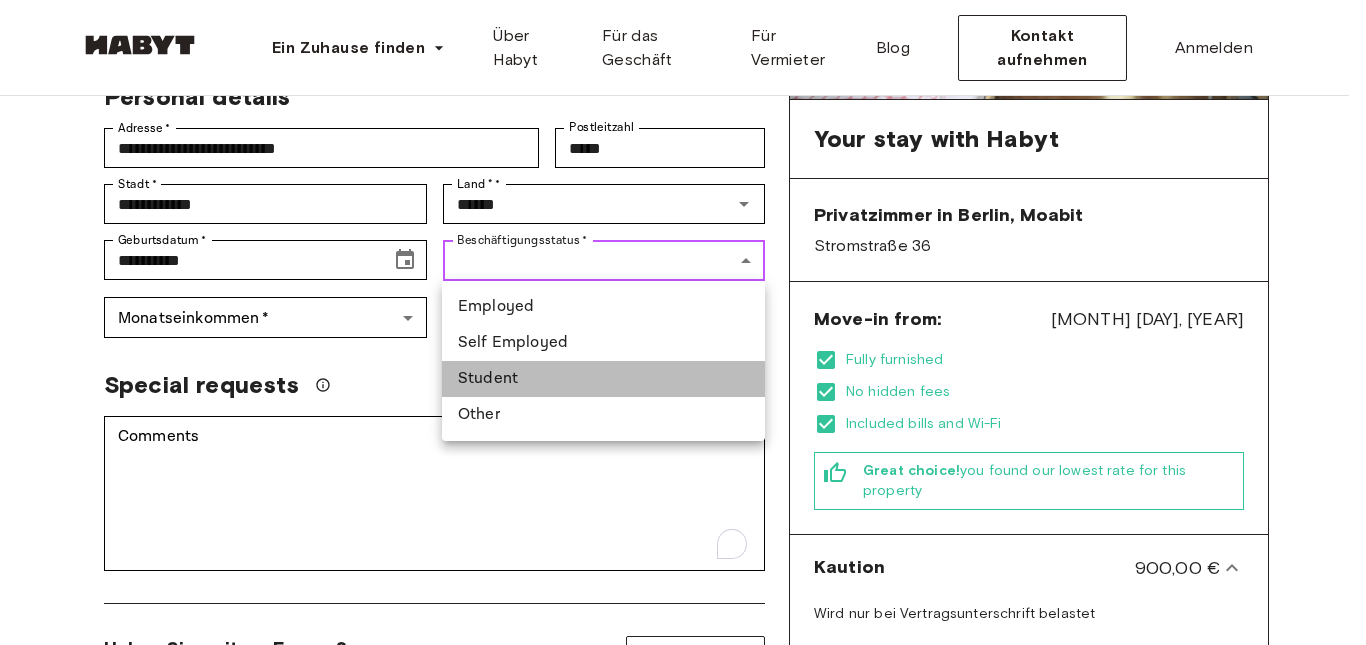 type on "*******" 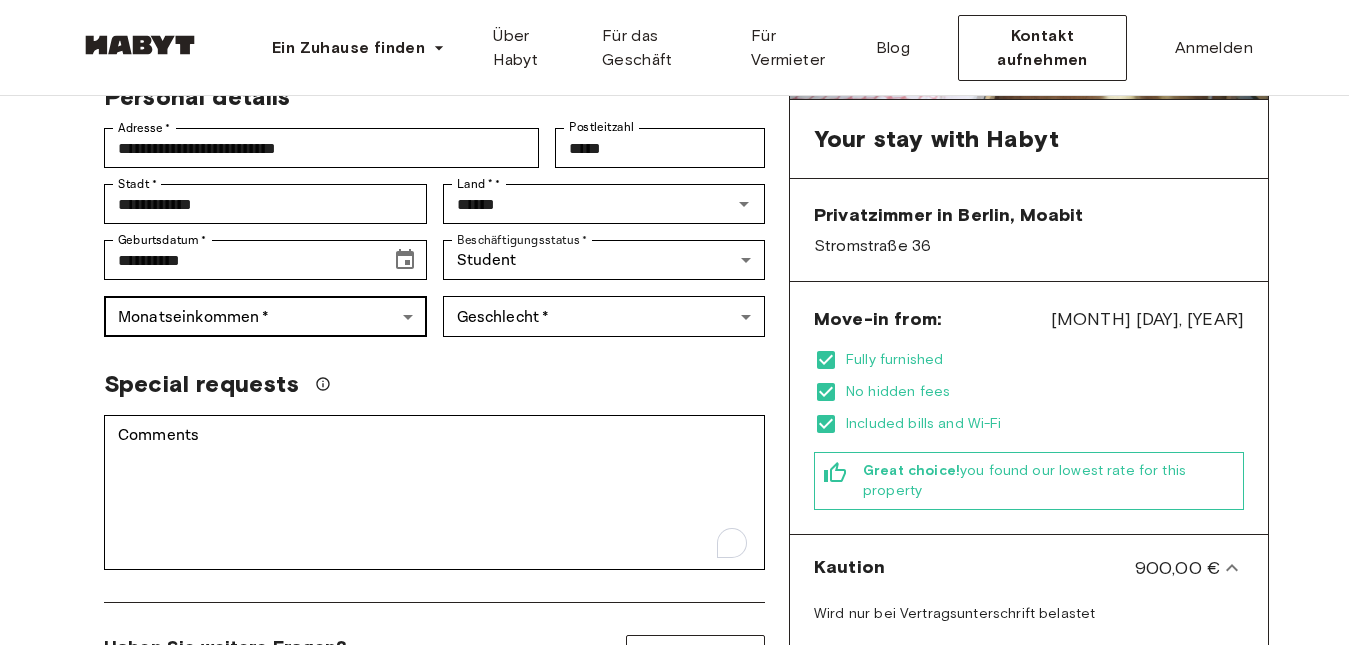click on "**********" at bounding box center (674, 864) 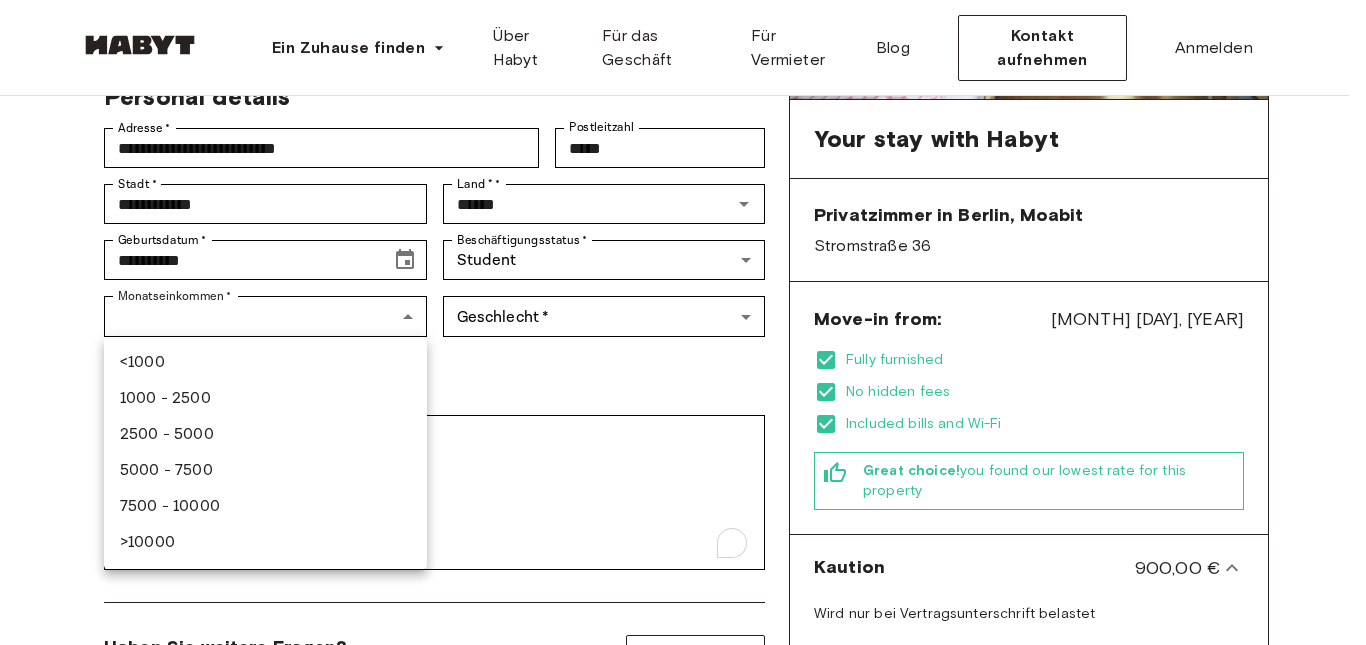 click at bounding box center [683, 322] 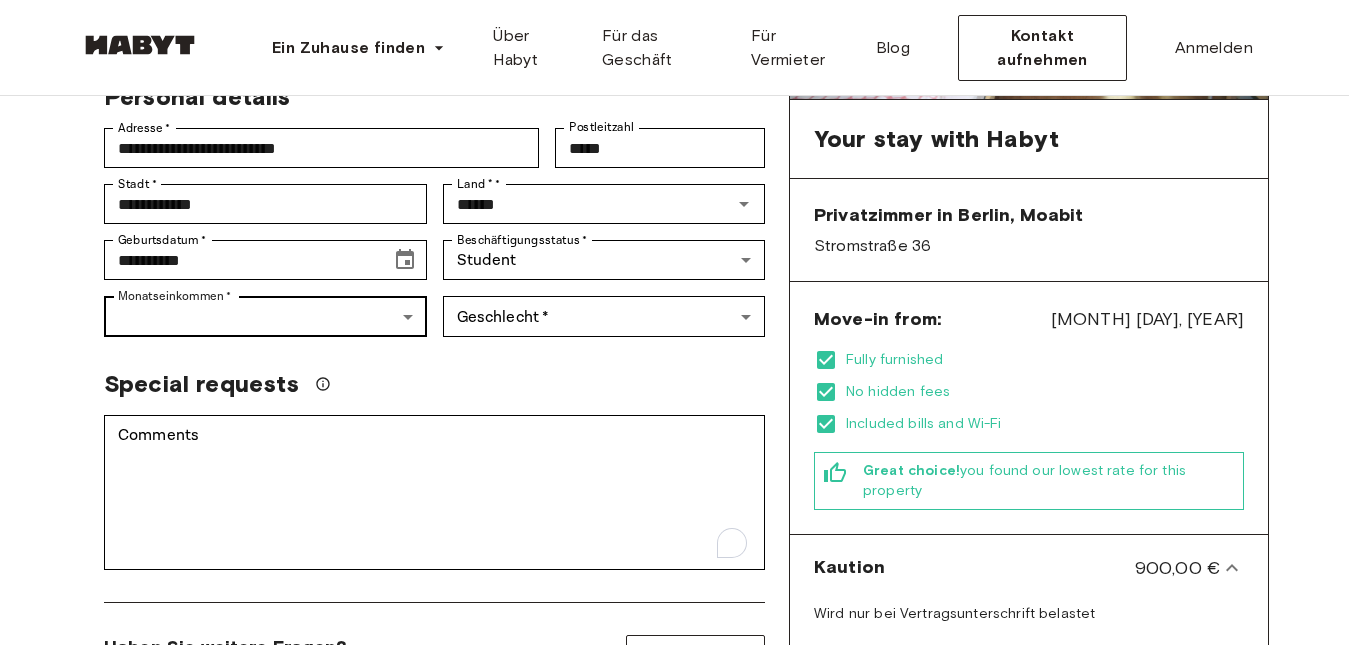 click on "**********" at bounding box center [674, 864] 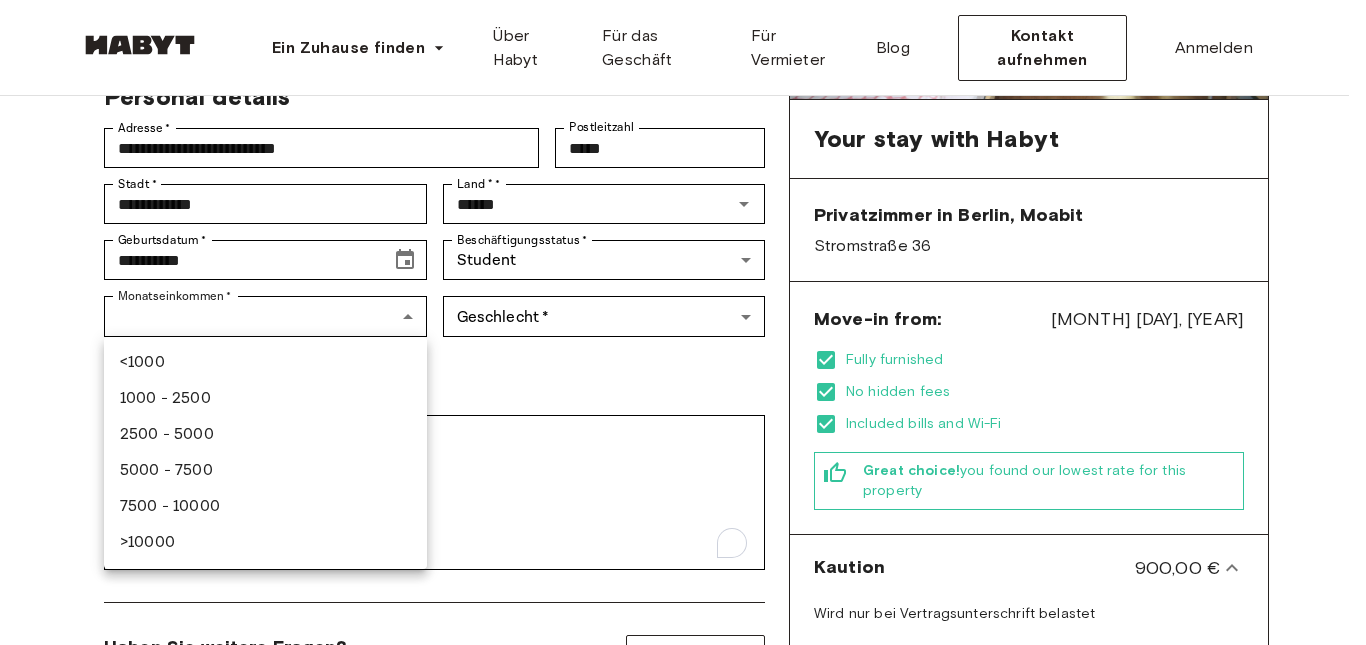 click at bounding box center [683, 322] 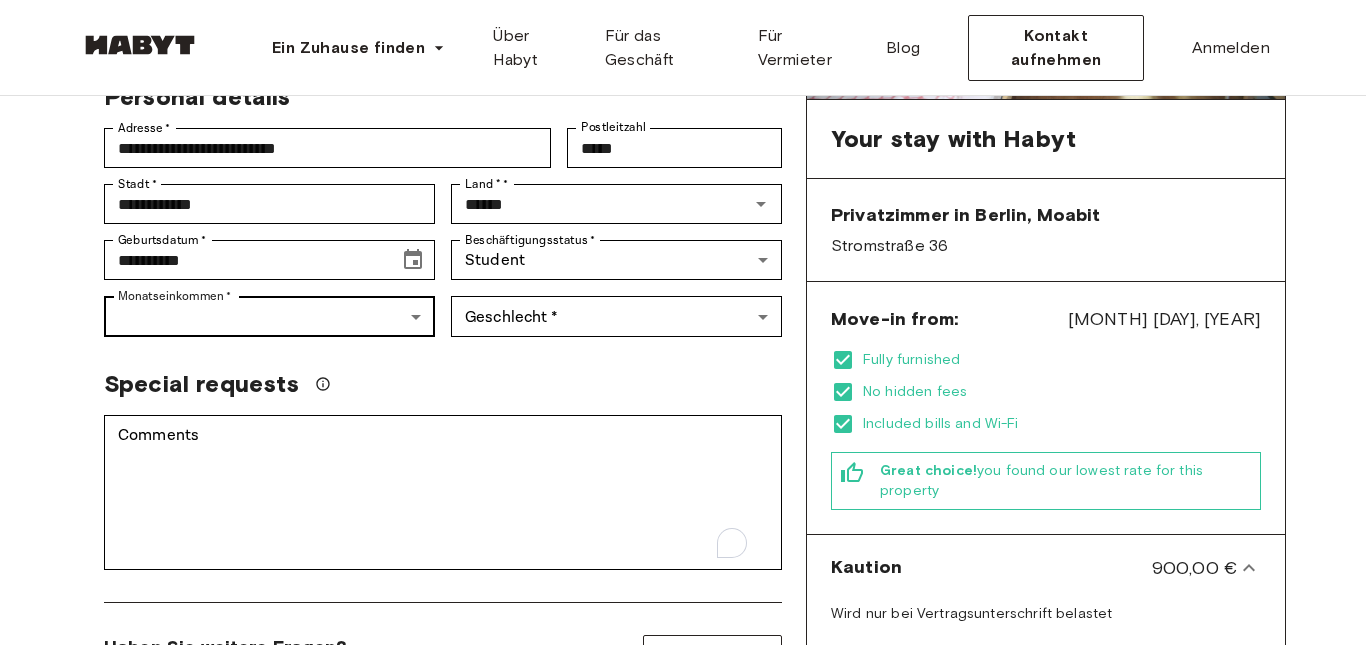 click on "**********" at bounding box center (683, 865) 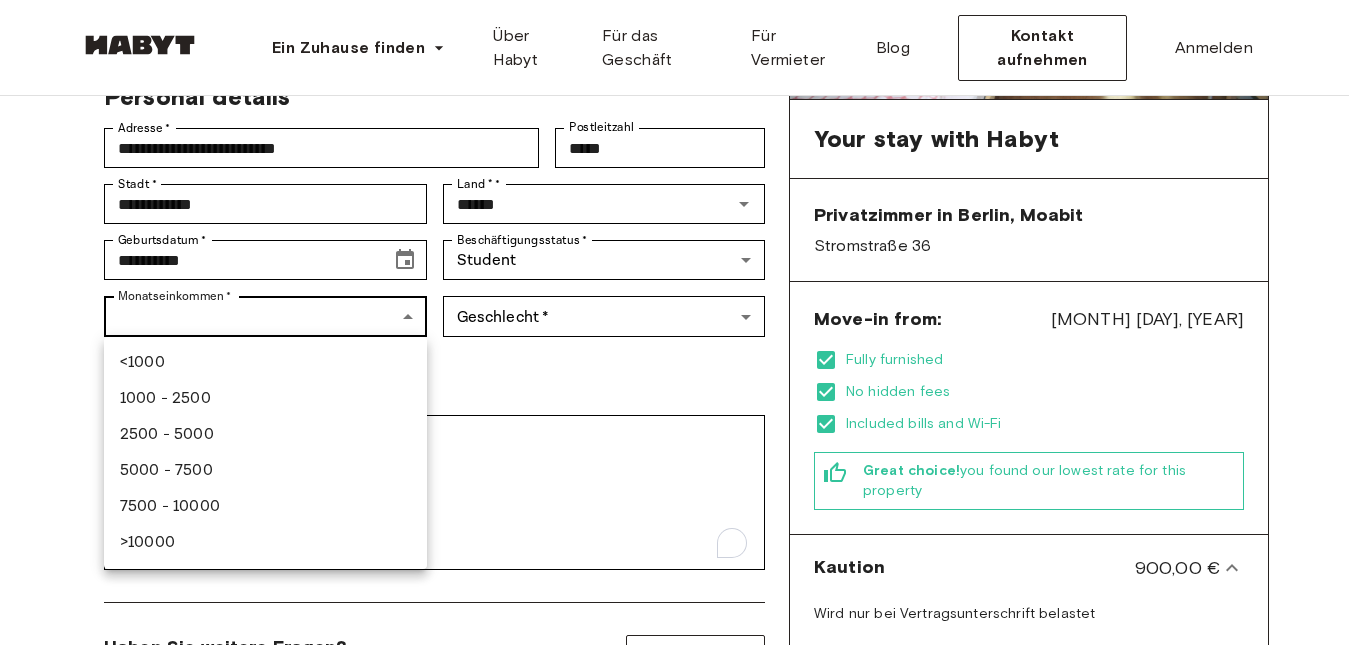 click at bounding box center [683, 322] 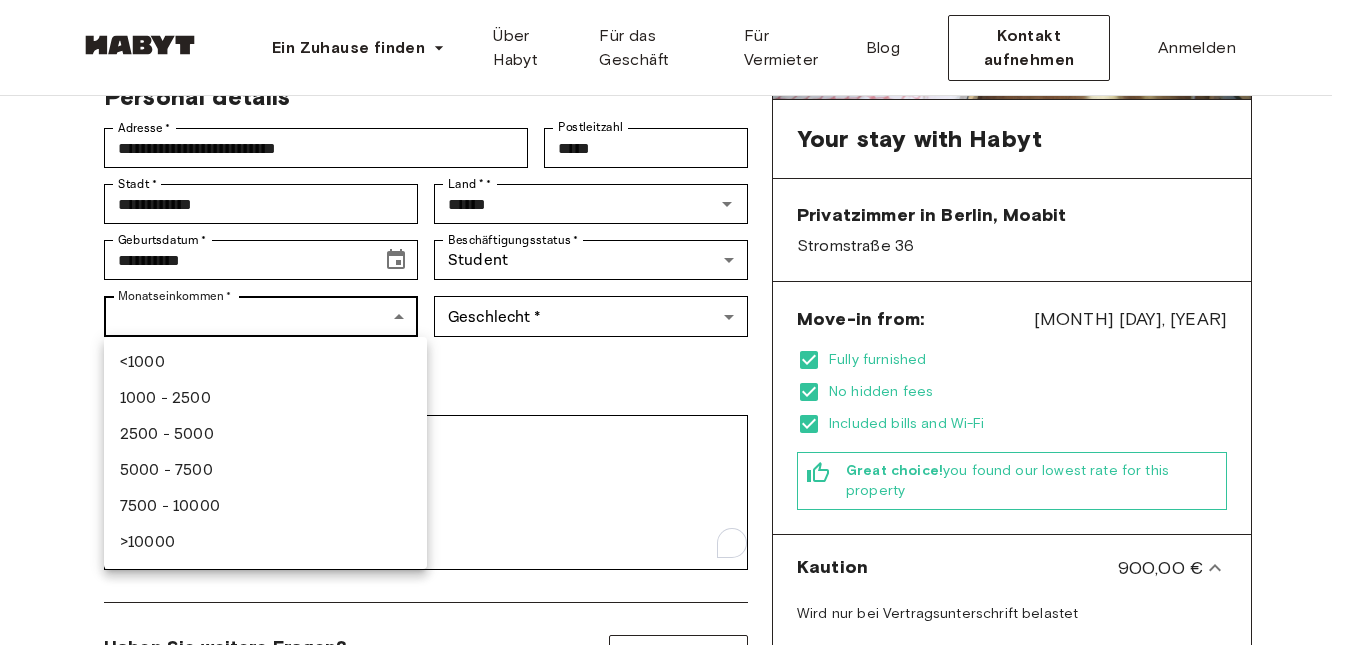 click on "**********" at bounding box center [674, 863] 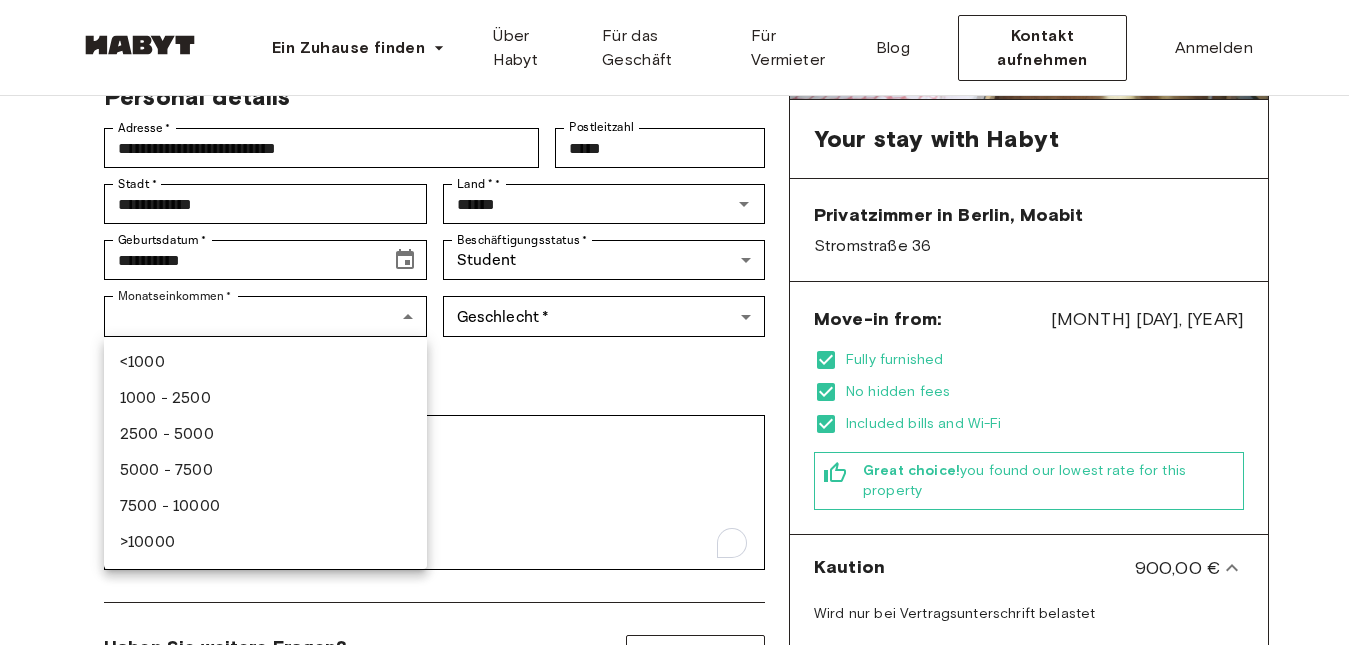 click on "1000 - 2500" at bounding box center [265, 399] 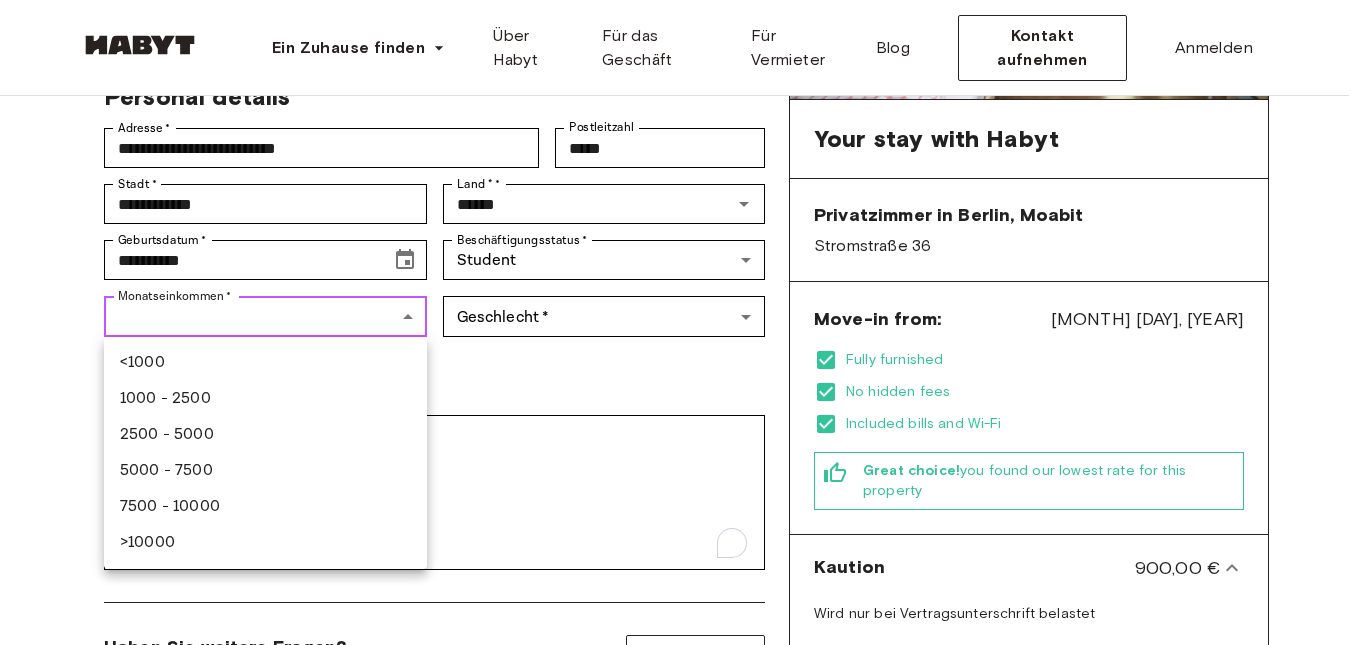 type on "***" 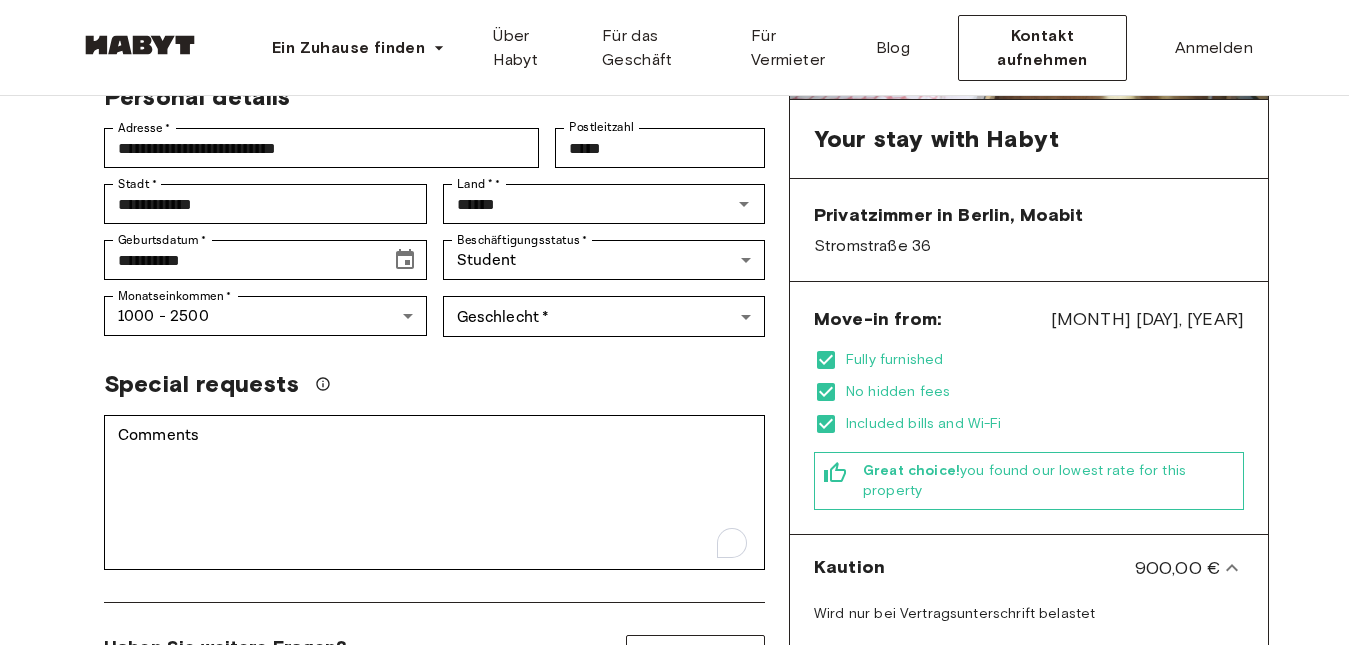 click on "**********" at bounding box center (434, 478) 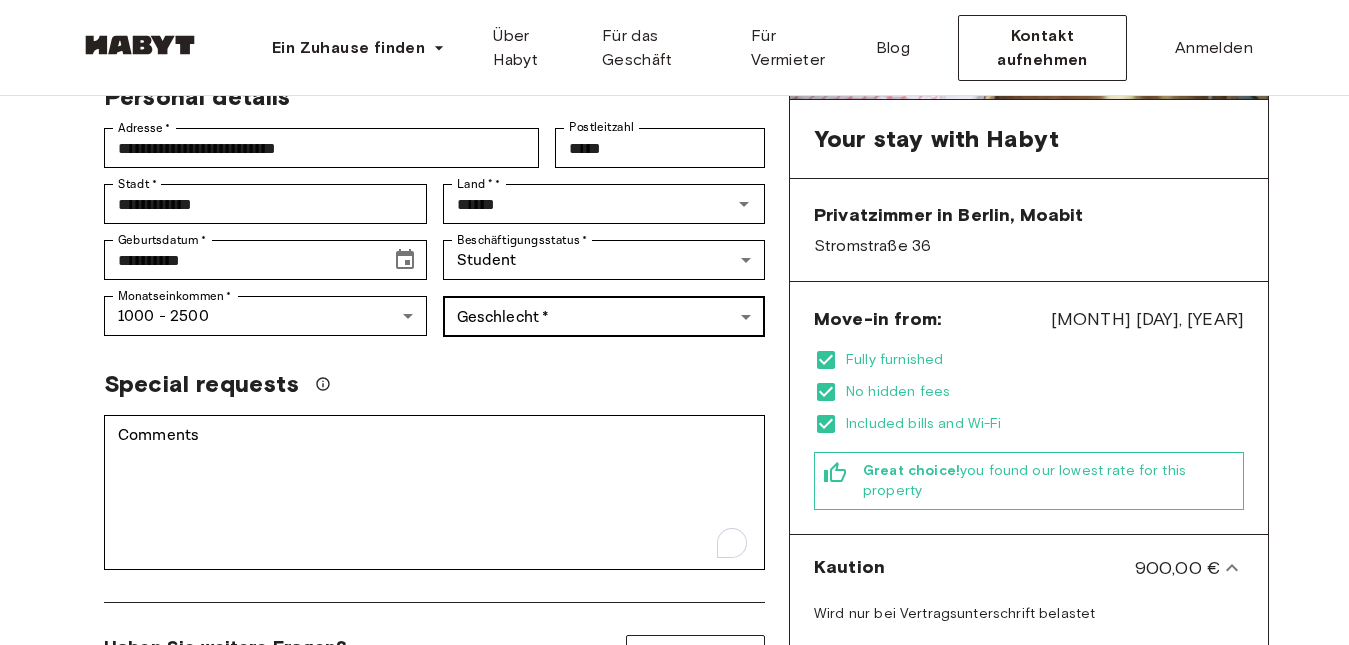 click on "**********" at bounding box center [674, 864] 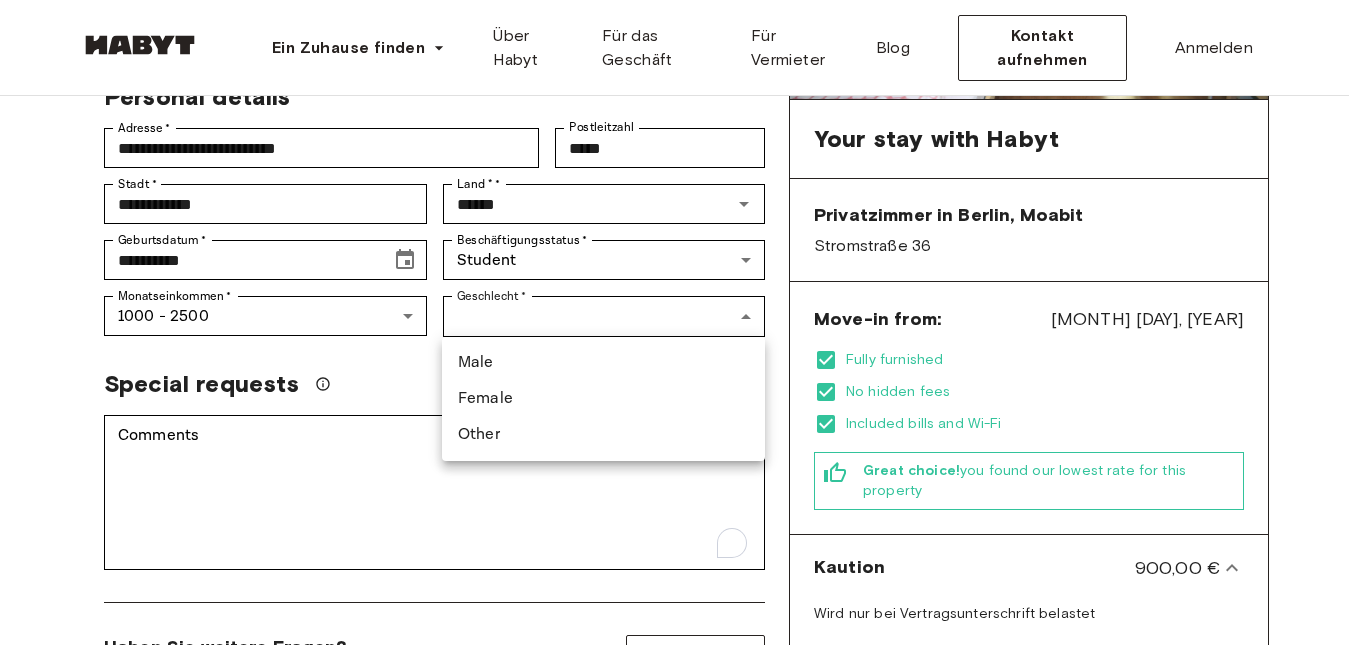 click on "Male" at bounding box center [603, 363] 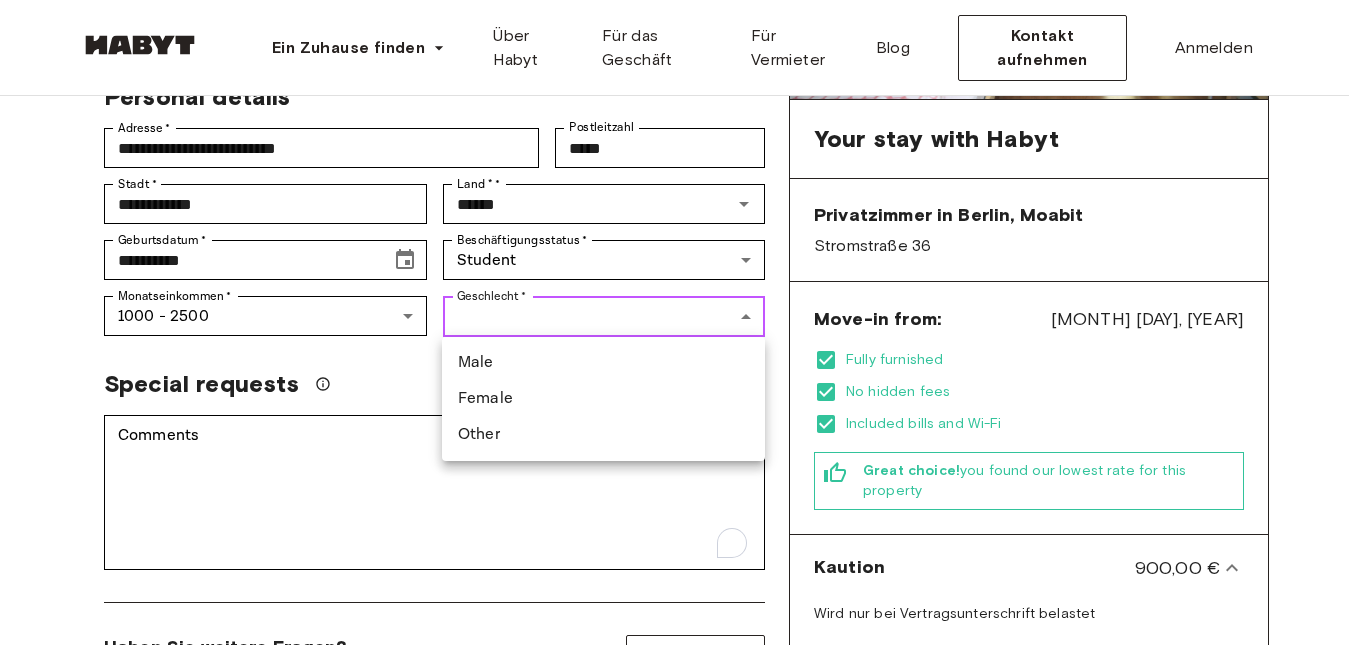 type on "****" 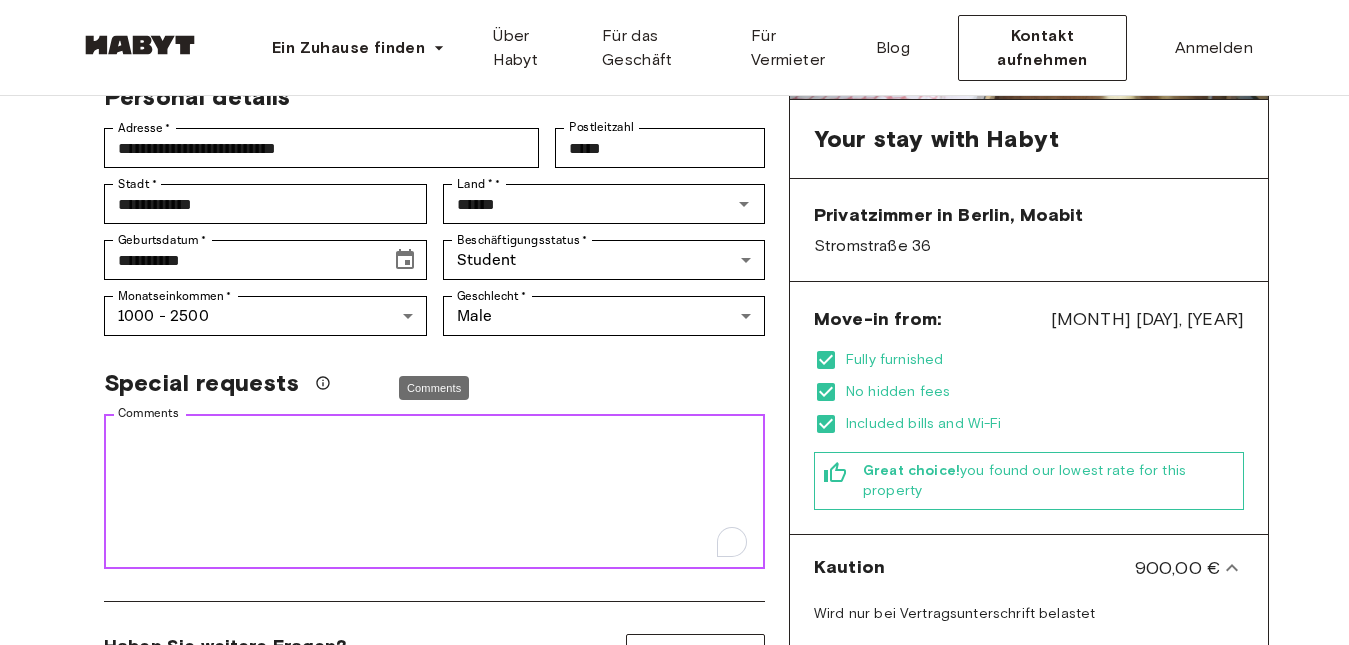 click on "Comments" at bounding box center (434, 492) 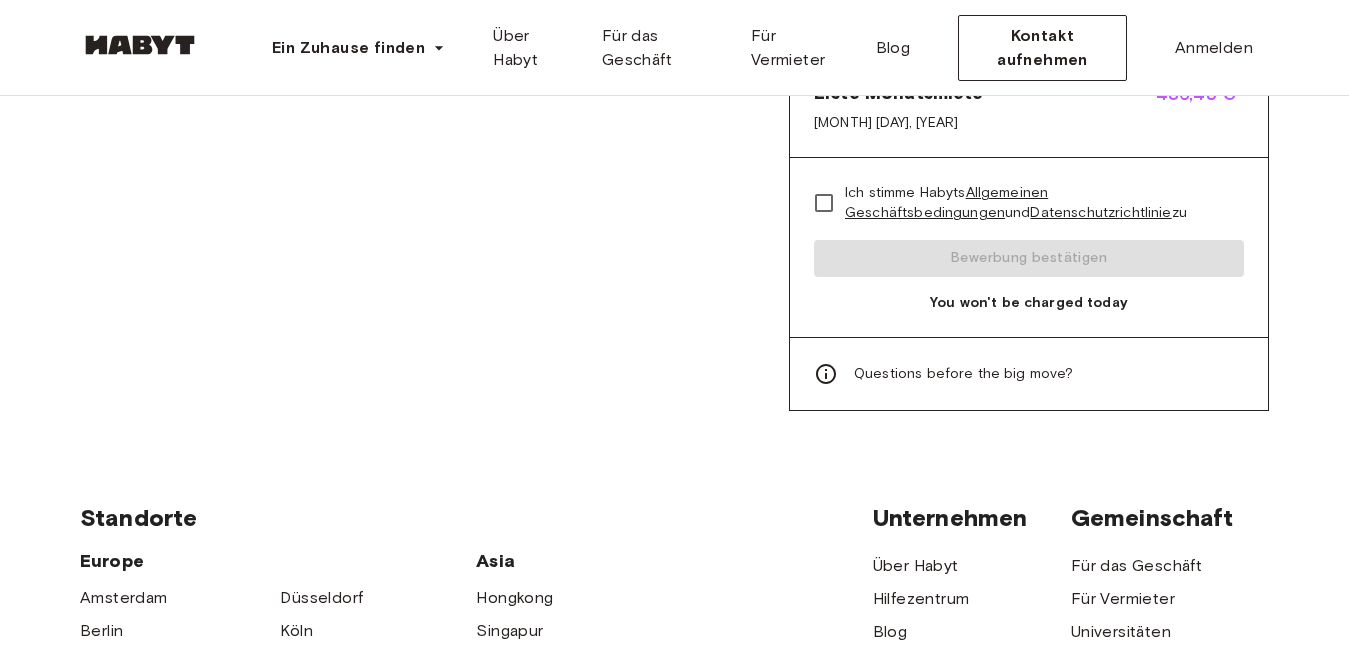 scroll, scrollTop: 1072, scrollLeft: 0, axis: vertical 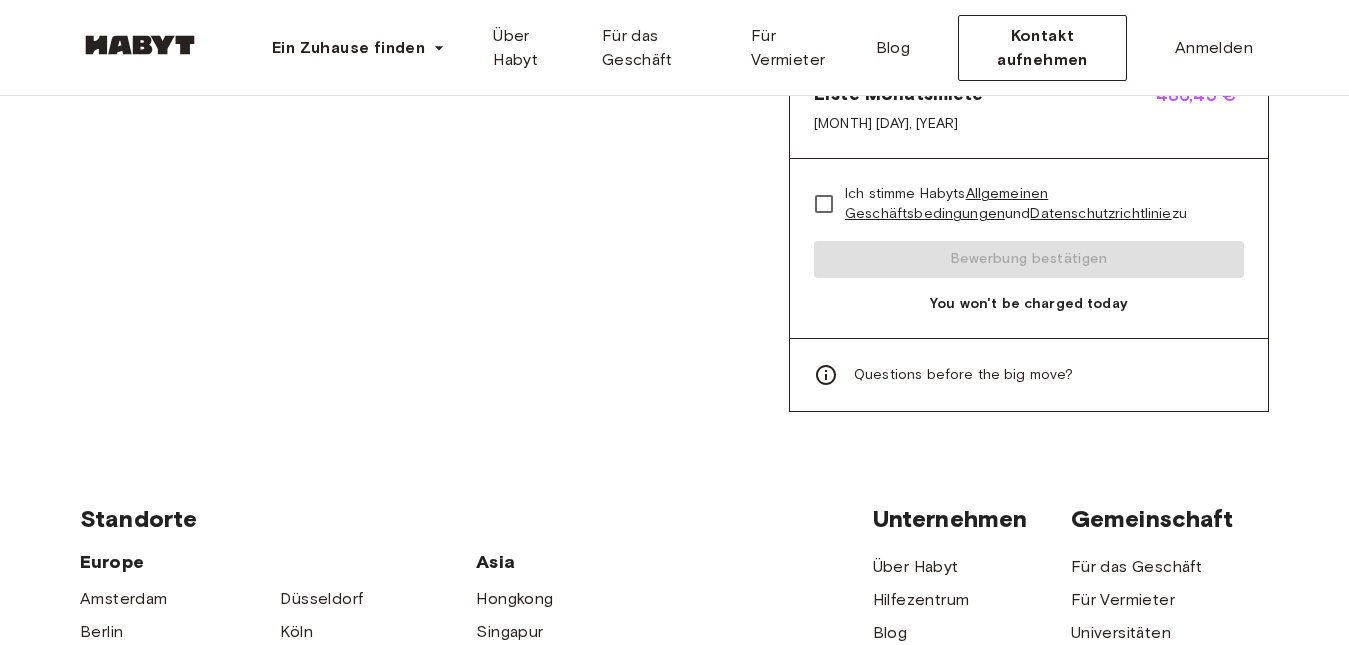 type on "**********" 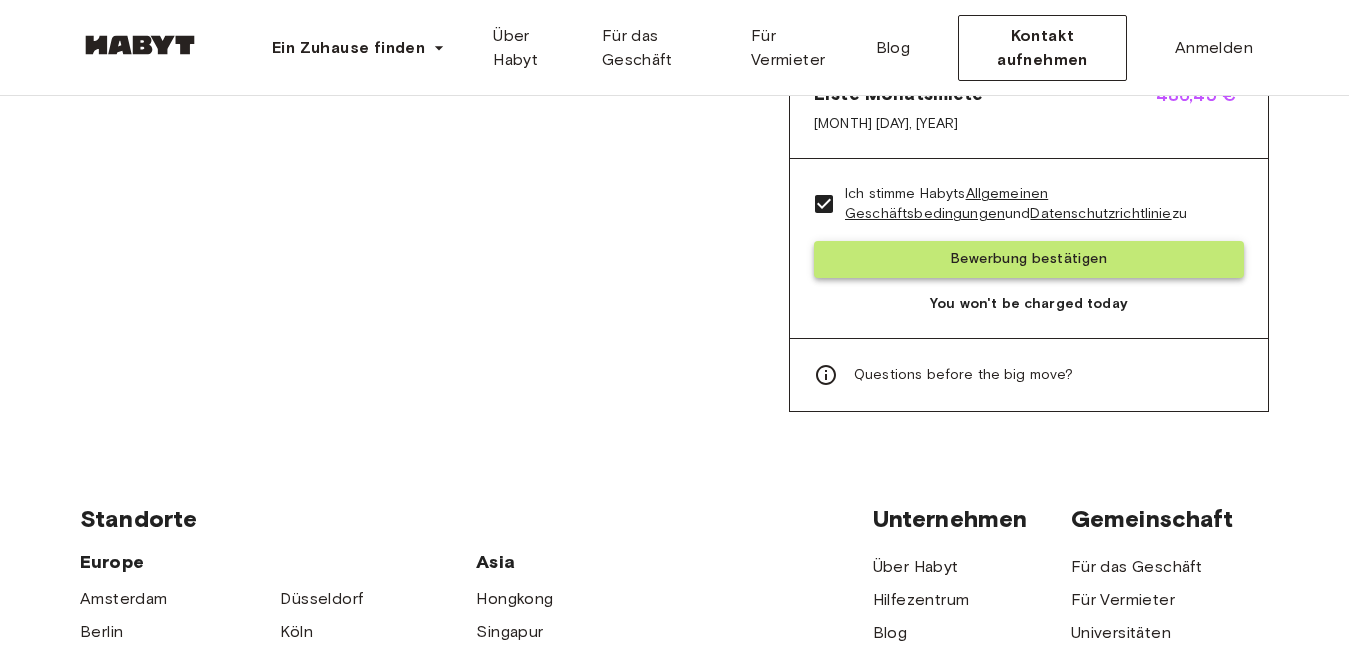 click on "Bewerbung bestätigen" at bounding box center [1029, 259] 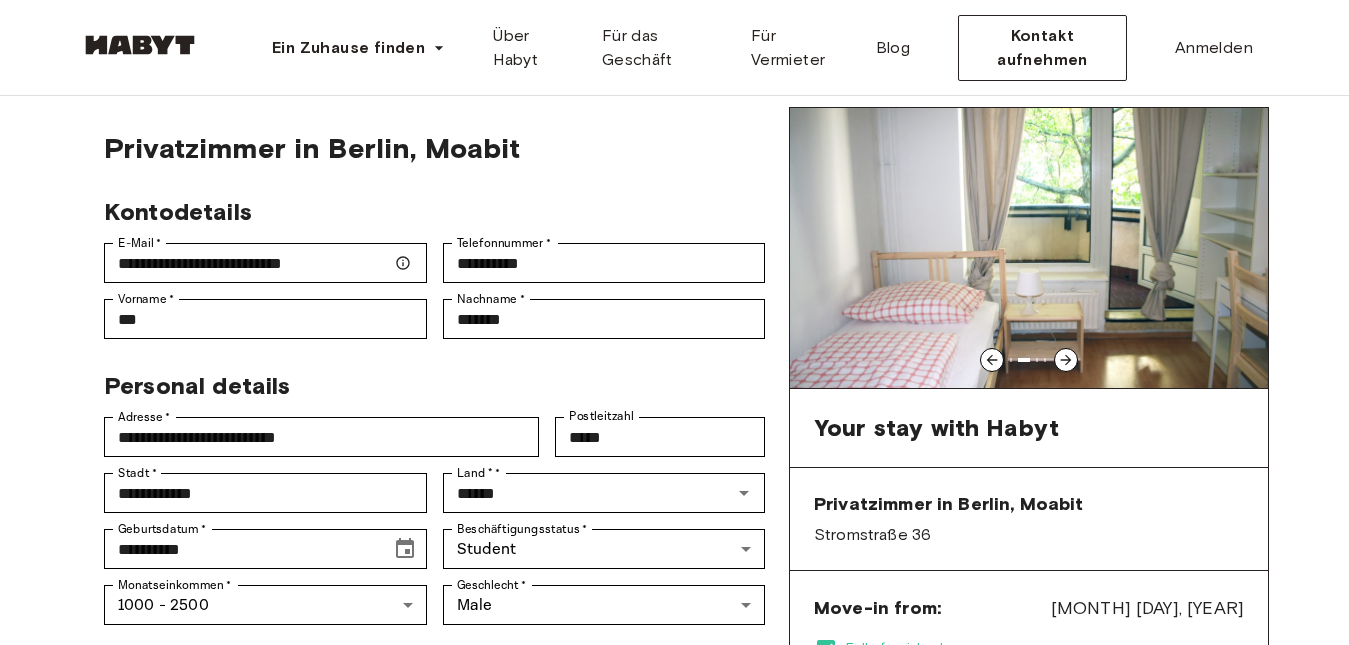 scroll, scrollTop: 0, scrollLeft: 0, axis: both 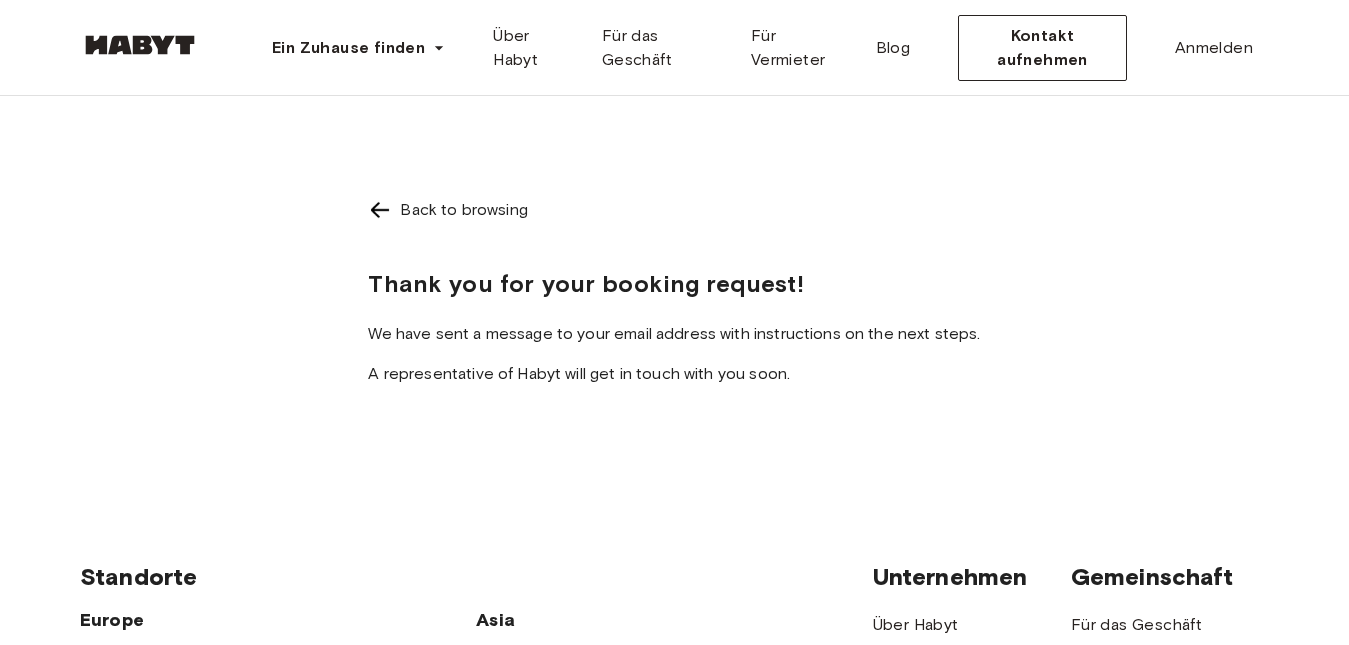 click at bounding box center (380, 210) 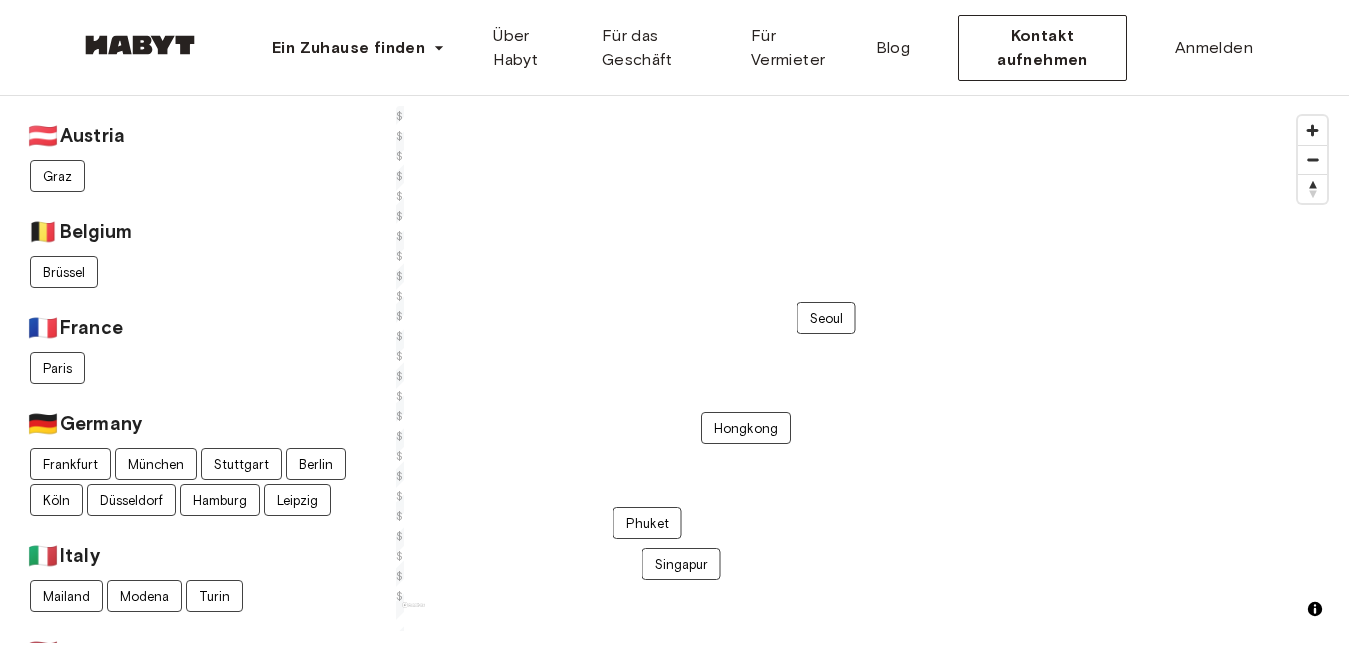 scroll, scrollTop: 0, scrollLeft: 0, axis: both 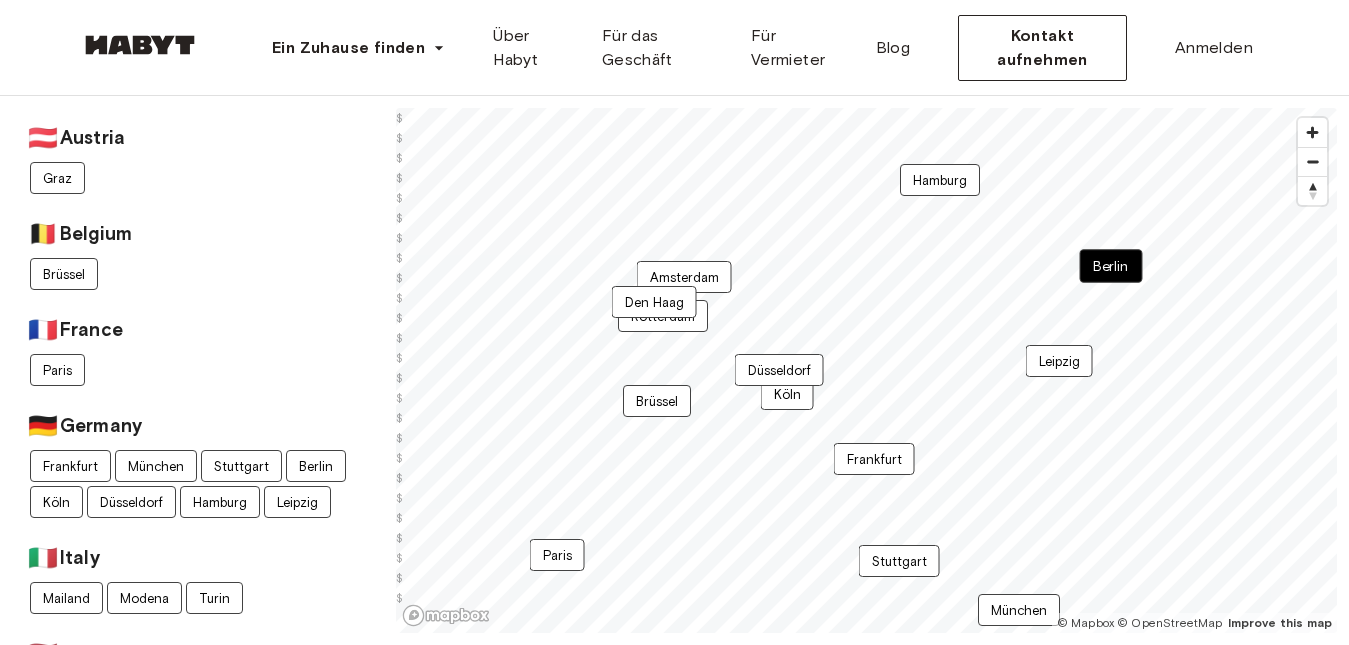 click on "Berlin" at bounding box center [1111, 266] 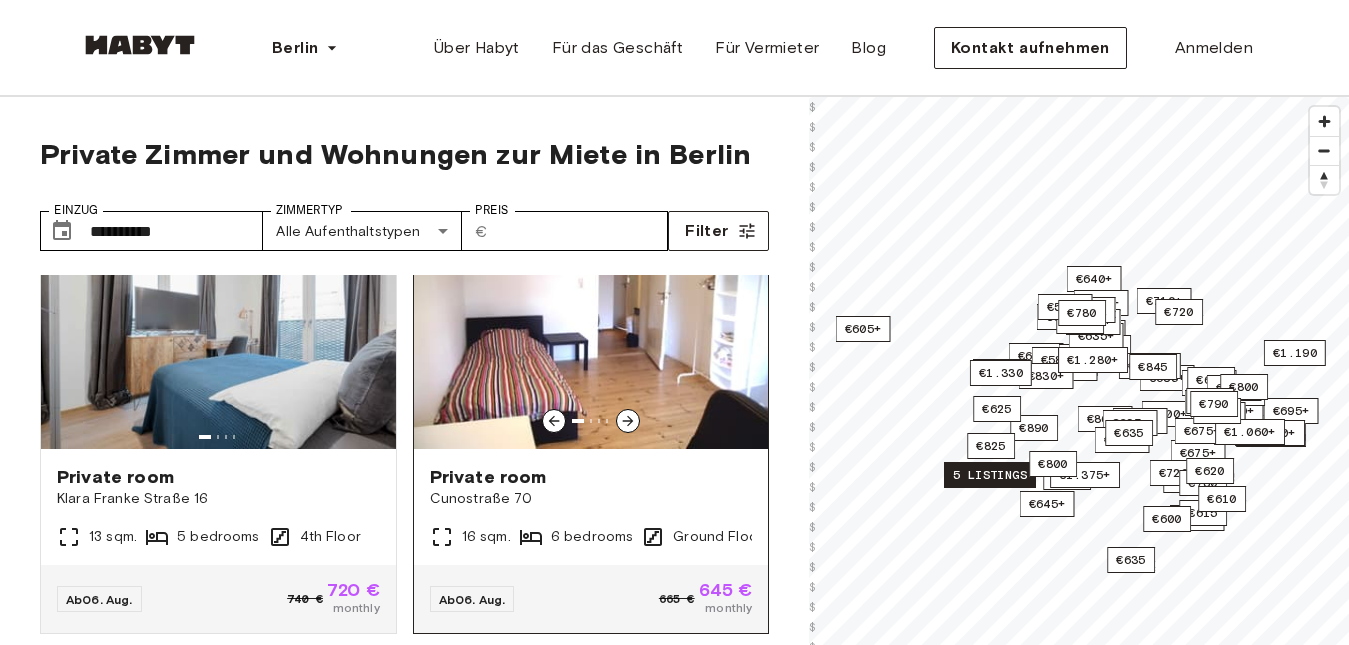 scroll, scrollTop: 89, scrollLeft: 0, axis: vertical 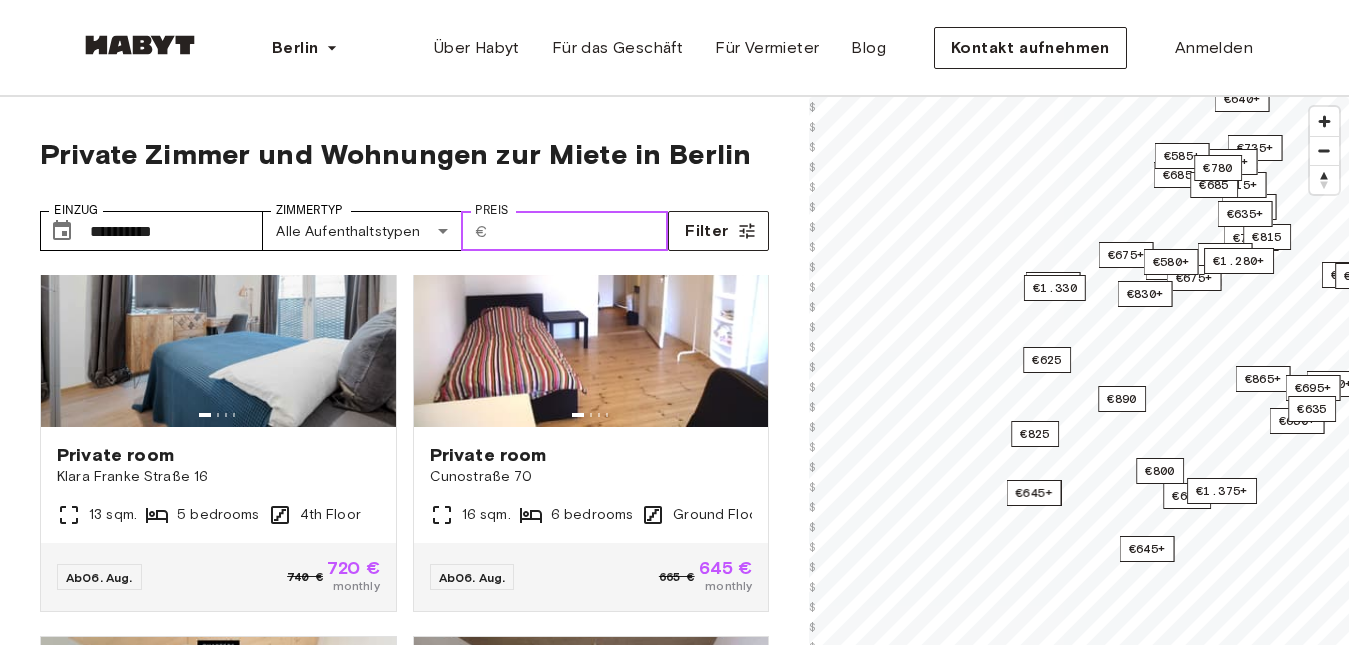 click on "Preis" at bounding box center [581, 231] 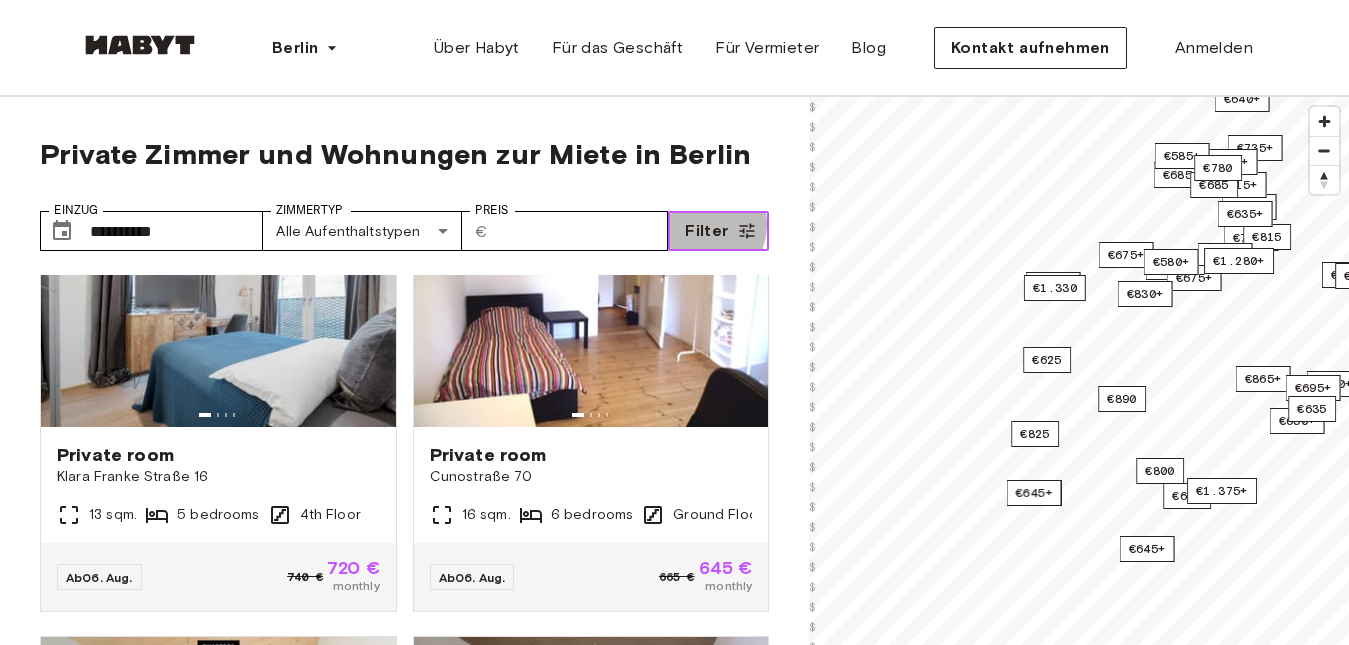 click on "Filter" at bounding box center (706, 231) 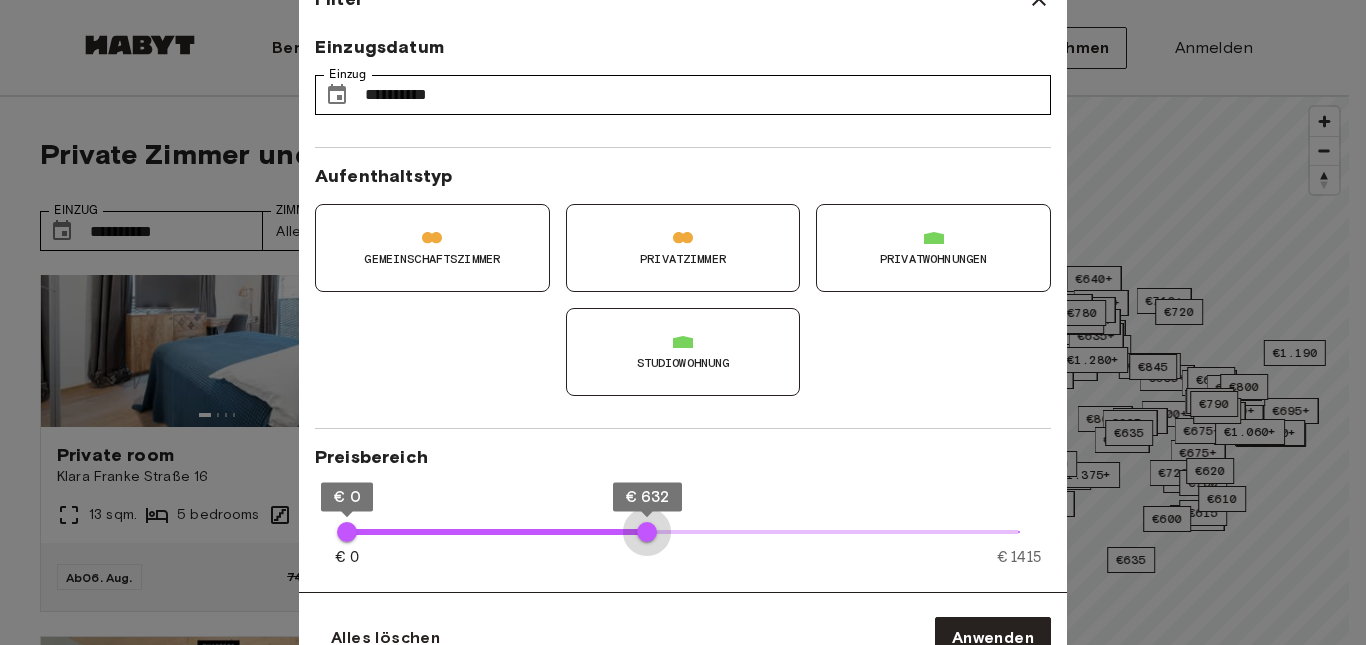 type on "***" 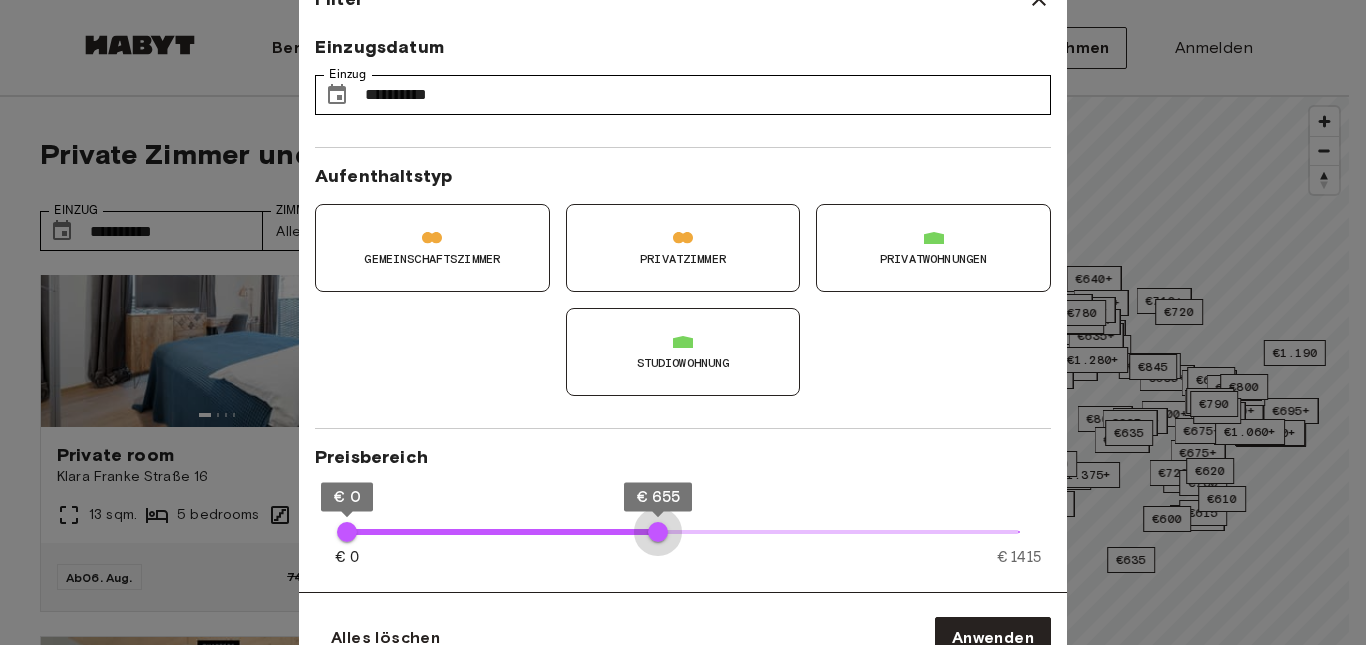 drag, startPoint x: 950, startPoint y: 545, endPoint x: 658, endPoint y: 566, distance: 292.75415 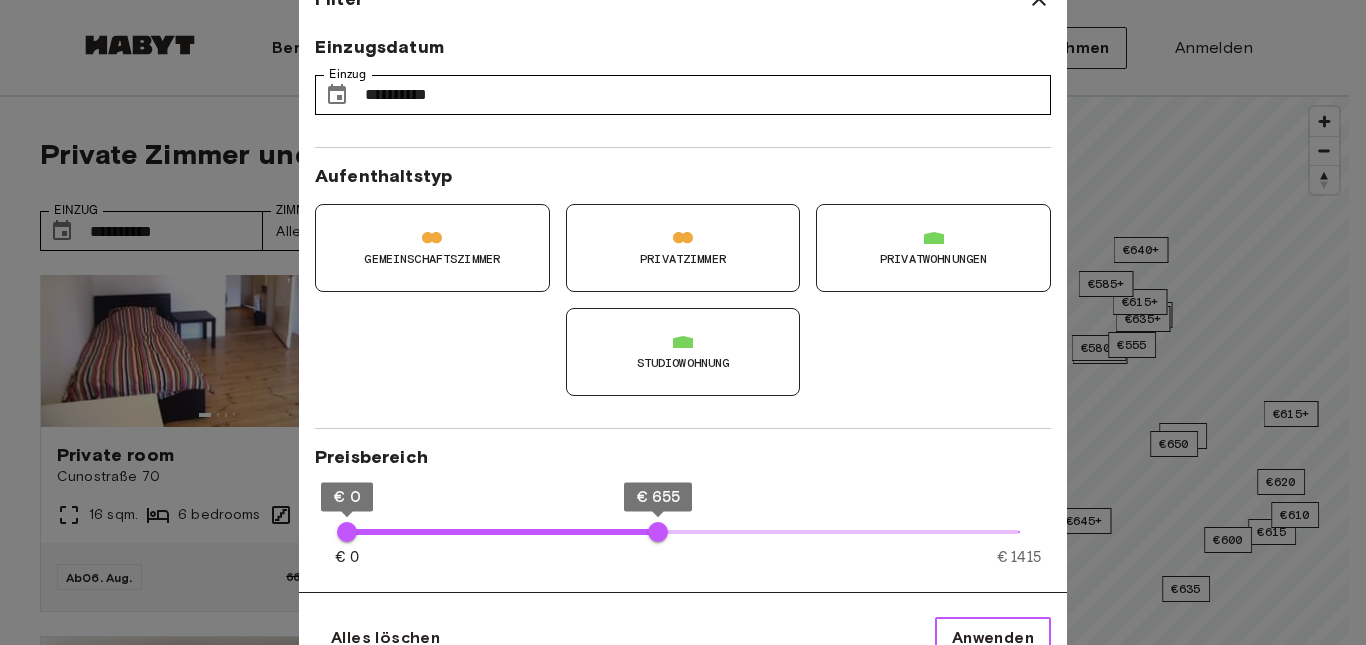 type on "**" 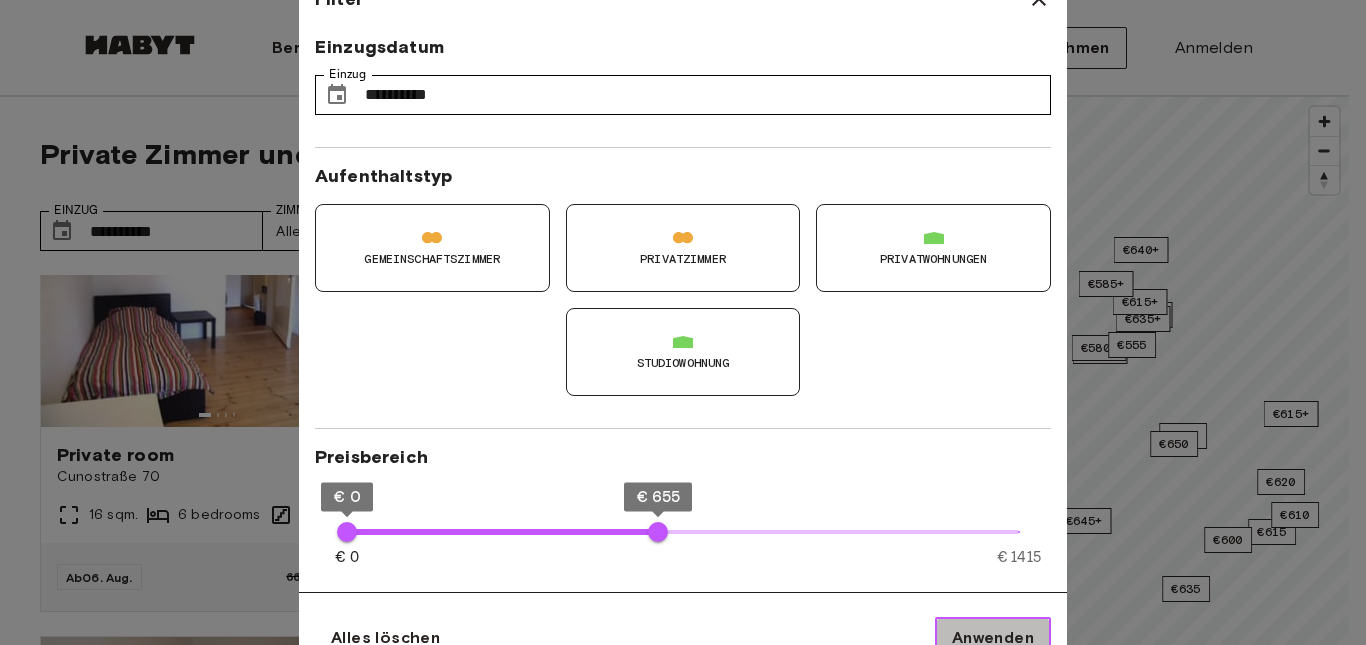 click on "Anwenden" at bounding box center [993, 638] 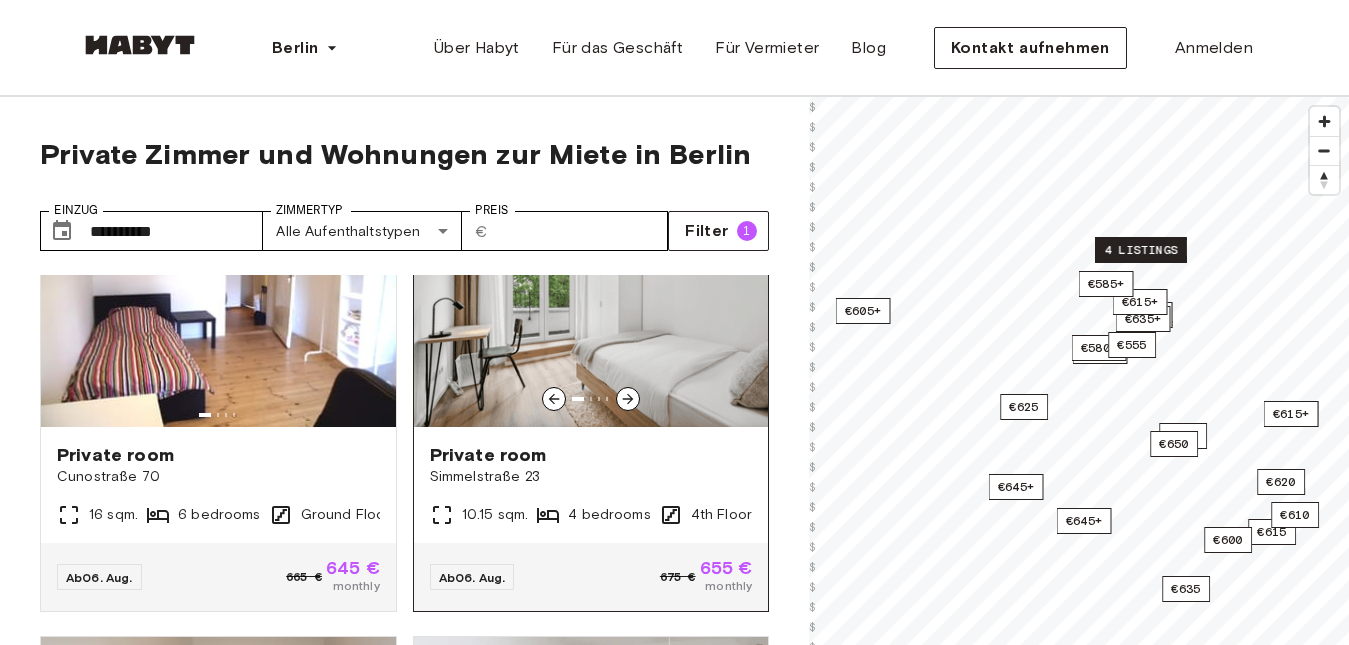 click on "Private room Simmelstraße 23 10.15 sqm. 4 bedrooms 4th Floor" at bounding box center [591, 485] 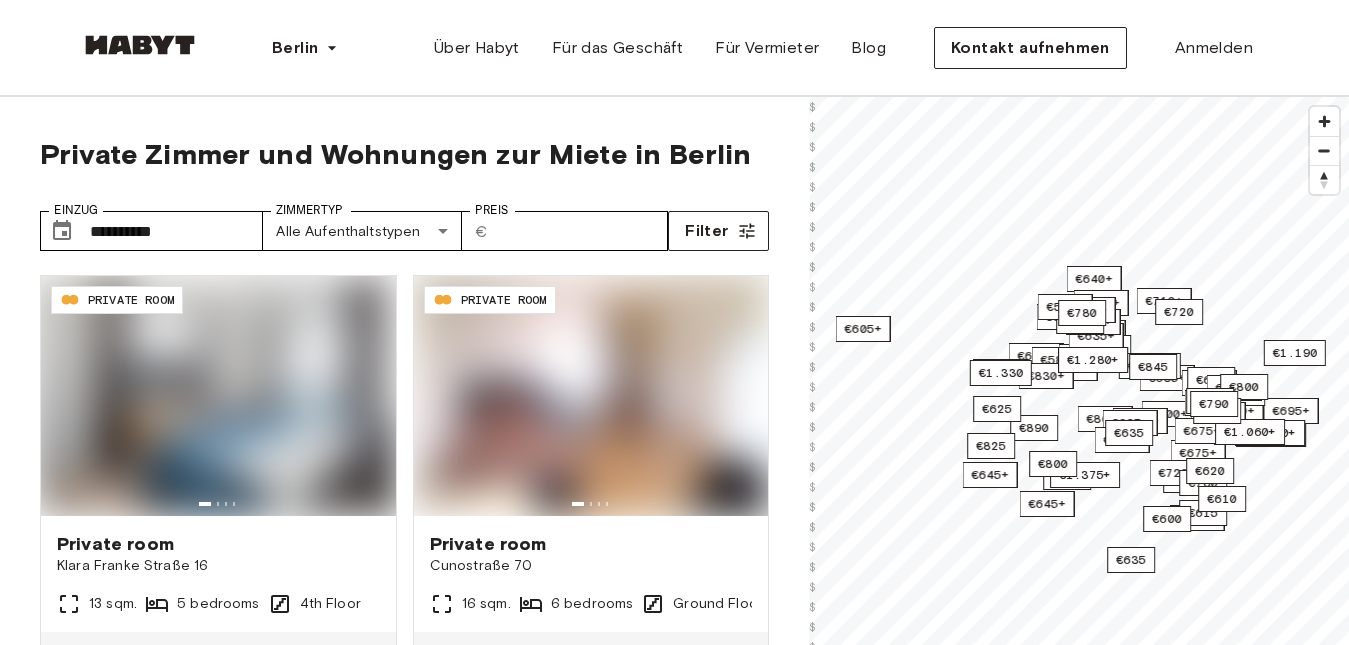scroll, scrollTop: 0, scrollLeft: 0, axis: both 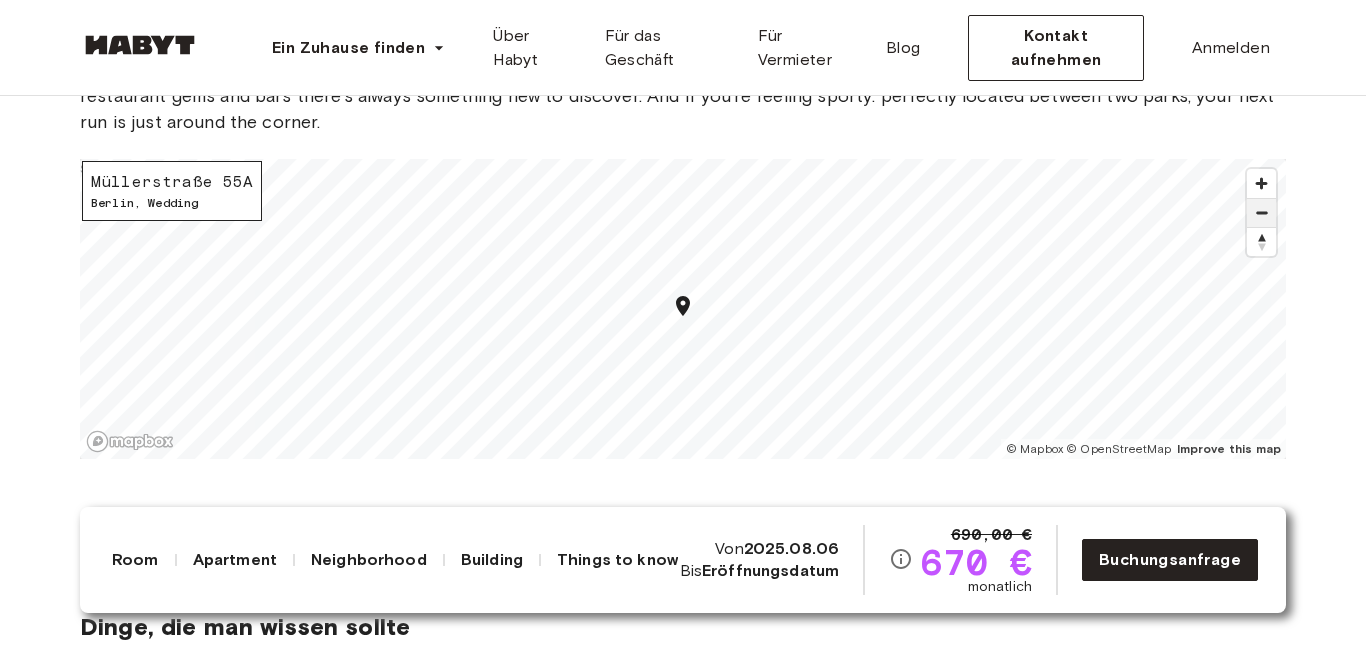 click at bounding box center [1261, 213] 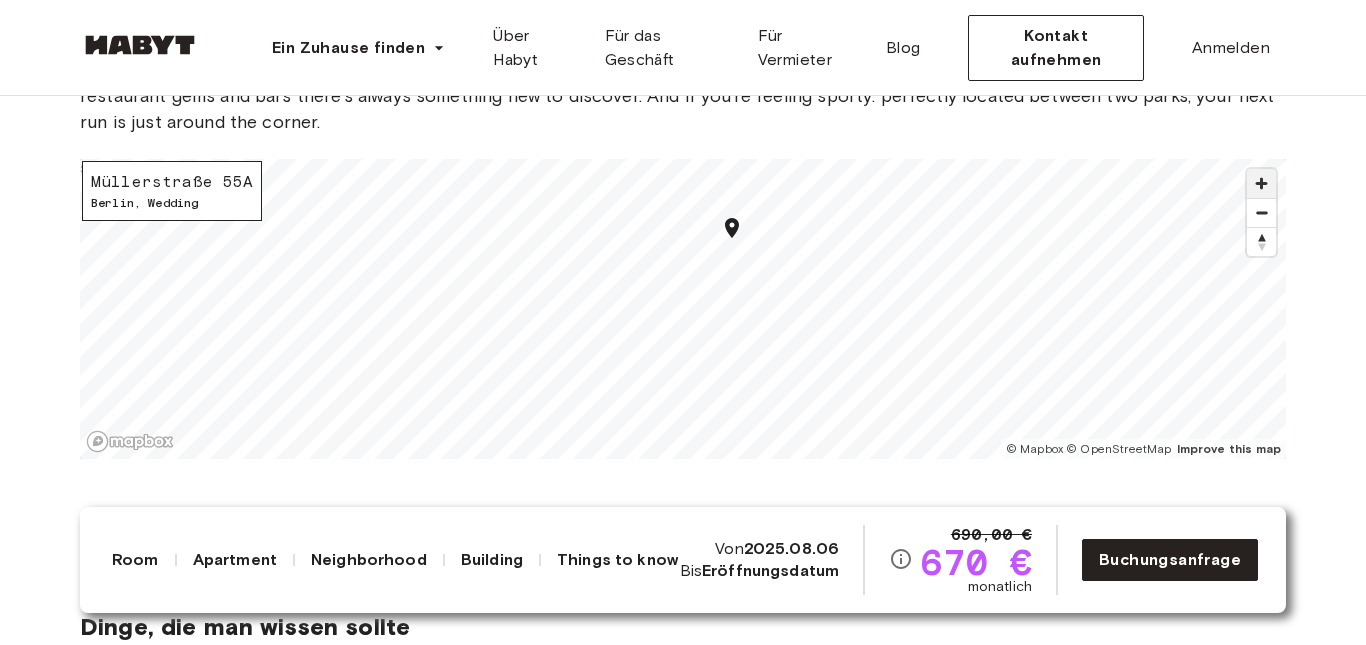 click at bounding box center [1261, 183] 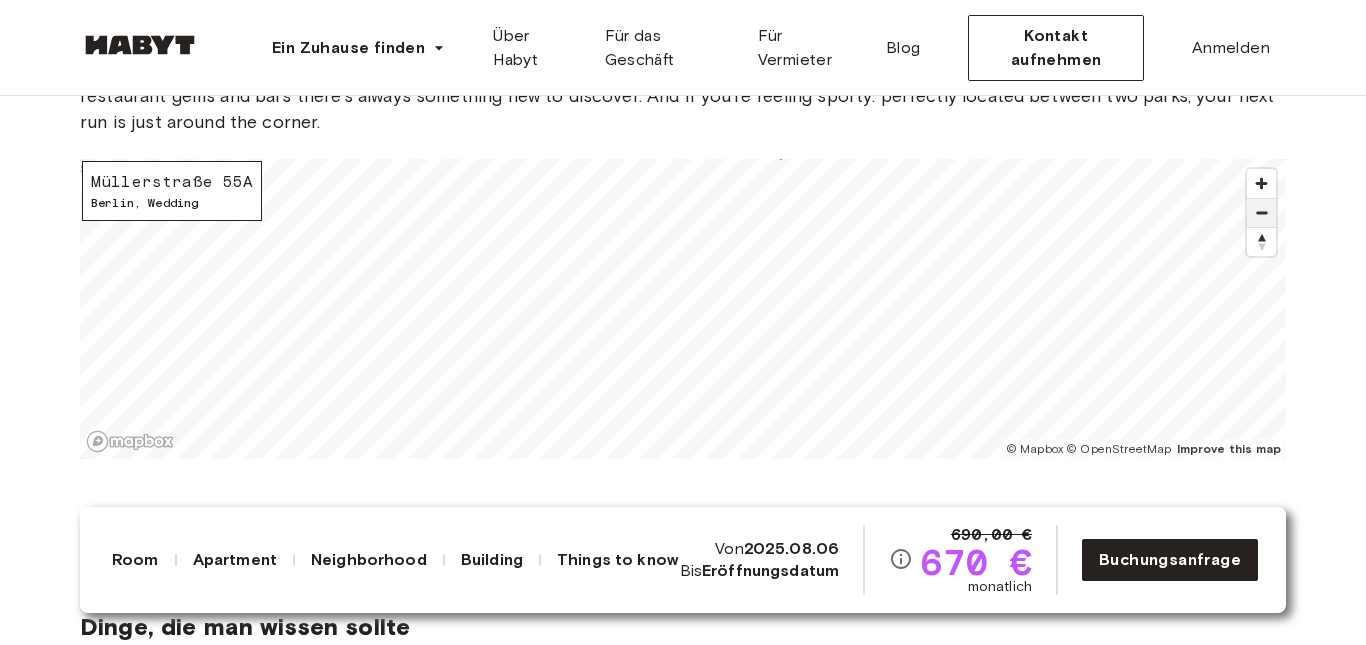 click at bounding box center [1261, 213] 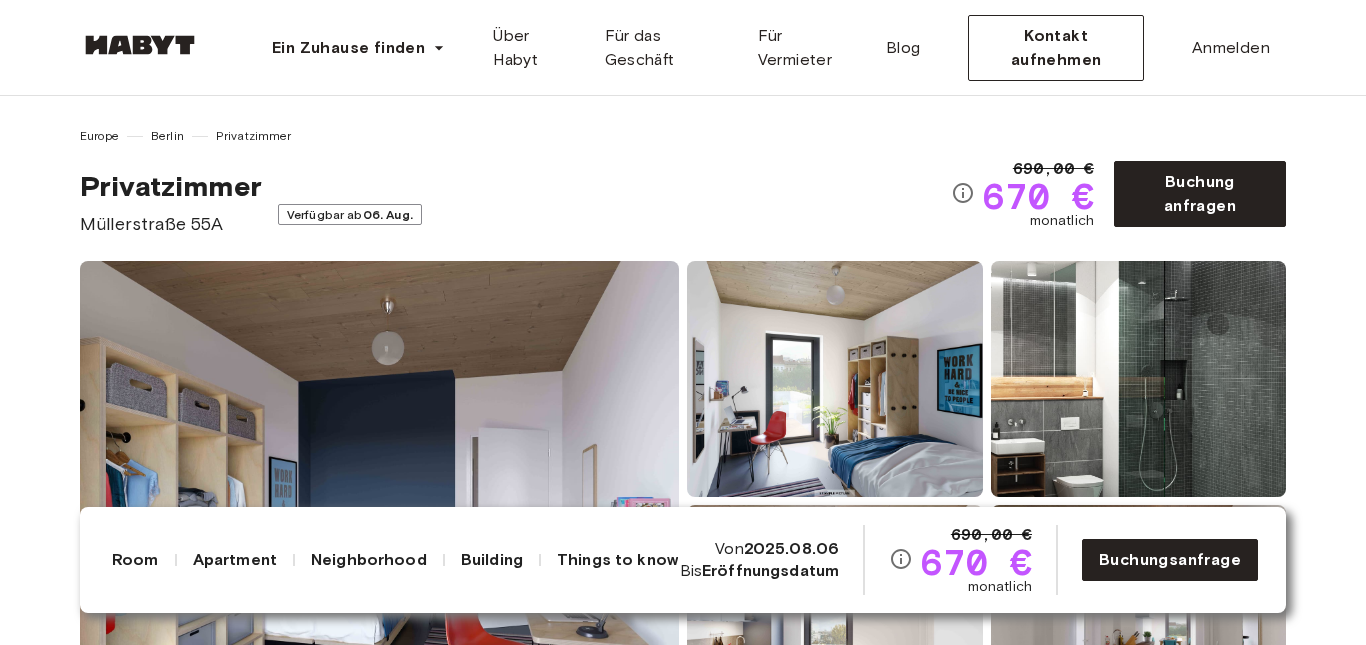 scroll, scrollTop: 0, scrollLeft: 0, axis: both 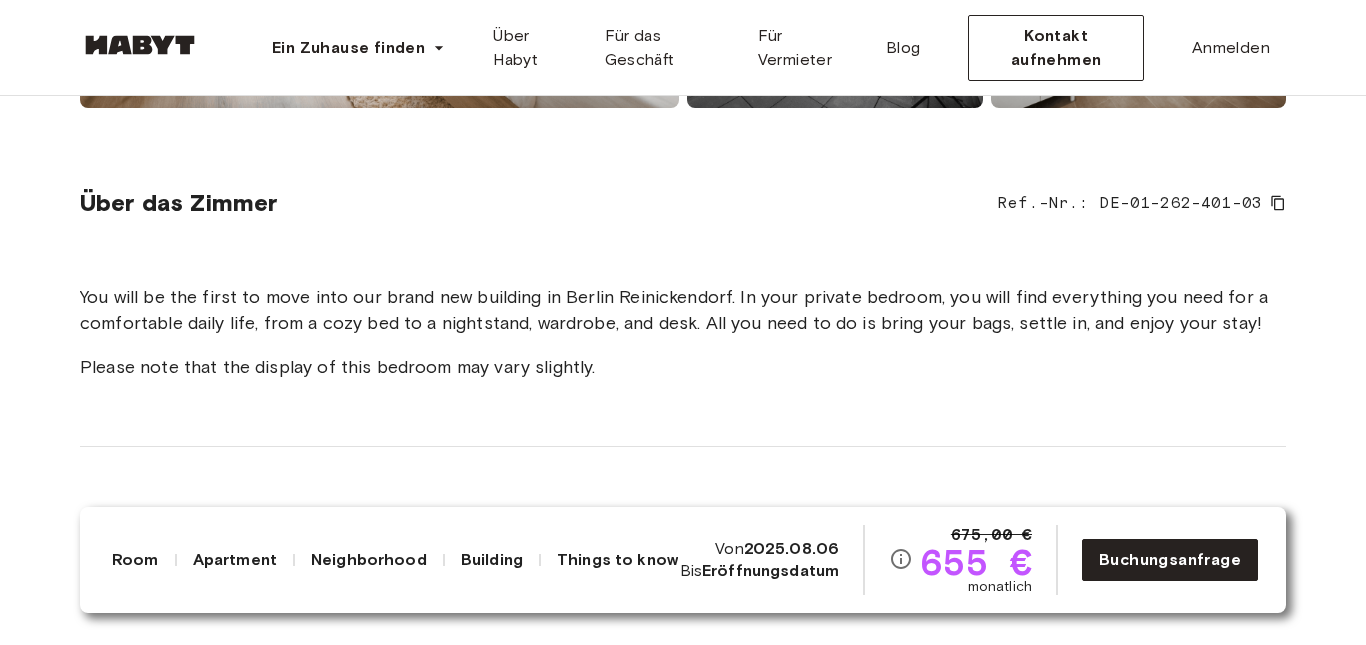 click on "You will be the first to move into our brand new building in Berlin Reinickendorf. In your private bedroom, you will find everything you need for a comfortable daily life, from a cozy bed to a nightstand, wardrobe, and desk. All you need to do is bring your bags, settle in, and enjoy your stay!" at bounding box center (683, 310) 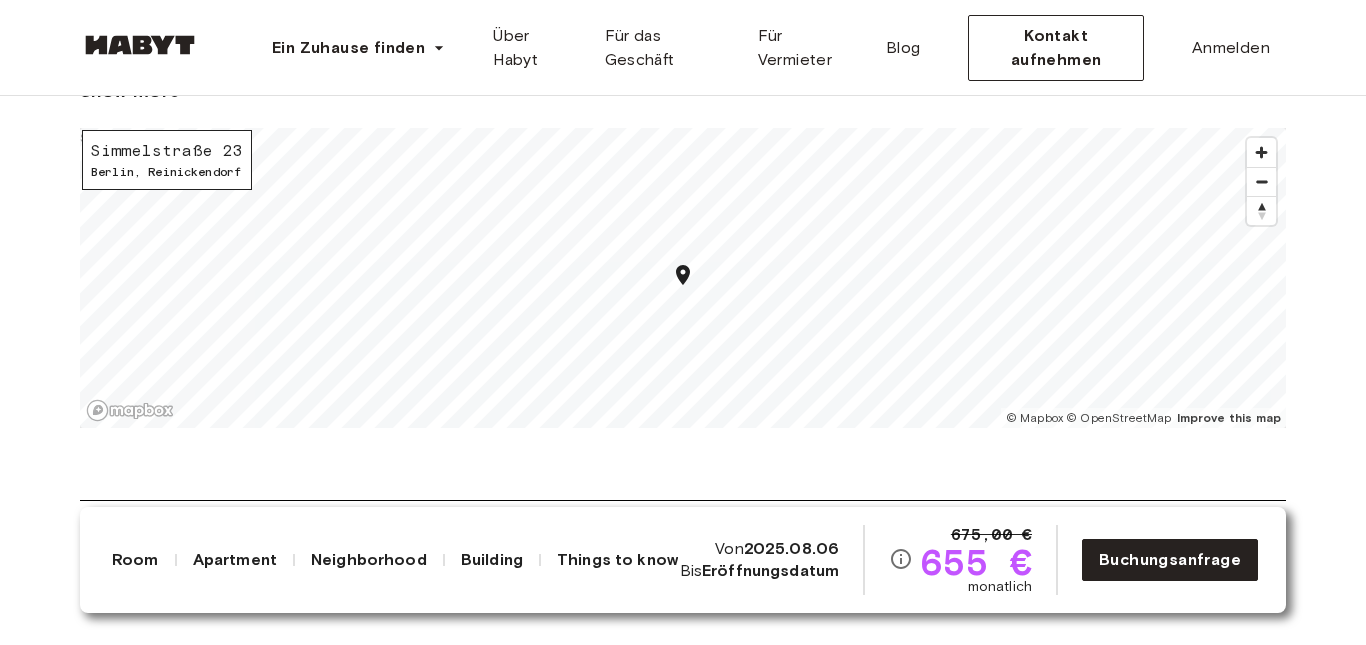 scroll, scrollTop: 3049, scrollLeft: 0, axis: vertical 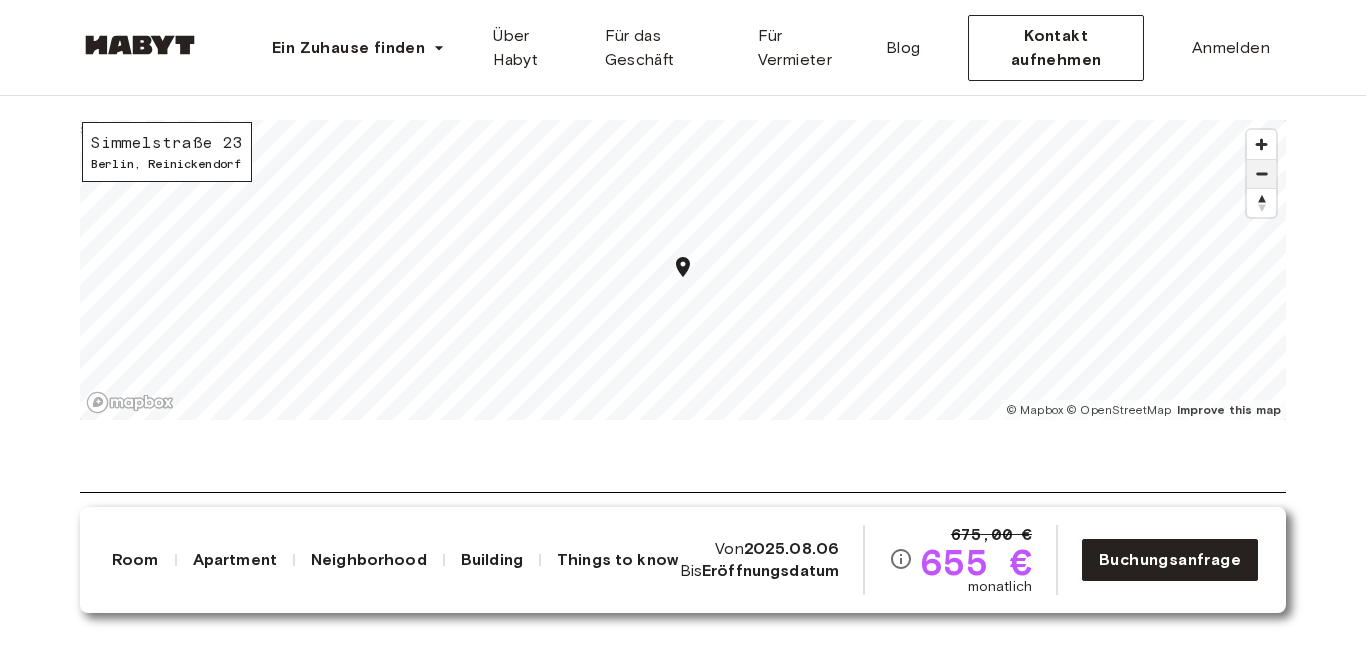 click at bounding box center [1261, 174] 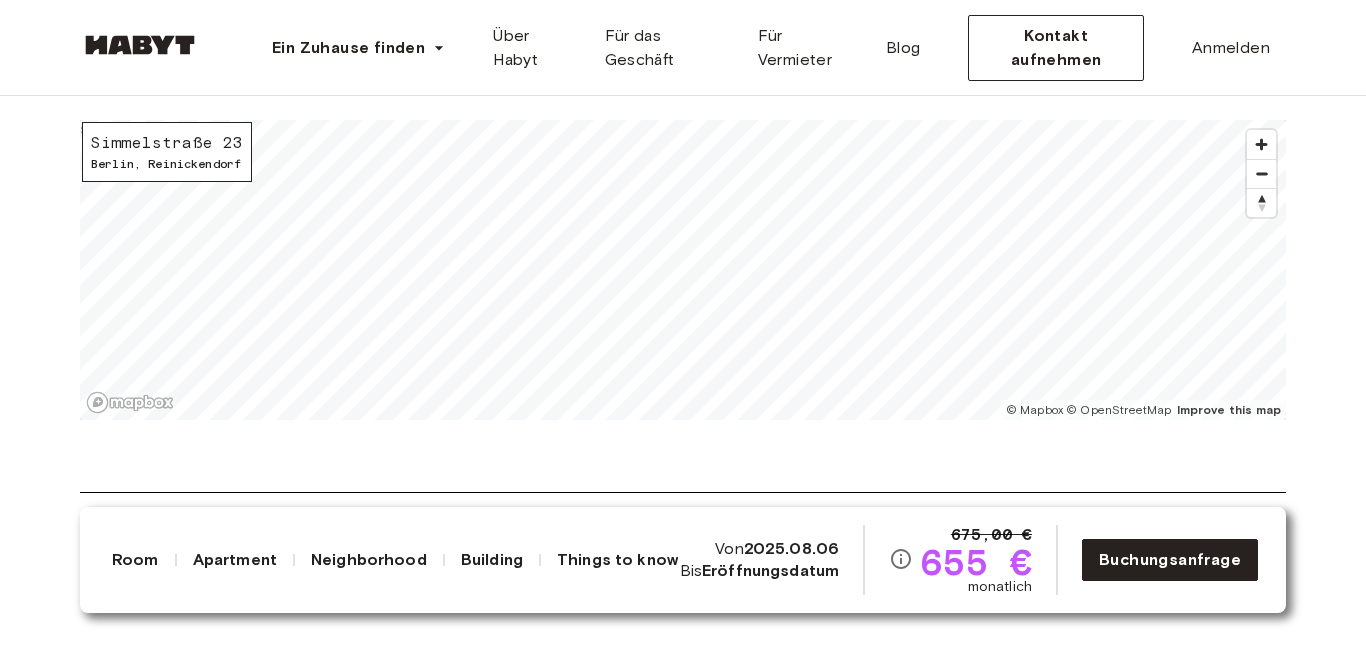 click on "Ein Zuhause finden Europe Amsterdam Berlin Frankfurt Hamburg Lissabon Madrid Mailand Modena Paris Turin München Rotterdam Stuttgart Düsseldorf Köln Zürich Den Haag Graz Brüssel Leipzig Asia Hongkong Singapur Seoul Phuket Tokyo Über Habyt Für das Geschäft Für Vermieter Blog Kontakt aufnehmen Anmelden Europe Berlin Privatzimmer Privatzimmer Simmelstraße [NUMBER] Verfügbar ab  [DATE] [PRICE] [PRICE] monatlich Buchung anfragen Show all photos Über das Zimmer Ref.-Nr.:   [SSN] You will be the first to move into our brand new building in Berlin Reinickendorf. In your private bedroom, you will find everything you need for a comfortable daily life, from a cozy bed to a nightstand, wardrobe, and desk. All you need to do is bring your bags, settle in, and enjoy your stay!  Please note that the display of this bedroom may vary slightly. [NUMBER] sqm. [NUMBER] x [NUMBER]cm mattress Wardrobe Desk and chair Über das Apartment Please note that the display of the sh [NUMBER] sqm. [NUMBER] Floor [NUMBER] Schlafzimmer WiFi Ab" at bounding box center [683, 753] 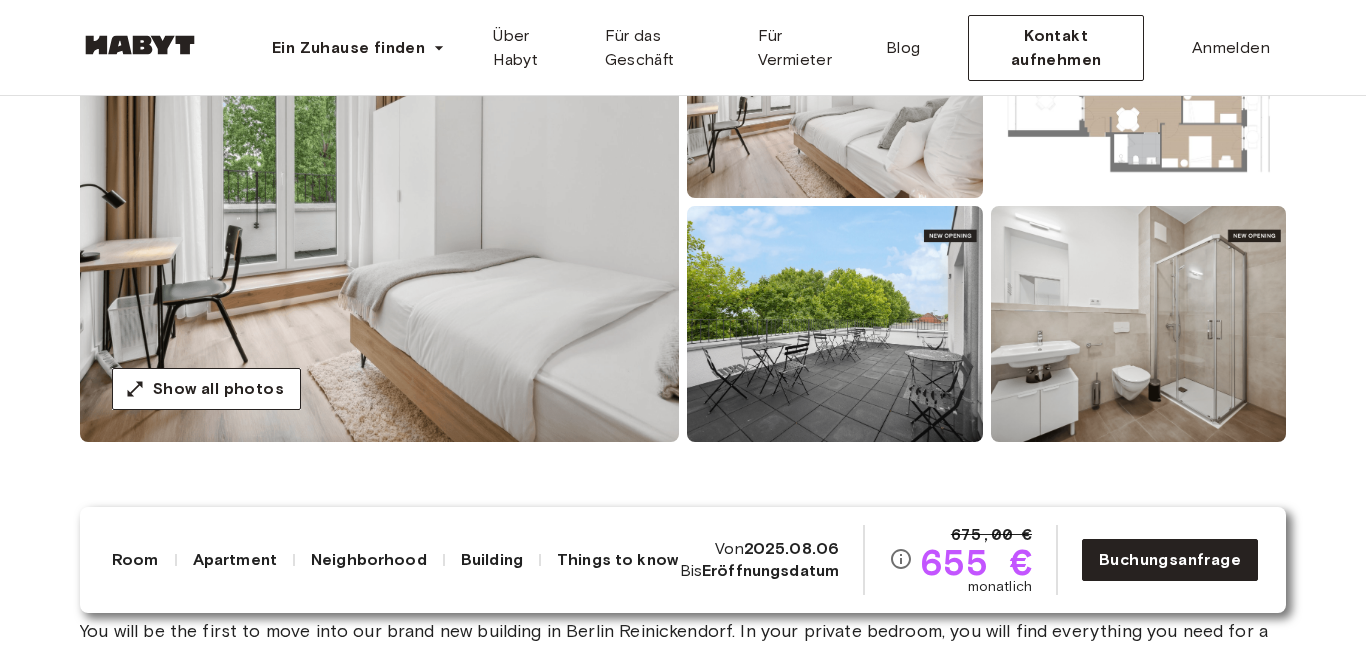scroll, scrollTop: 299, scrollLeft: 0, axis: vertical 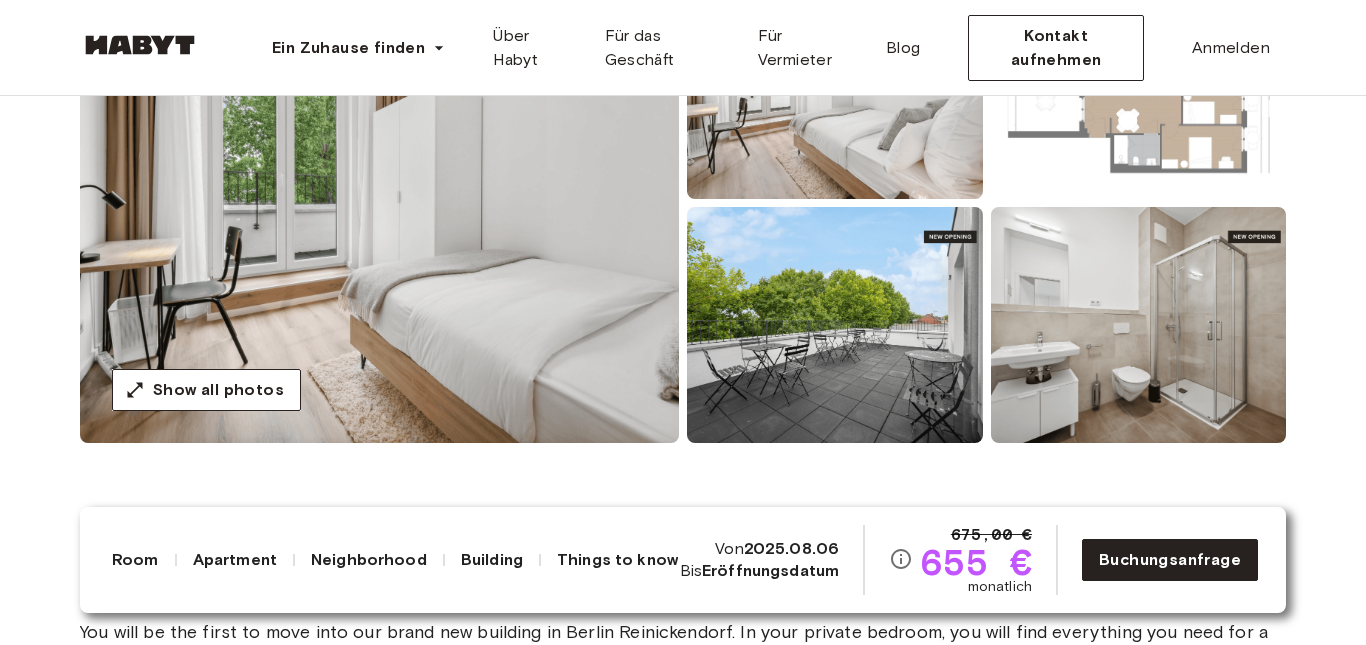click at bounding box center (379, 203) 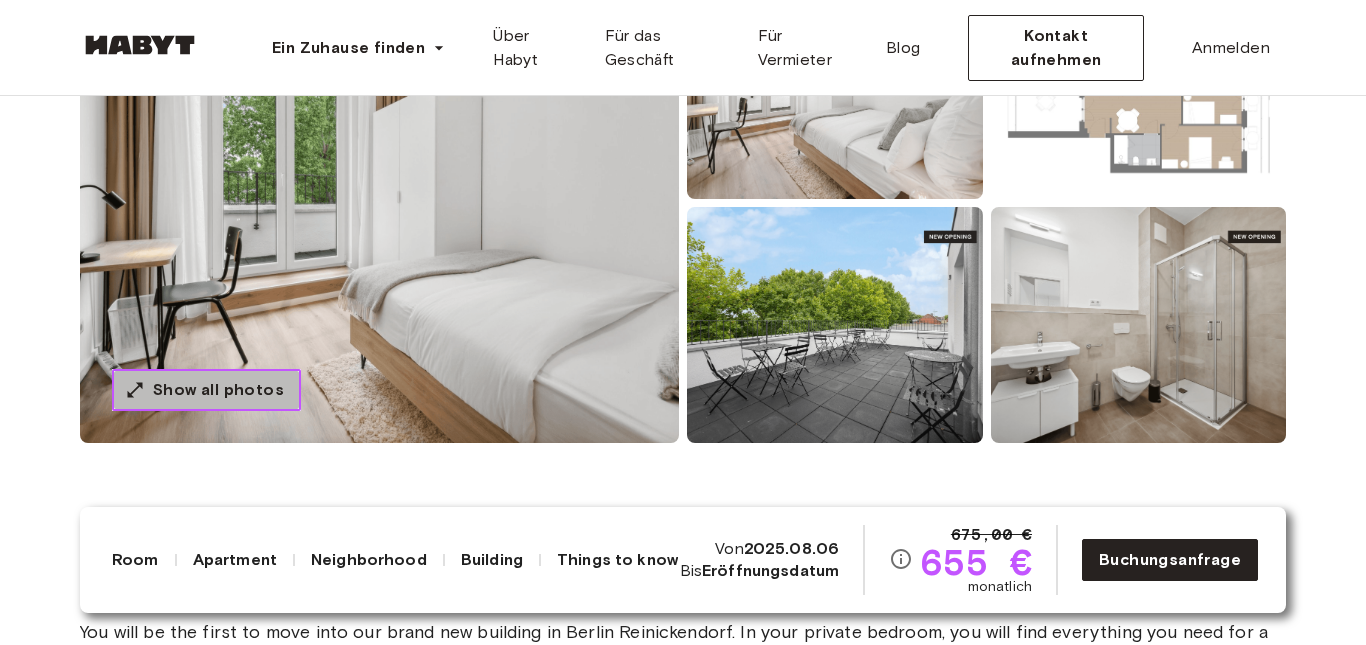 click on "Show all photos" at bounding box center [206, 390] 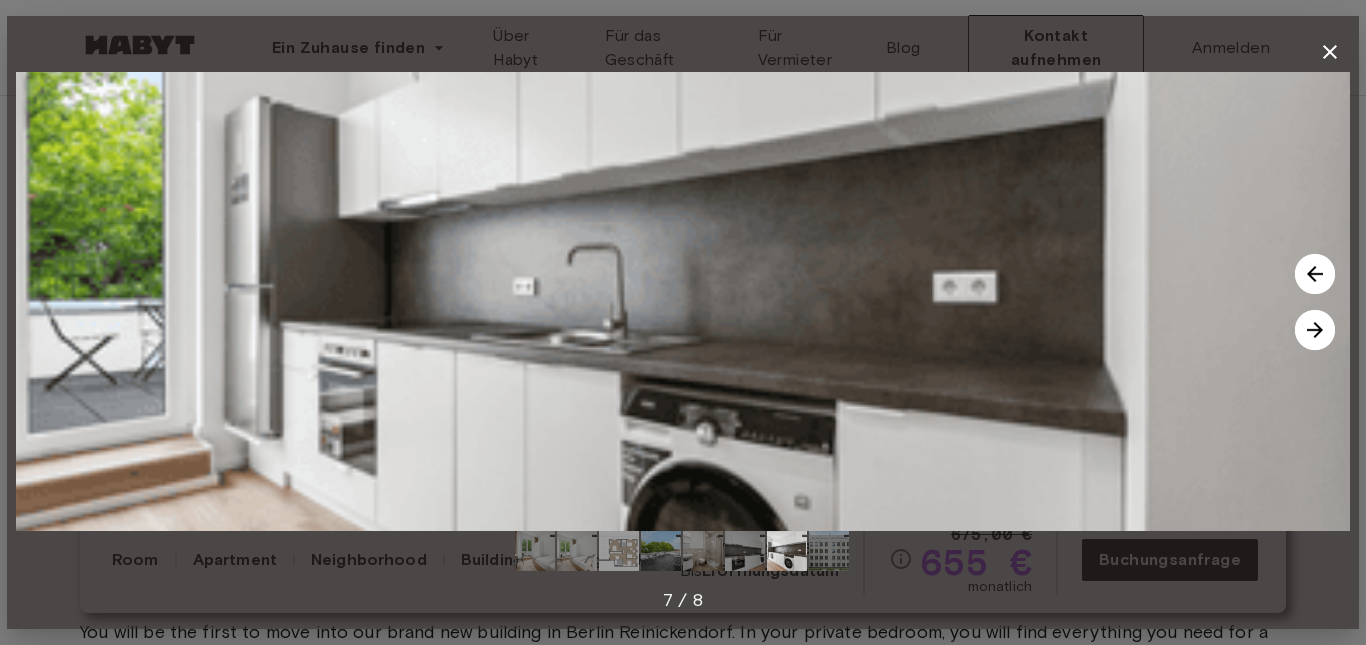 type 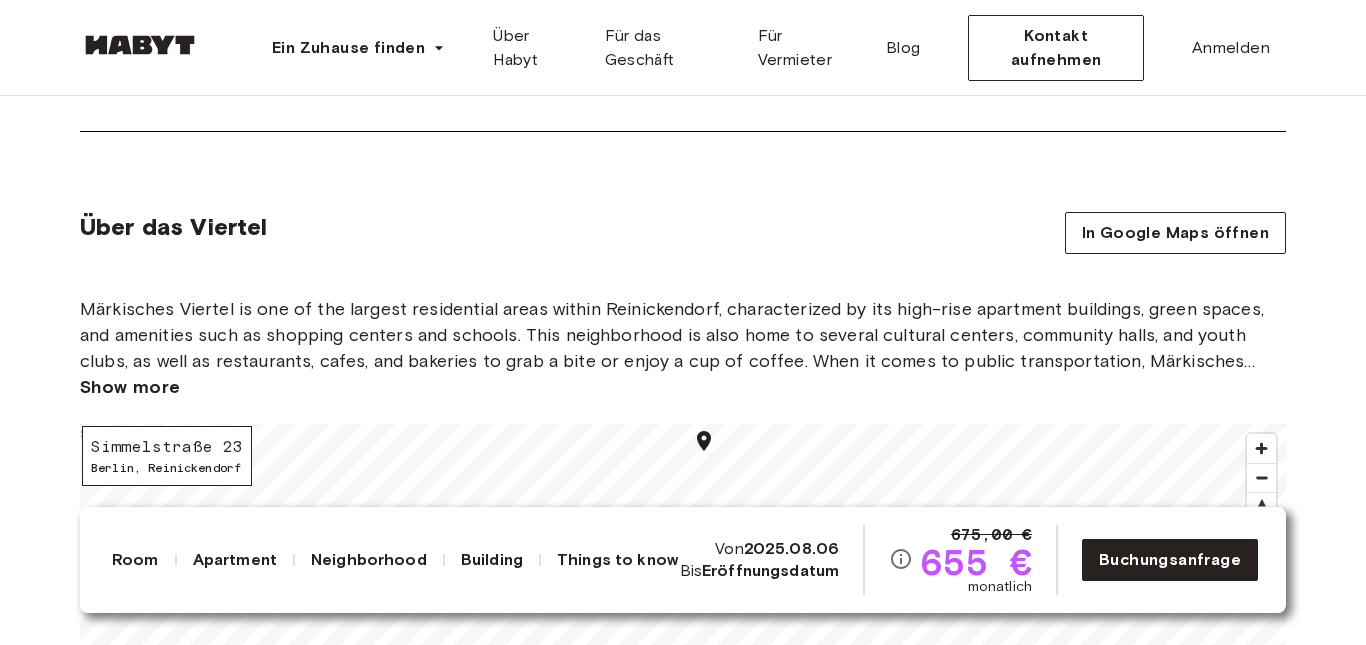 scroll, scrollTop: 2687, scrollLeft: 0, axis: vertical 